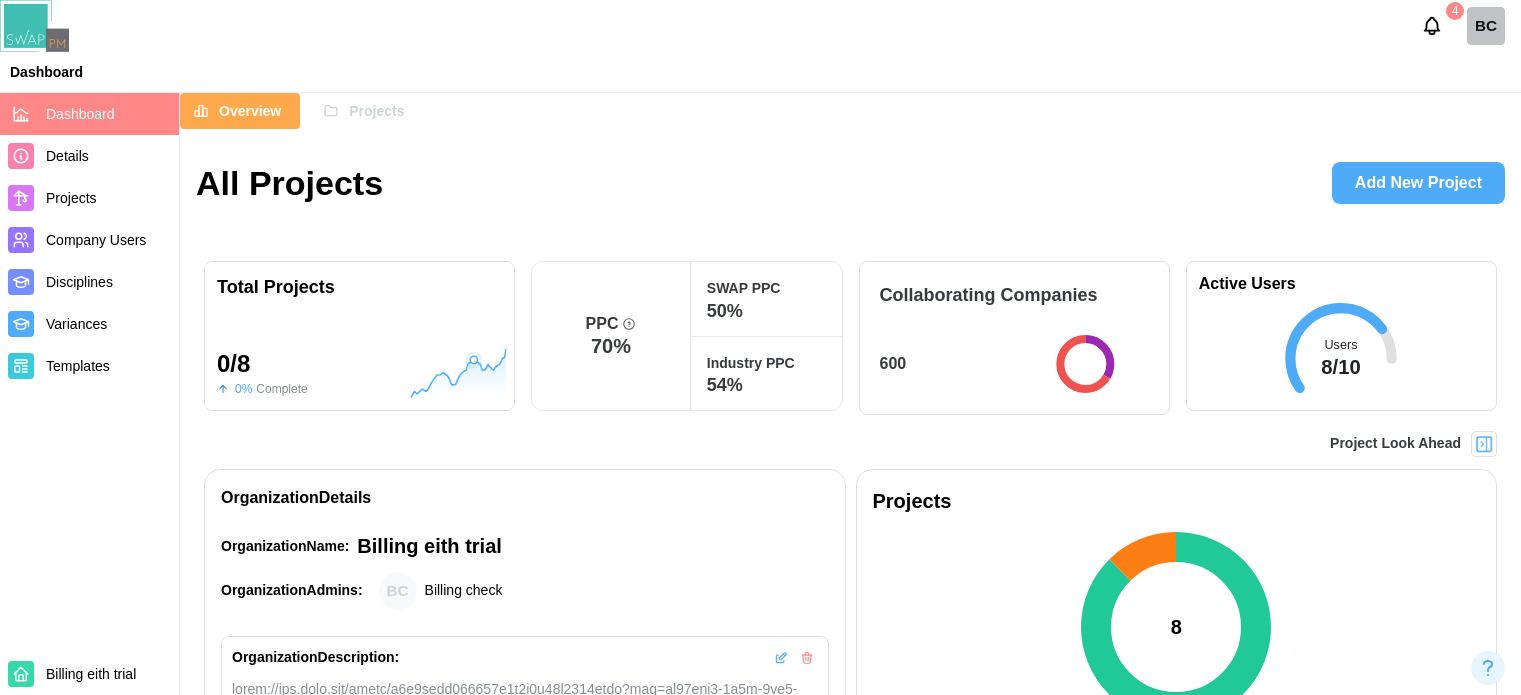 scroll, scrollTop: 1300, scrollLeft: 0, axis: vertical 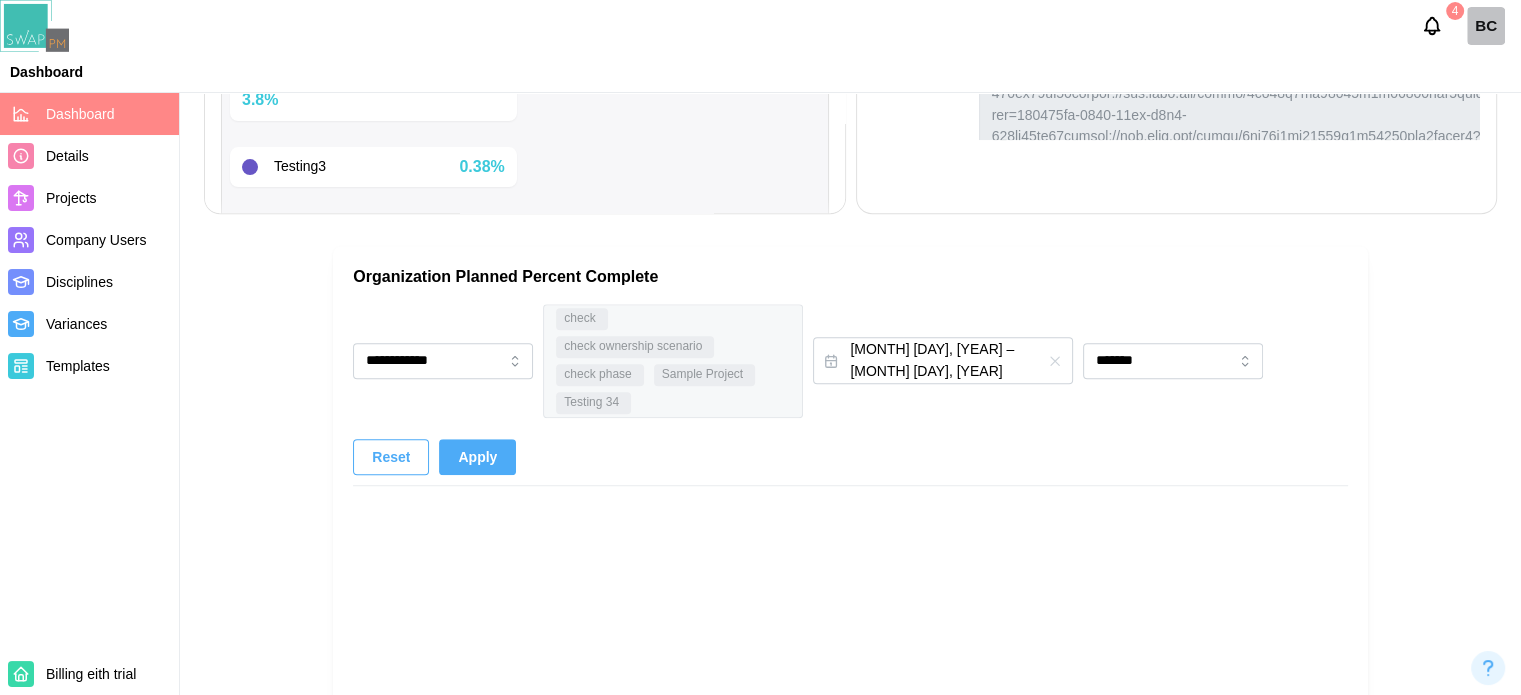 click on "Dashboard" at bounding box center (89, 114) 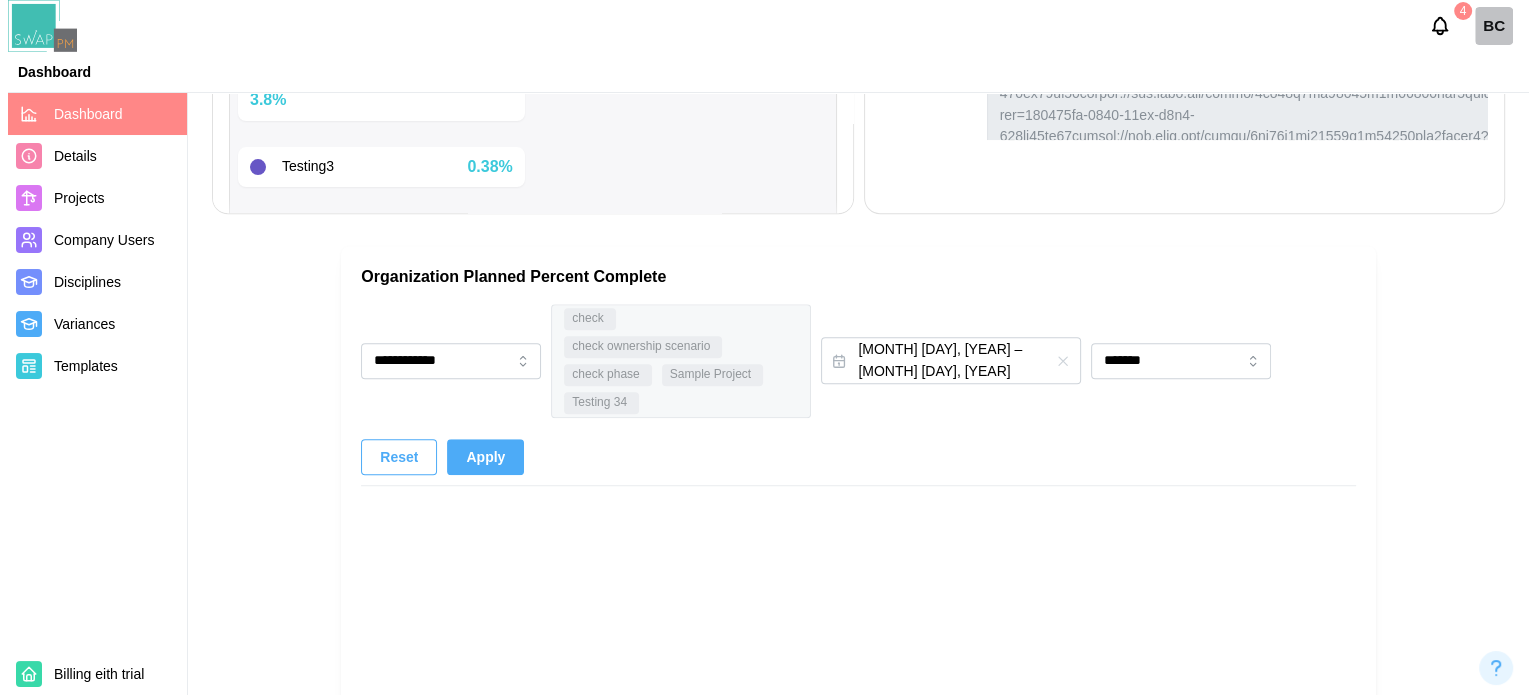 scroll, scrollTop: 0, scrollLeft: 0, axis: both 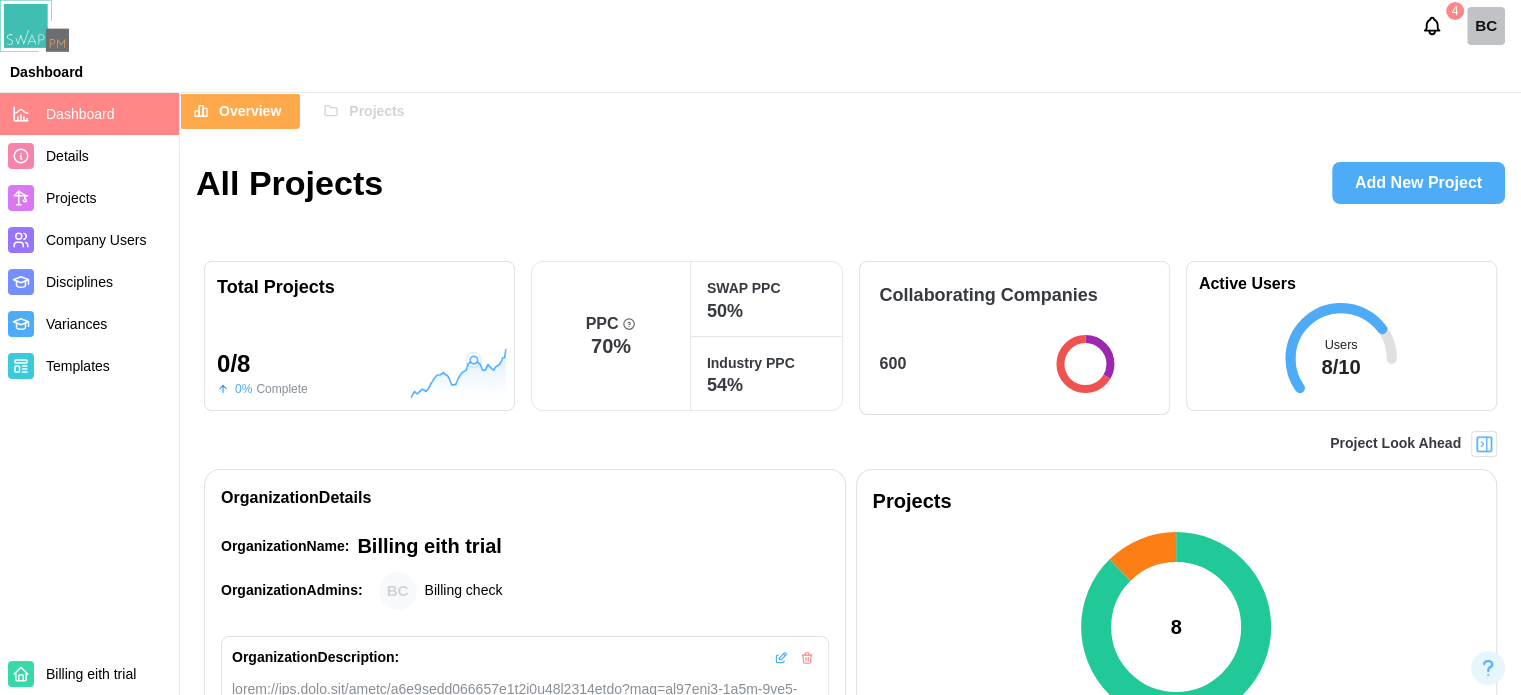 click at bounding box center [1484, 444] 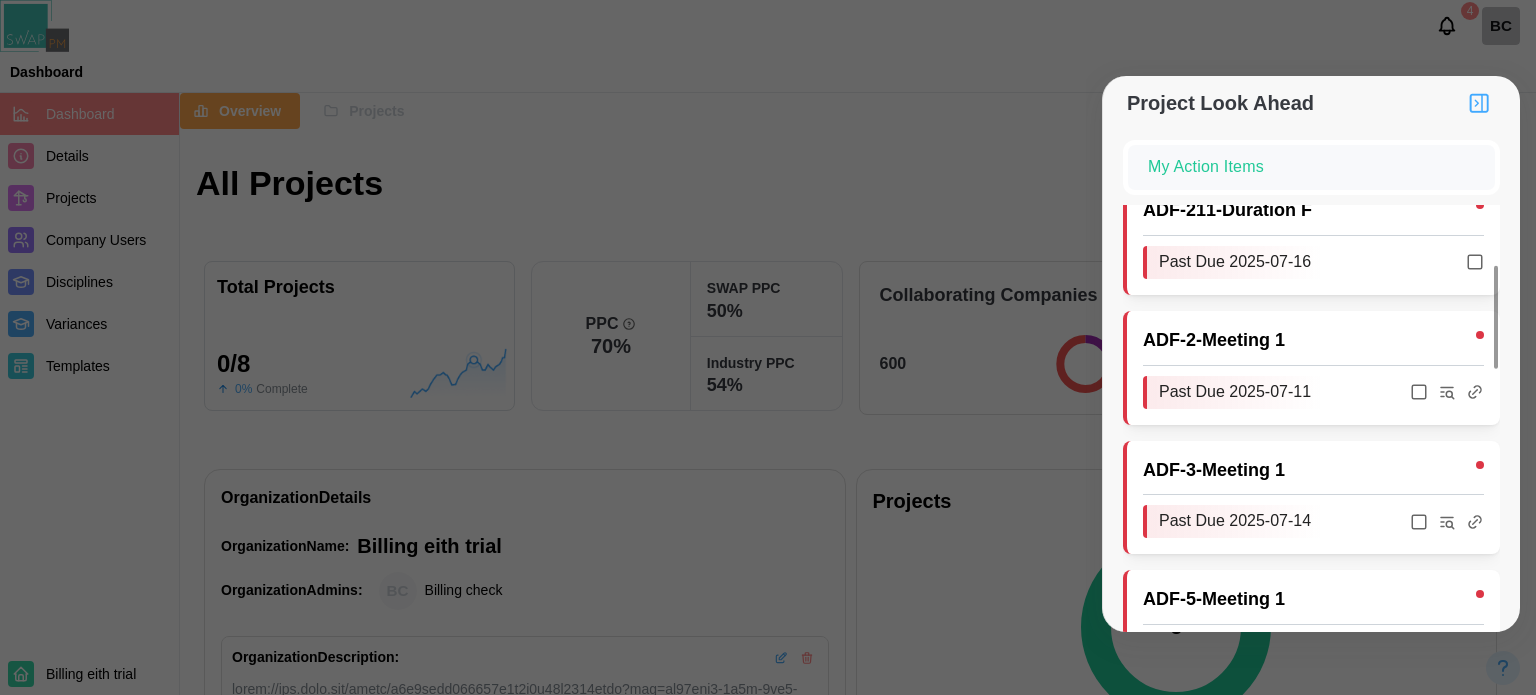 scroll, scrollTop: 300, scrollLeft: 0, axis: vertical 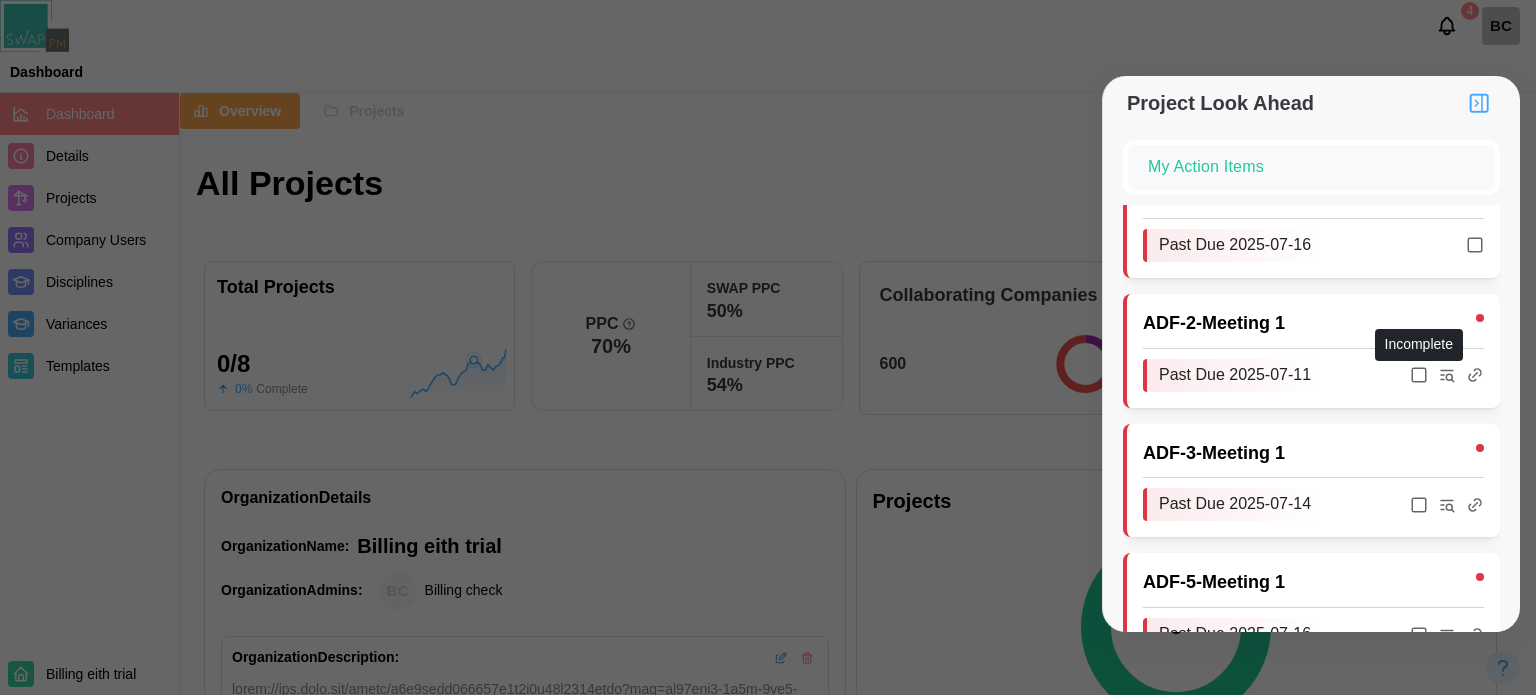 click 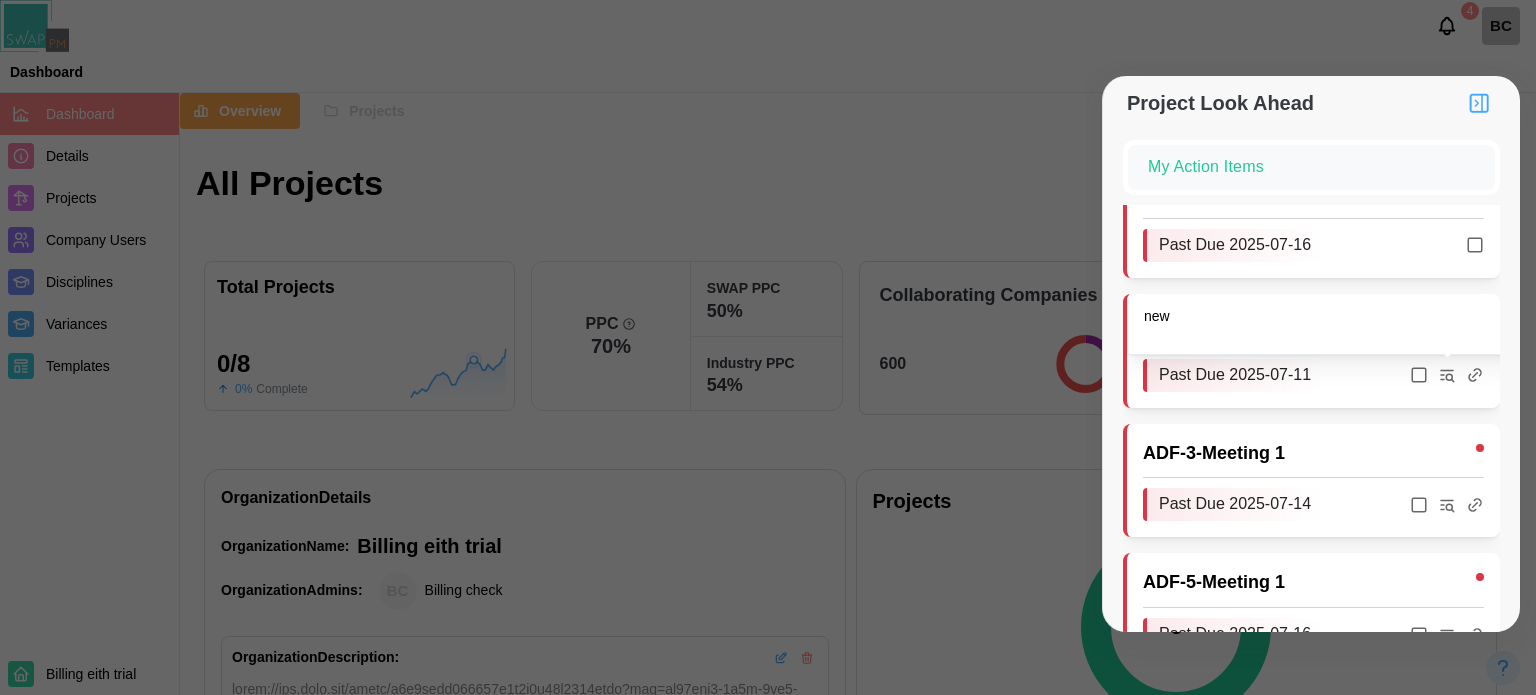 click 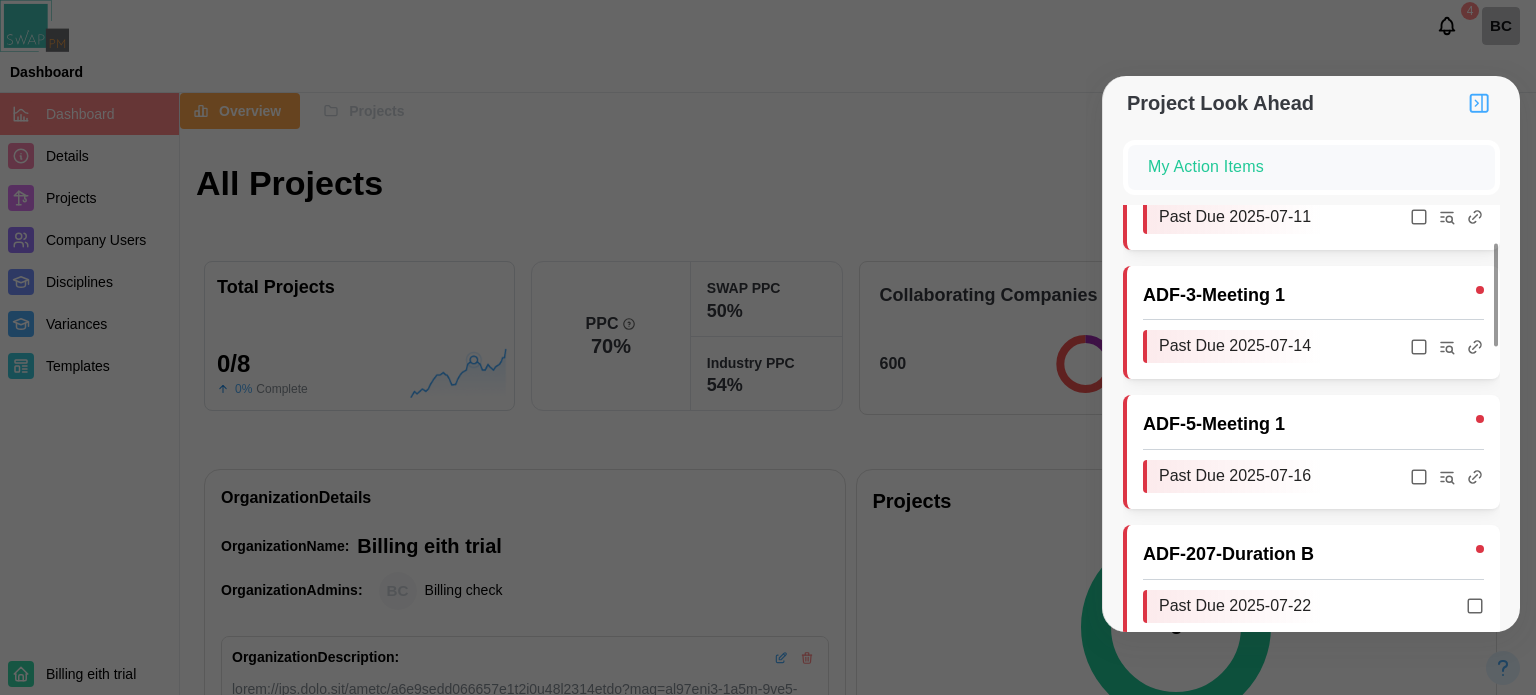 scroll, scrollTop: 0, scrollLeft: 0, axis: both 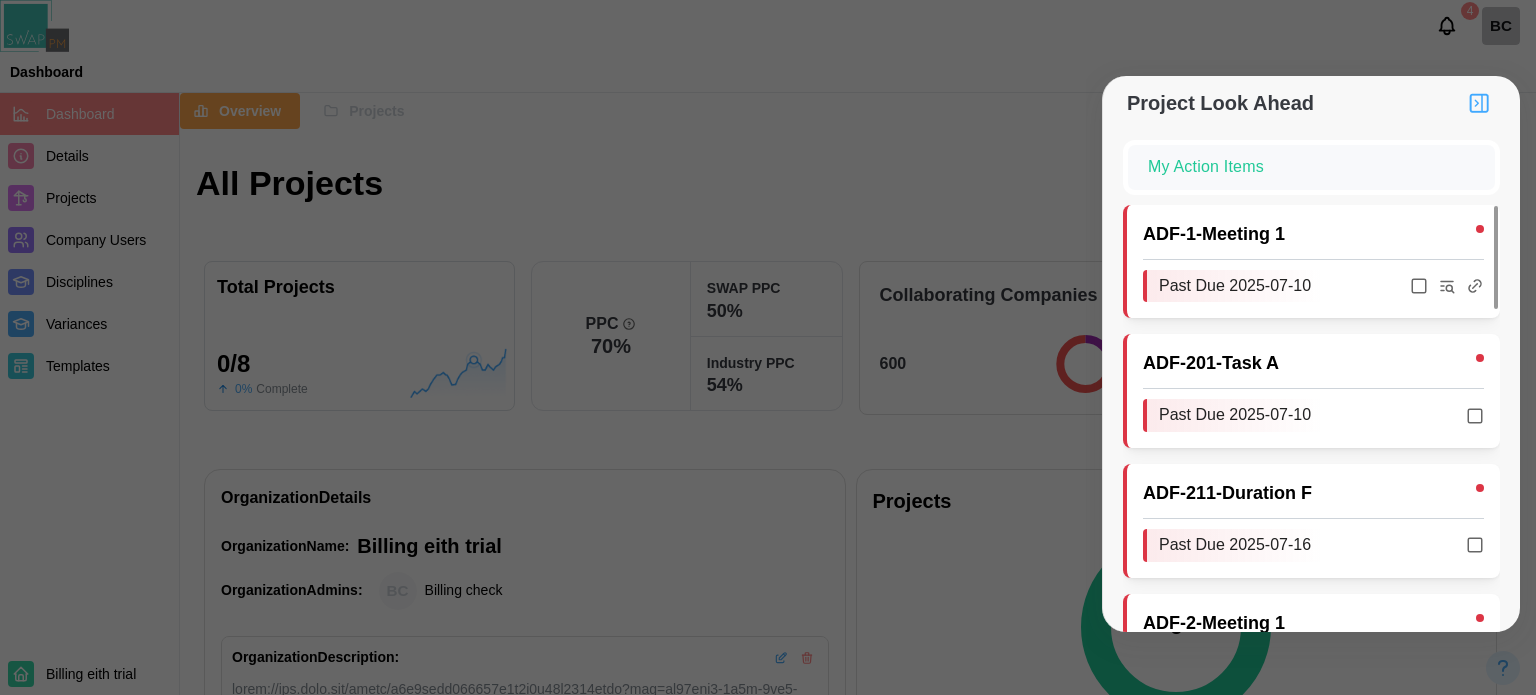 click on "My Action Items" at bounding box center [1311, 167] 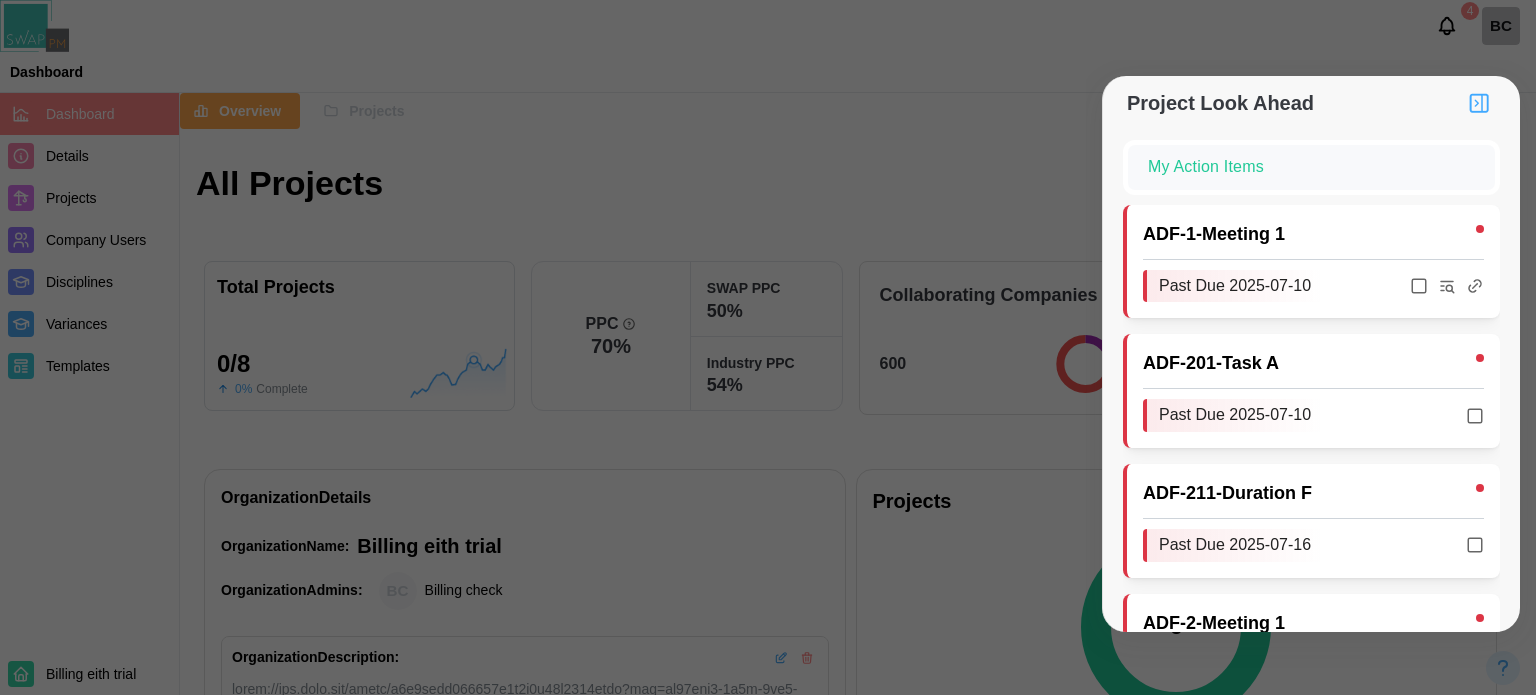 click on "My Action Items" at bounding box center (1311, 167) 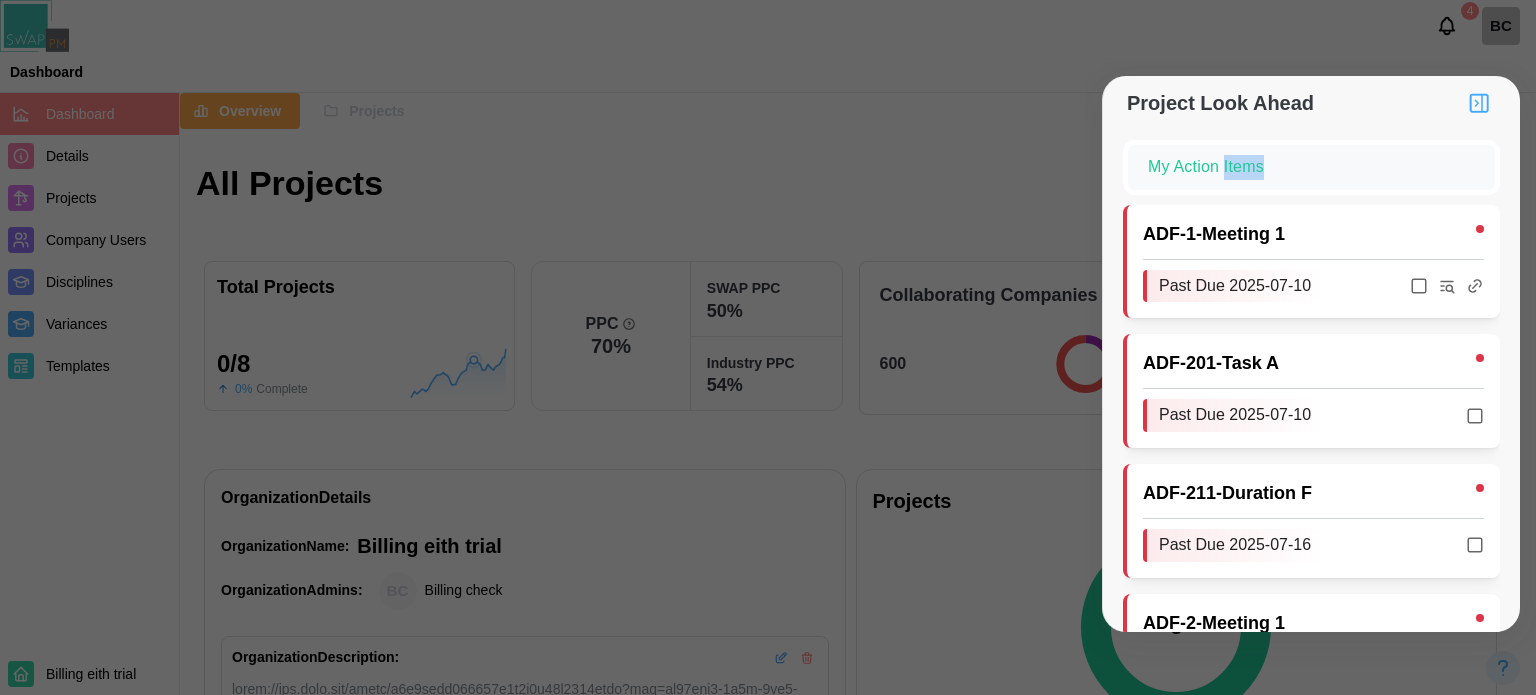 click on "My Action Items" at bounding box center [1311, 167] 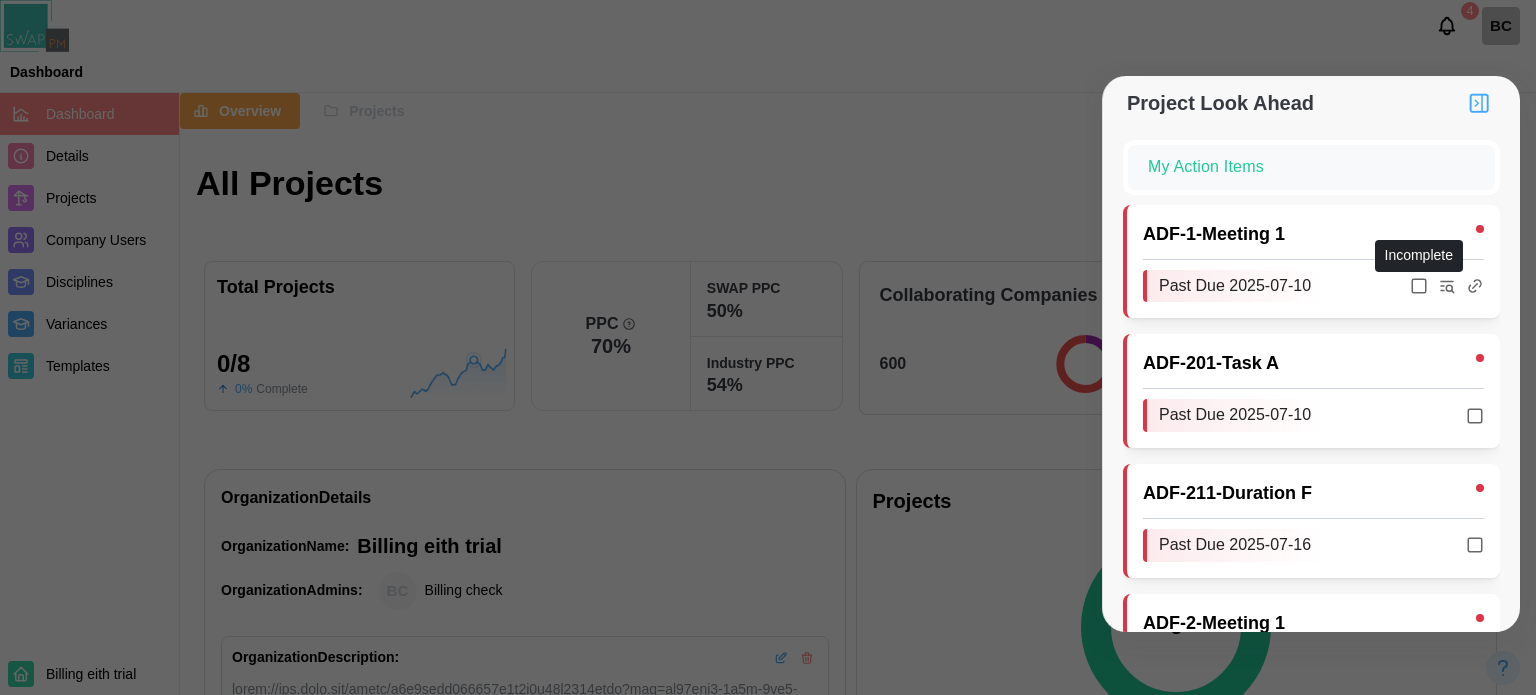 click 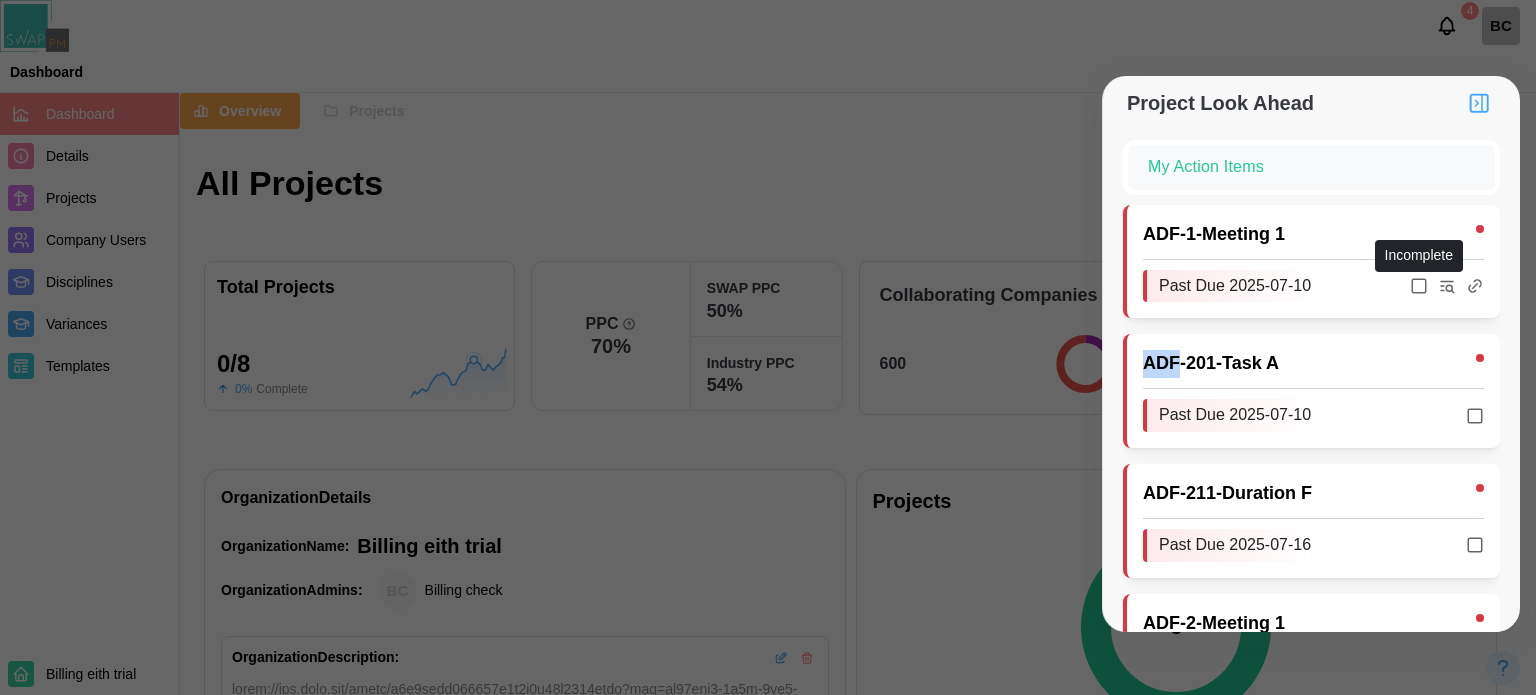 click 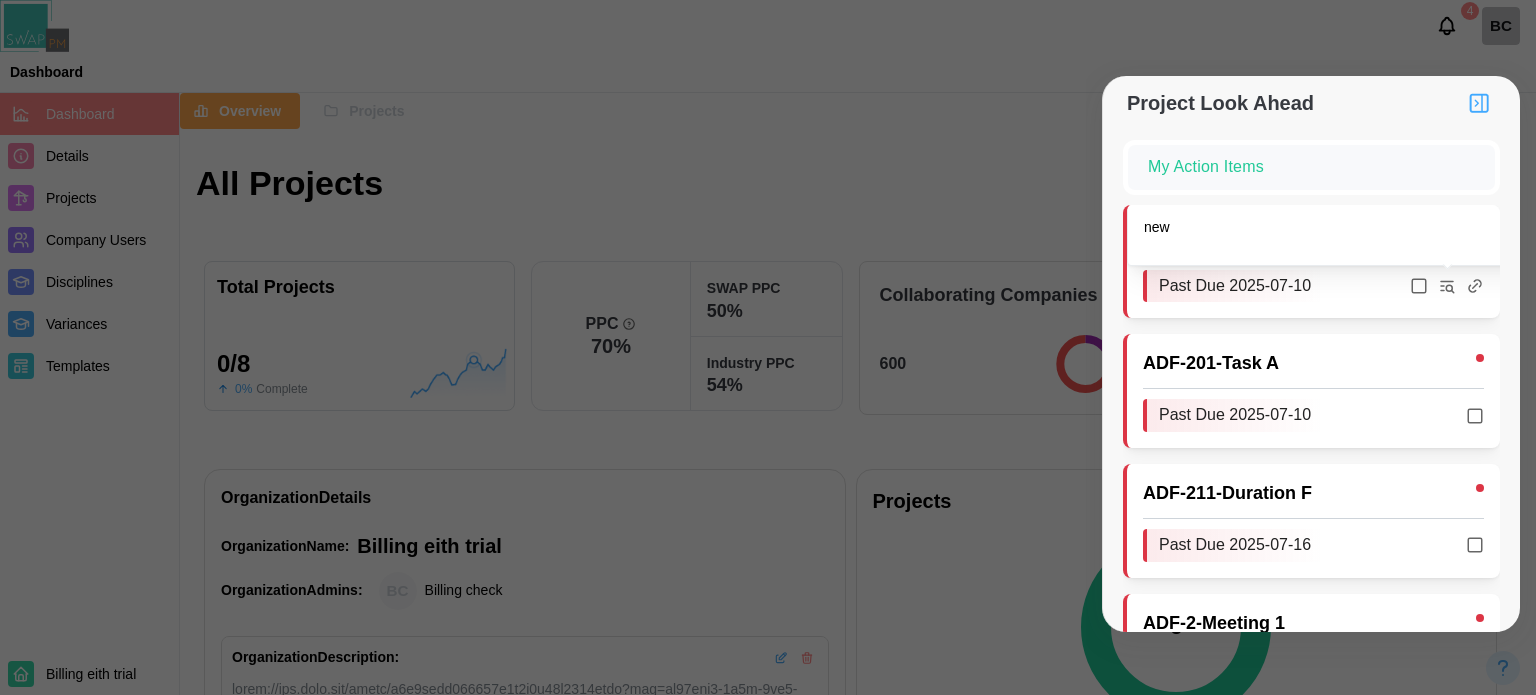click 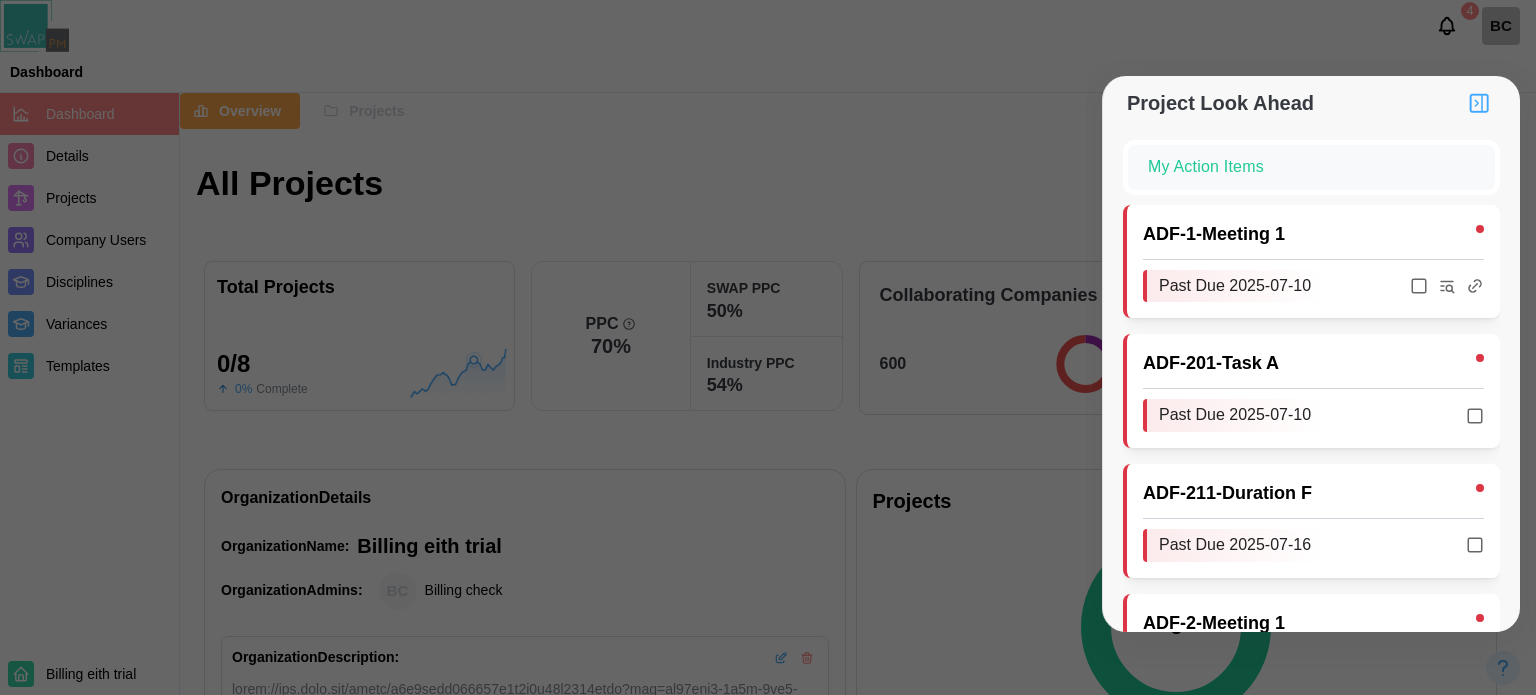 click 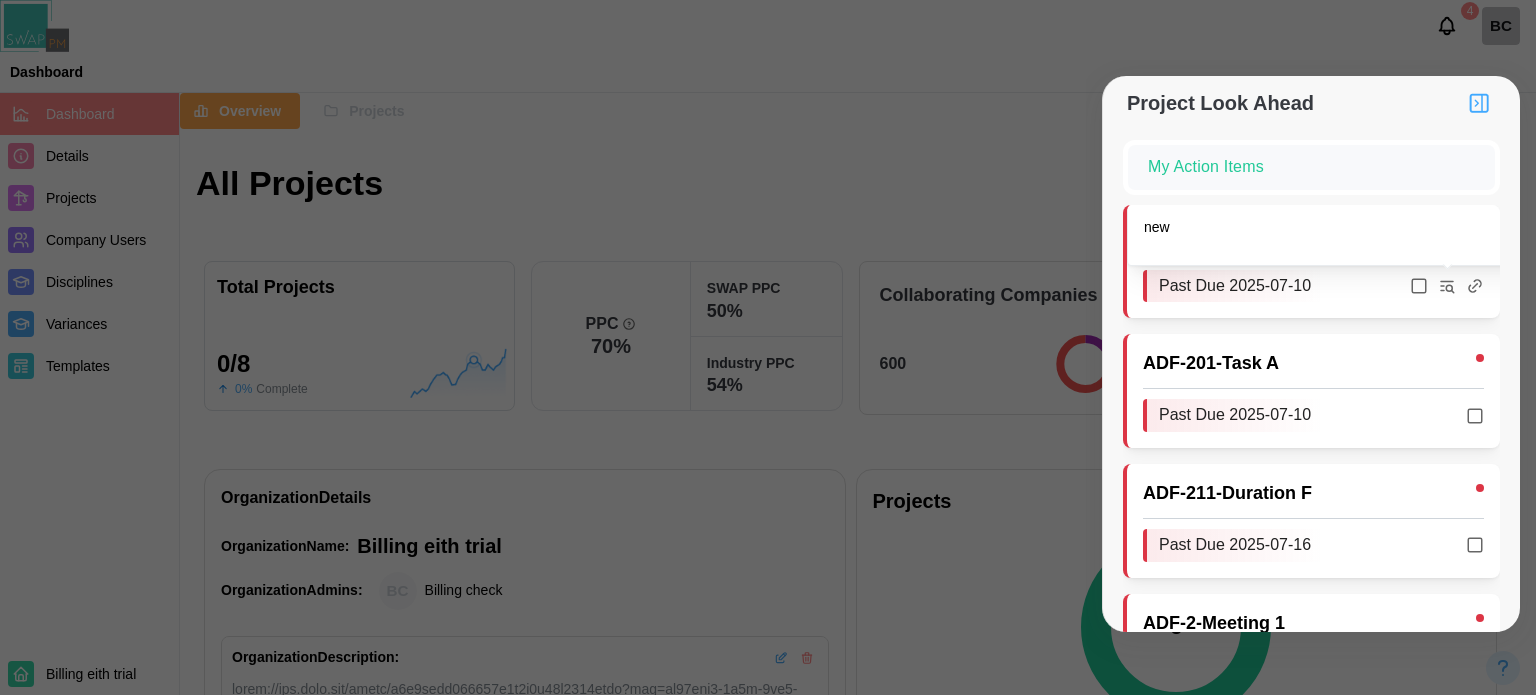 click 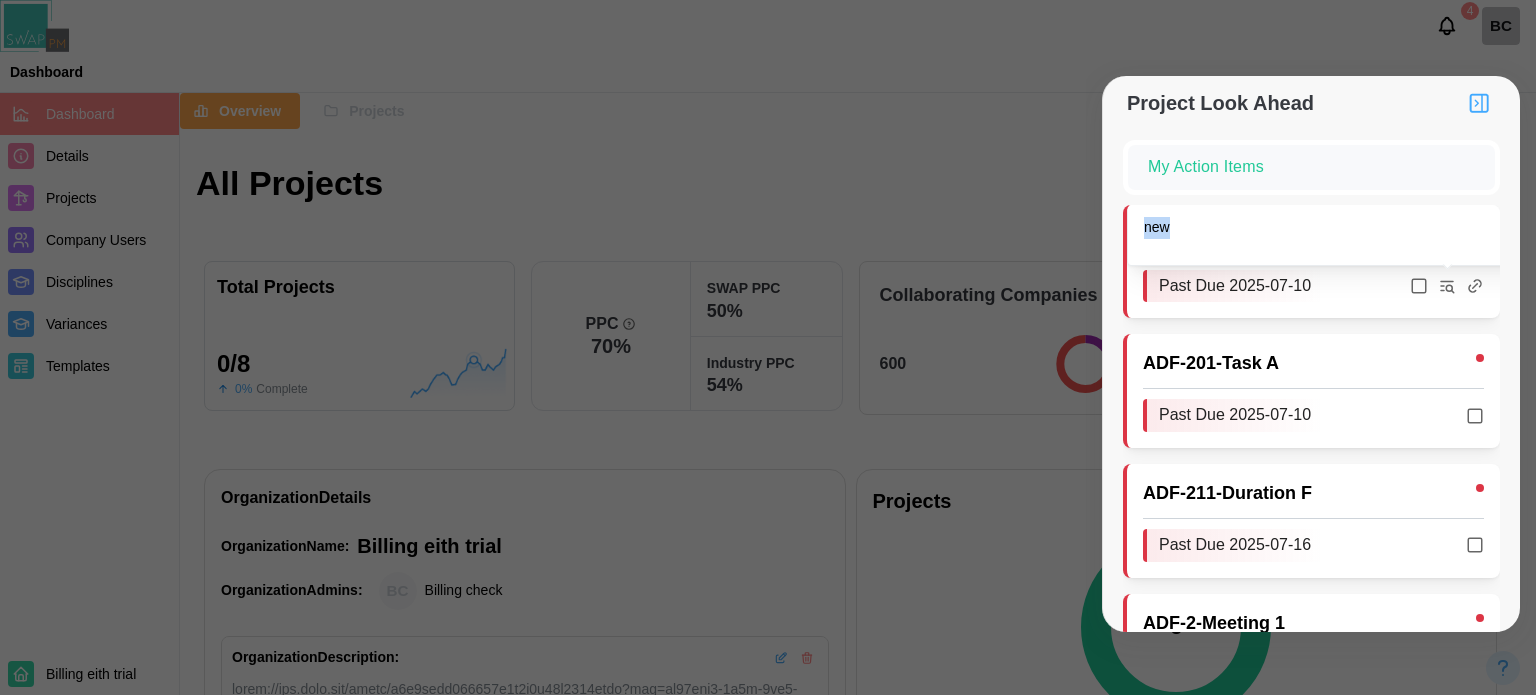 click 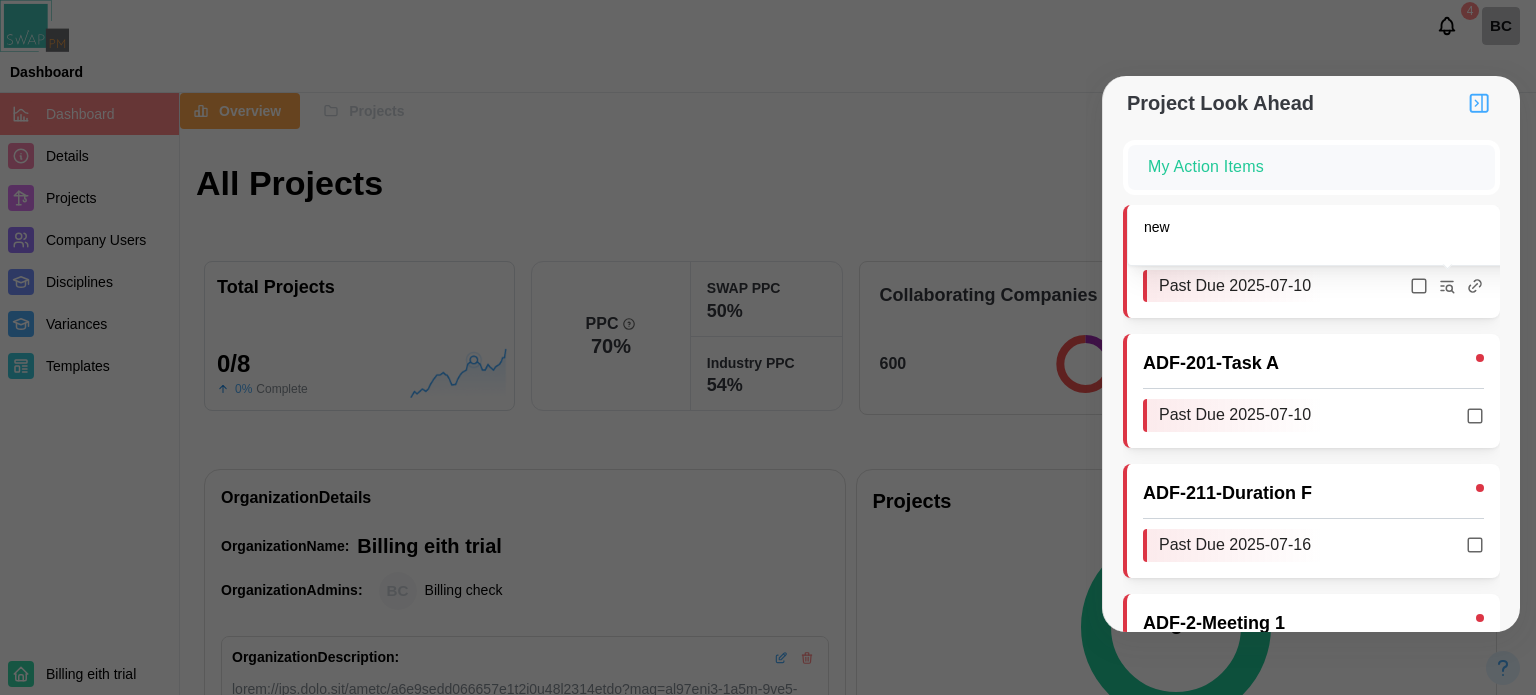 click 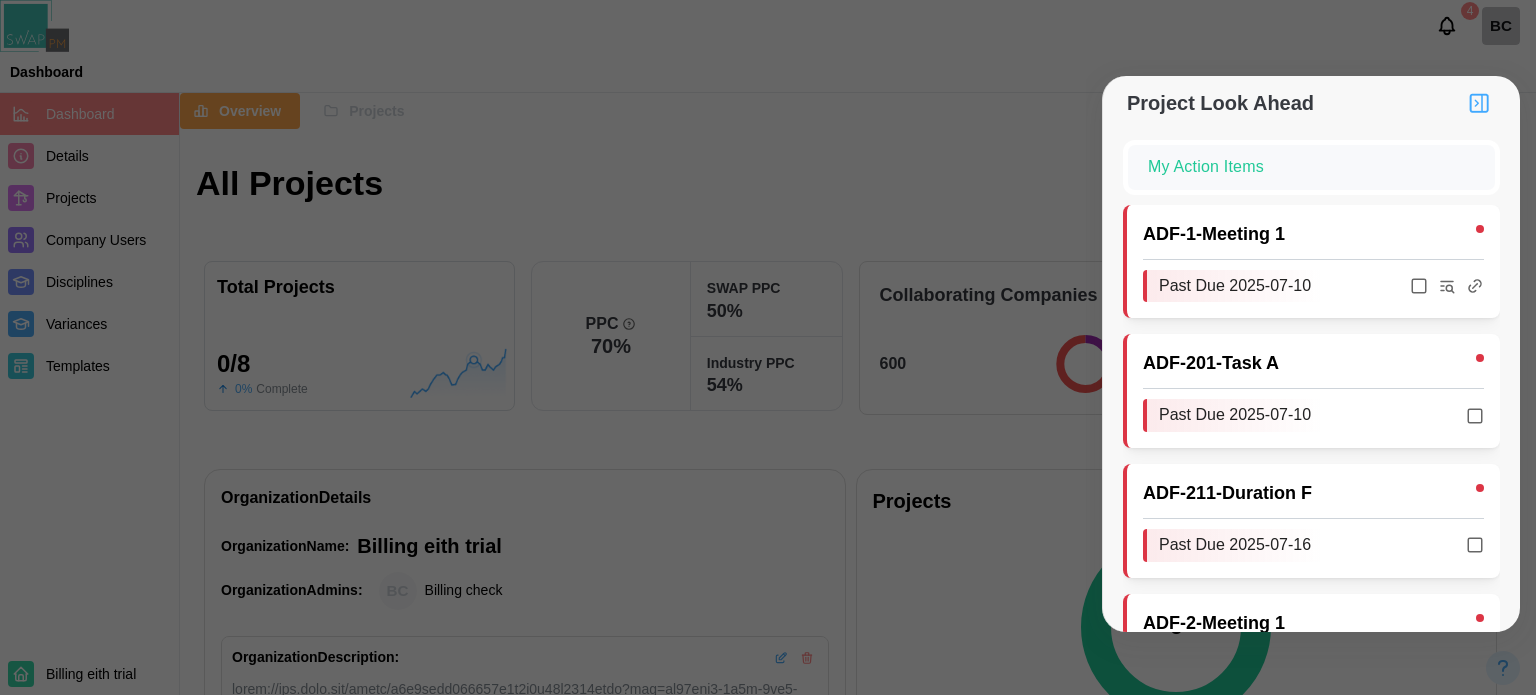 click 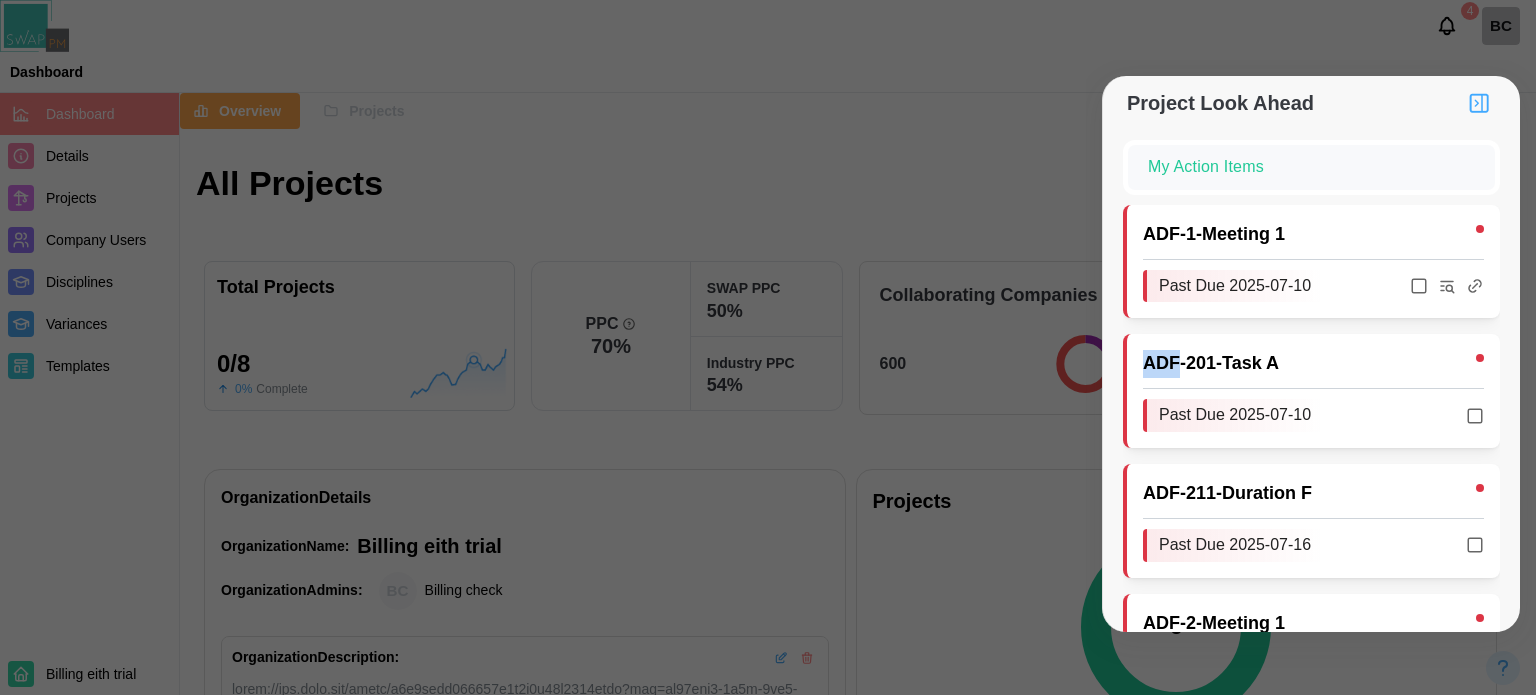 click 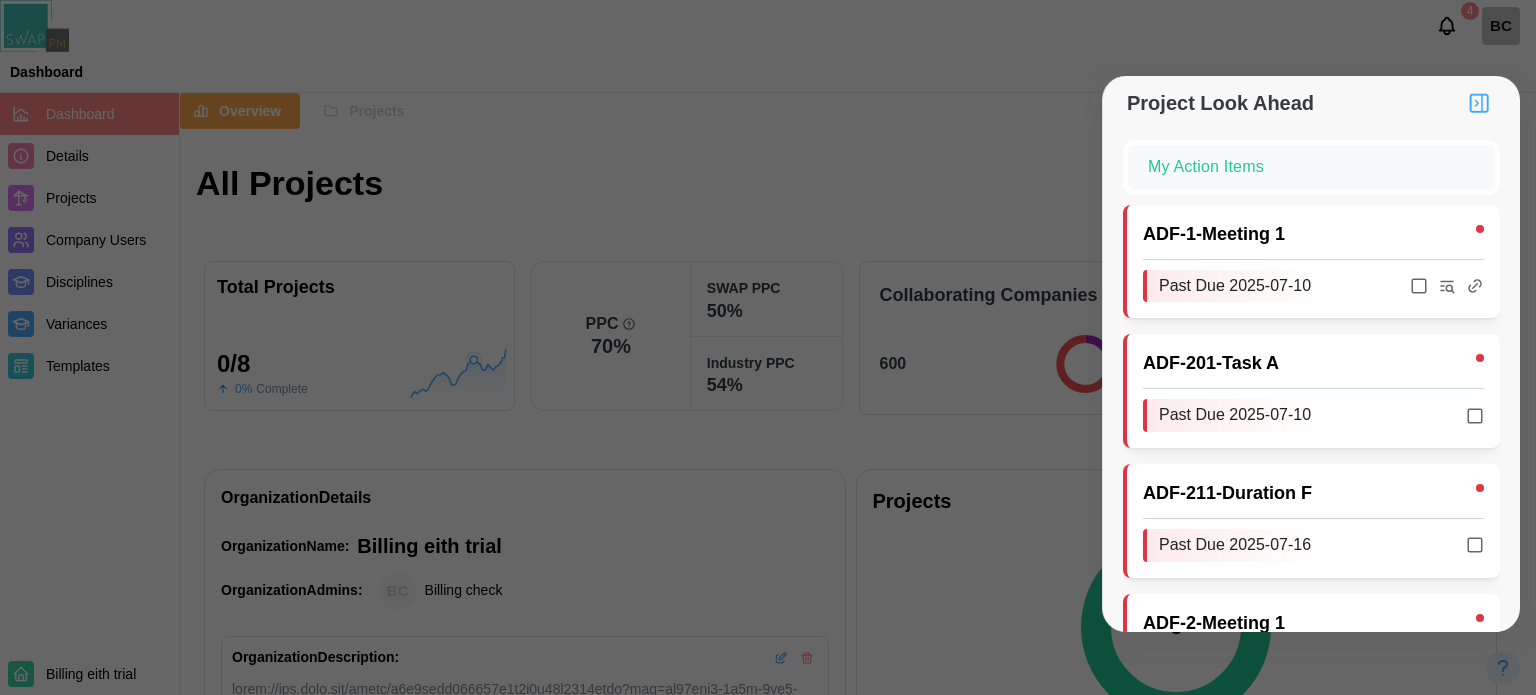 click 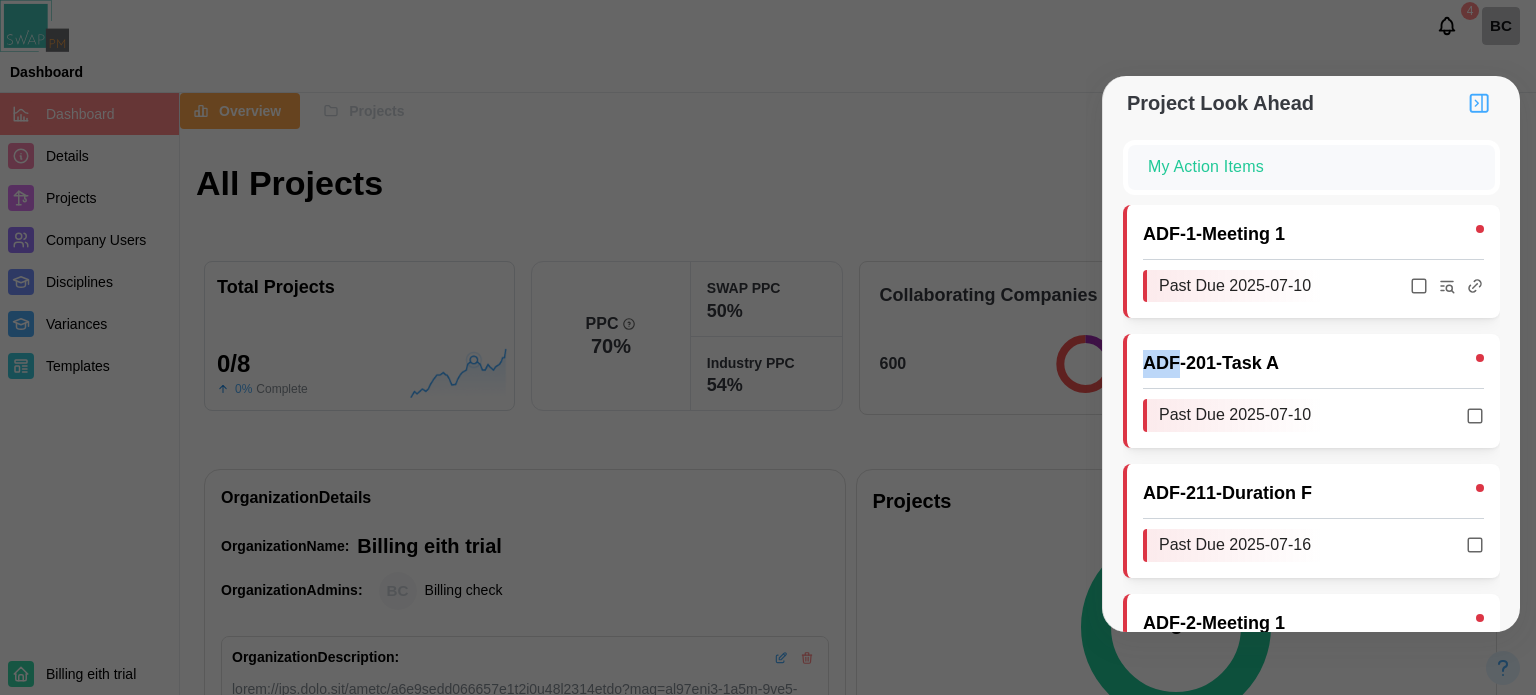click 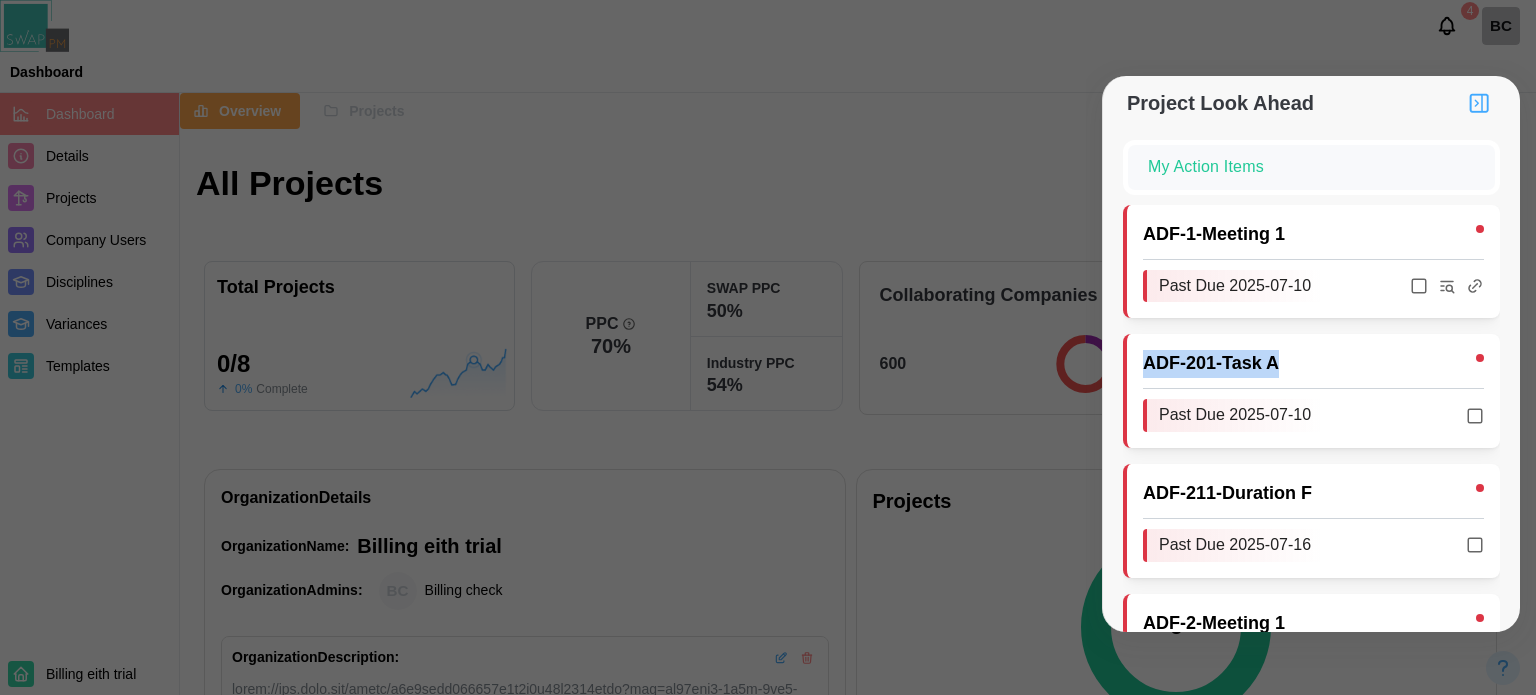 click 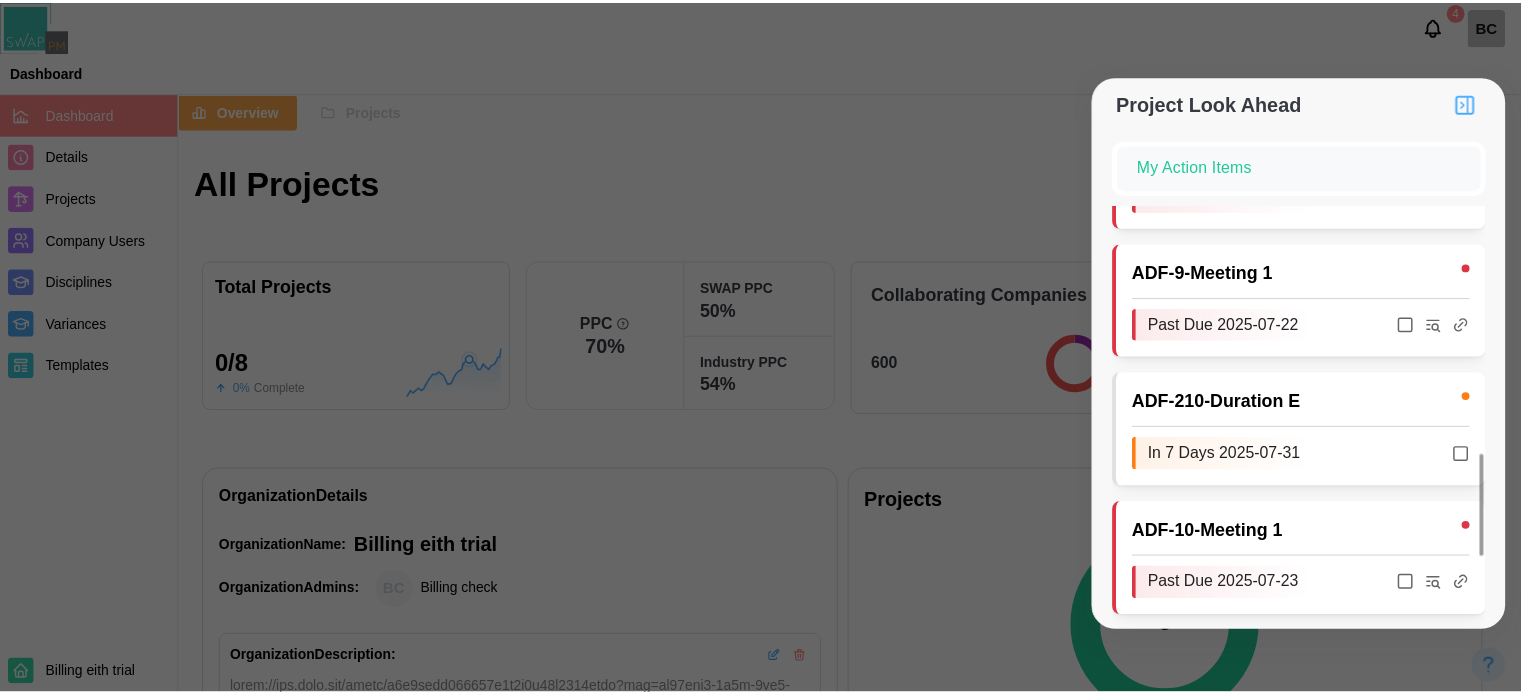 scroll, scrollTop: 158, scrollLeft: 0, axis: vertical 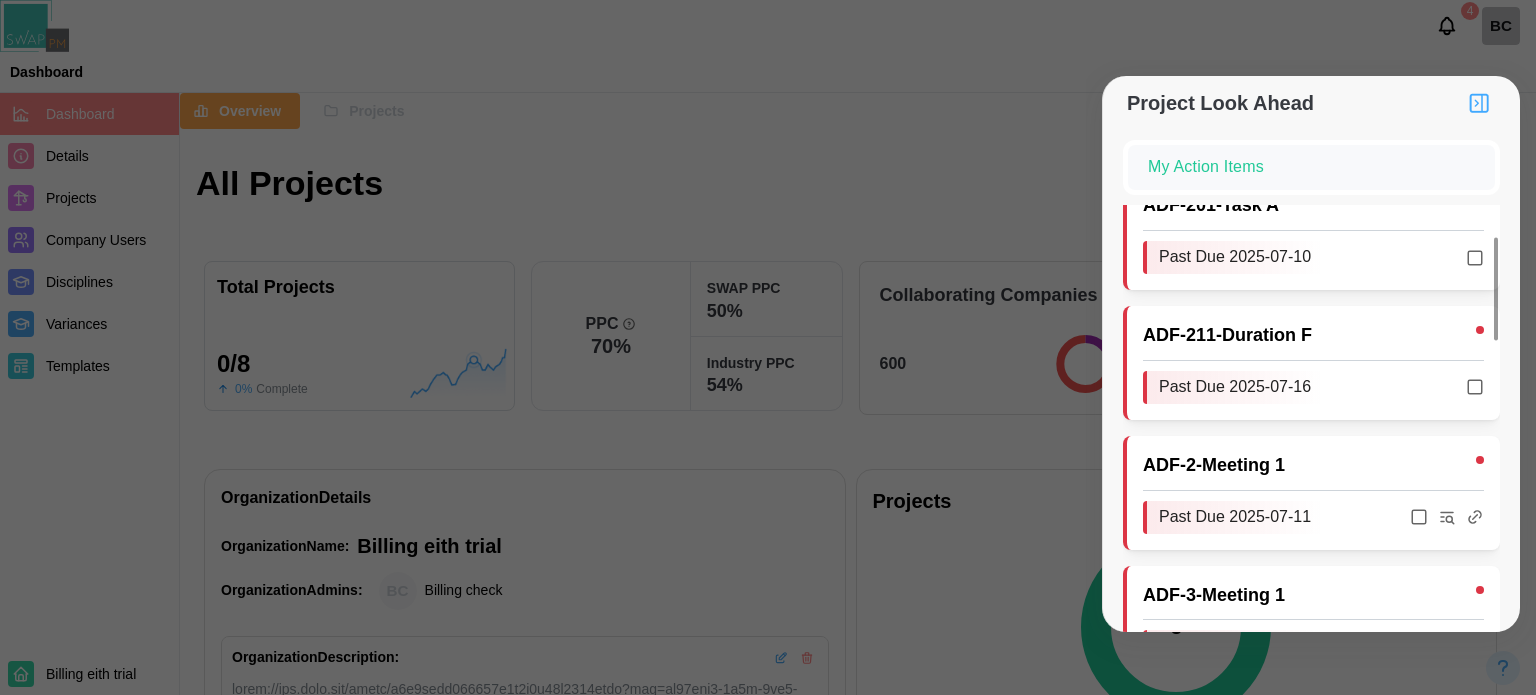 click at bounding box center [768, 347] 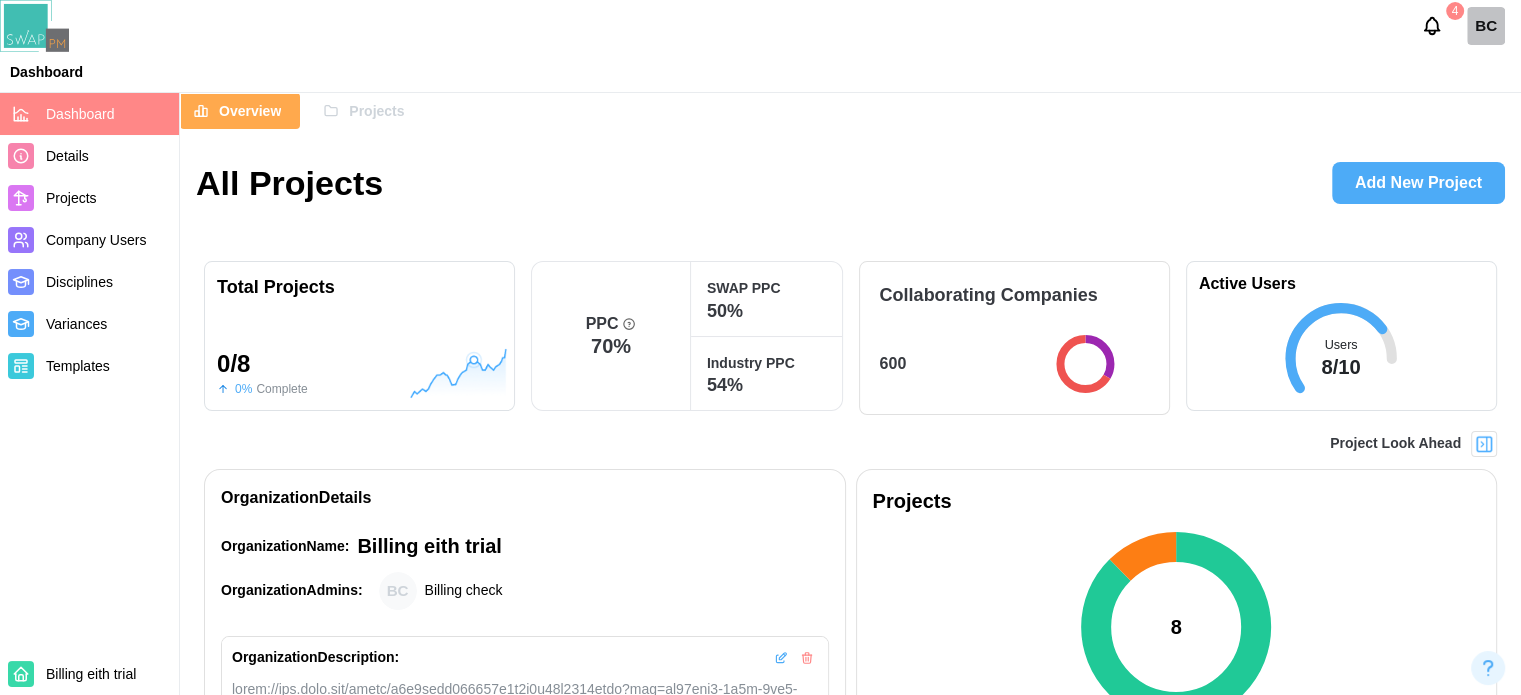 click on "Projects" at bounding box center [376, 111] 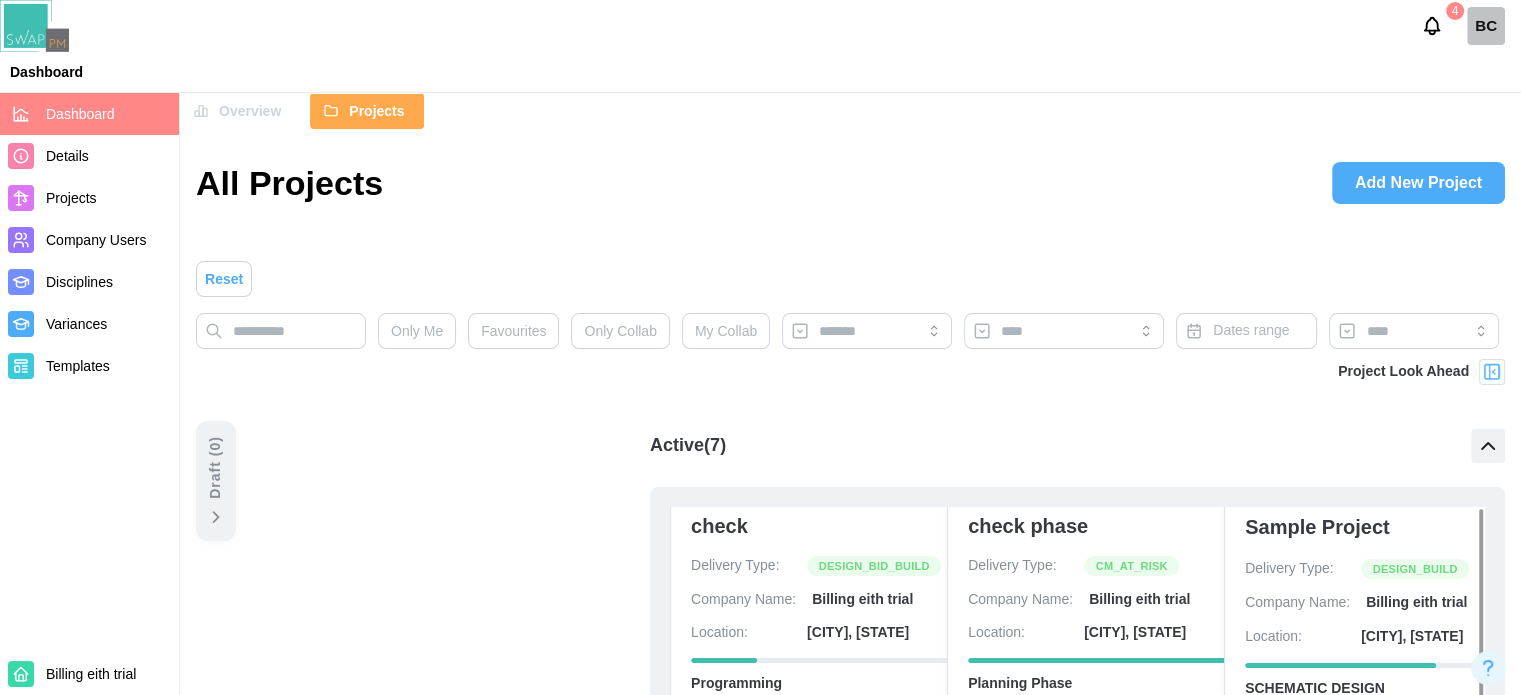 scroll, scrollTop: 0, scrollLeft: 0, axis: both 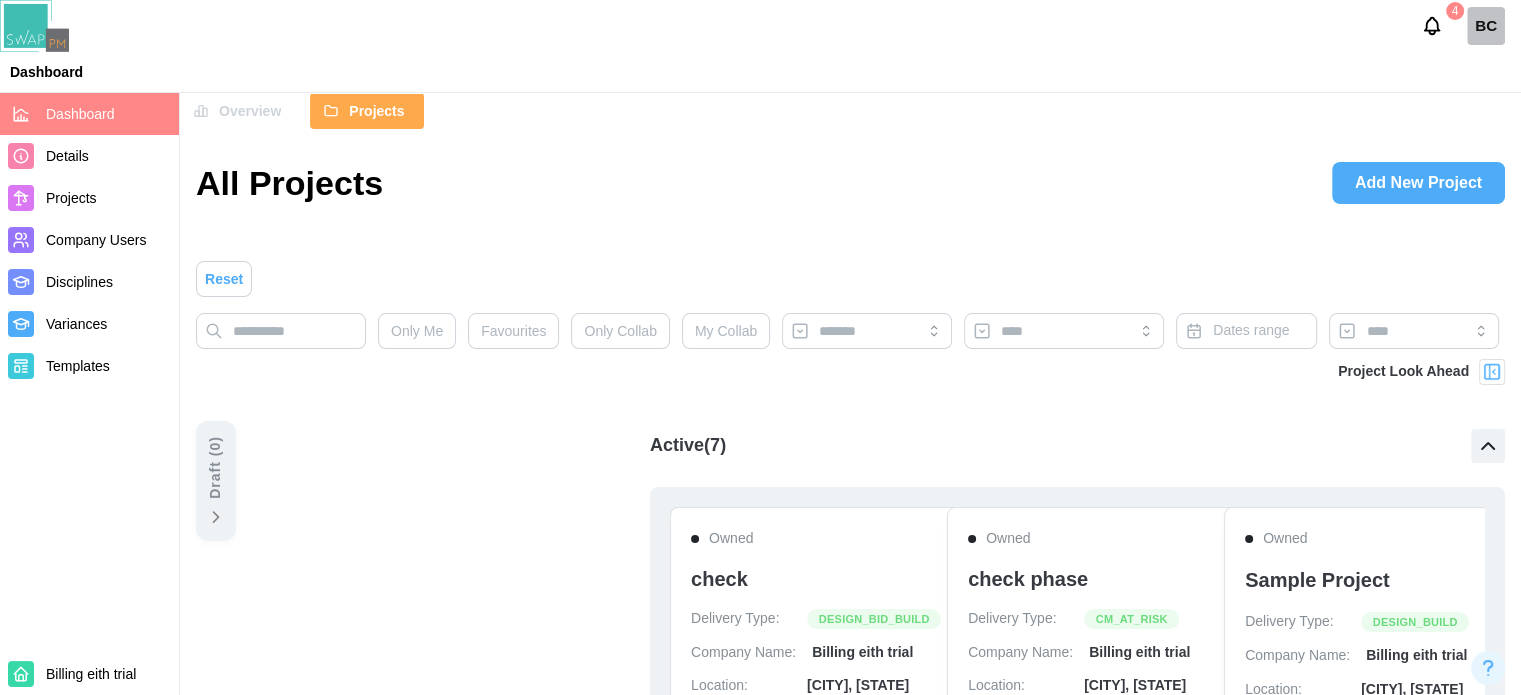 click at bounding box center (1492, 372) 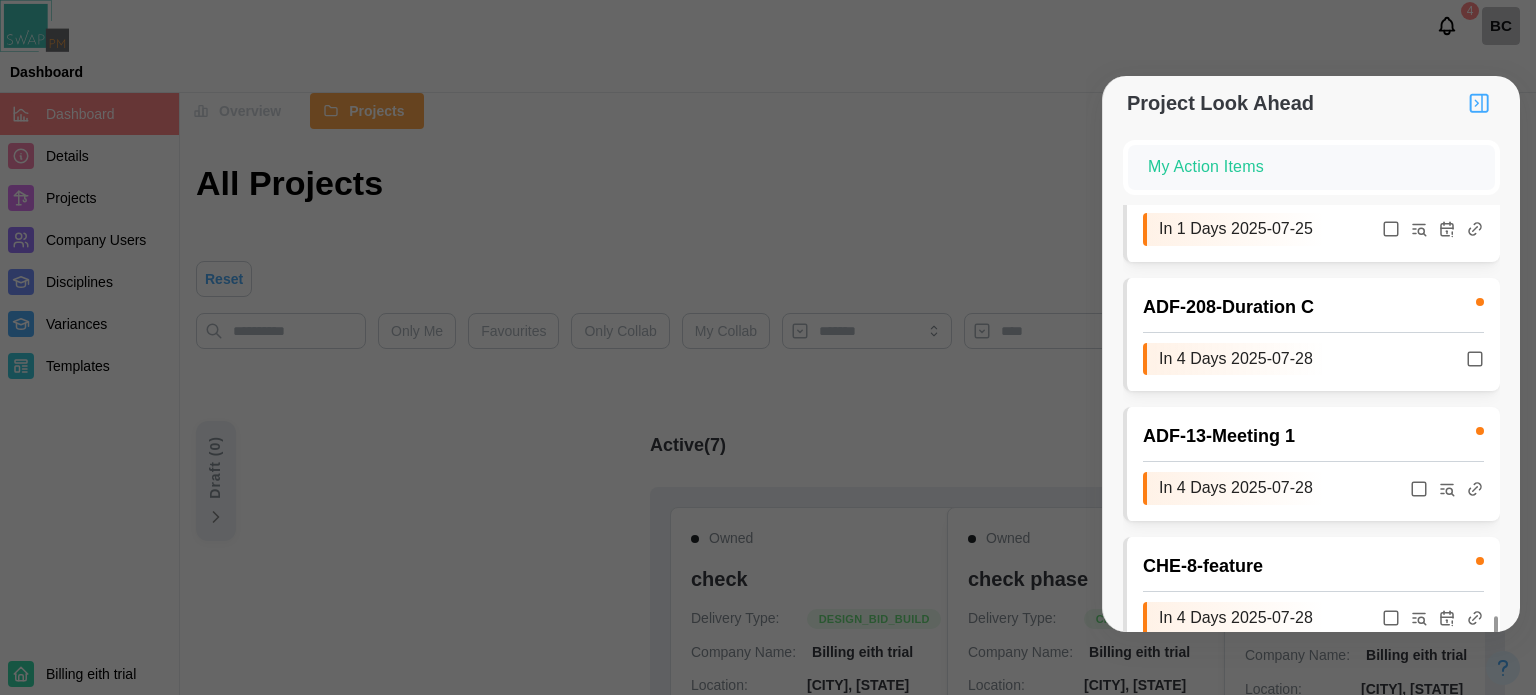 scroll, scrollTop: 2058, scrollLeft: 0, axis: vertical 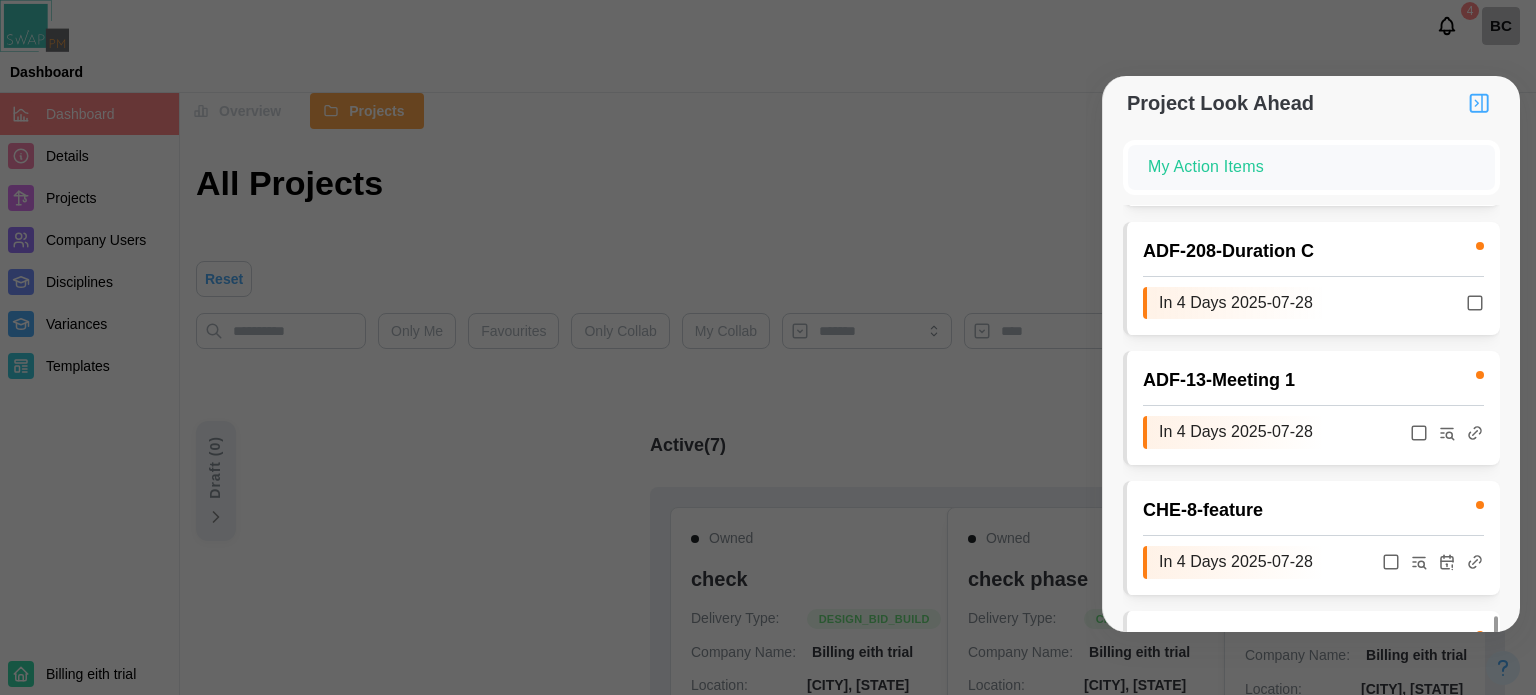 click at bounding box center (768, 347) 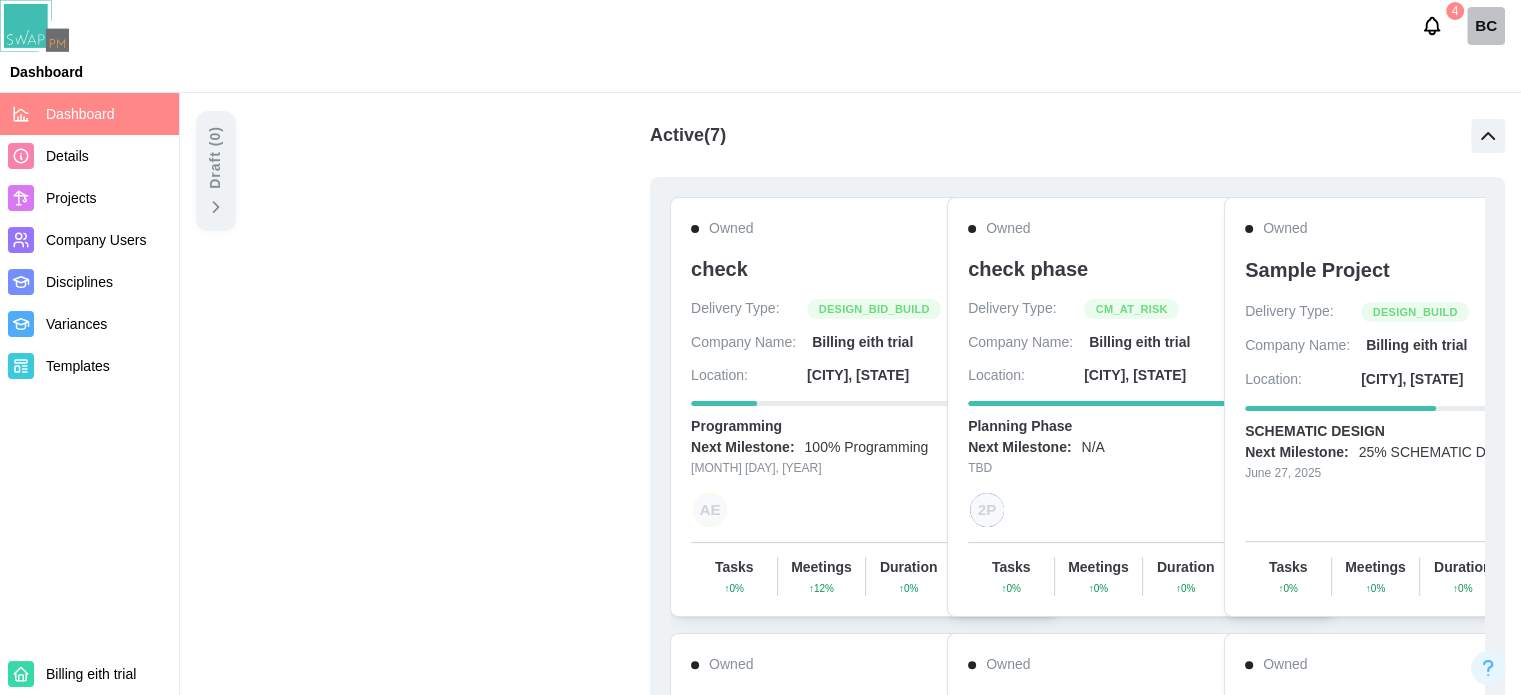 scroll, scrollTop: 500, scrollLeft: 0, axis: vertical 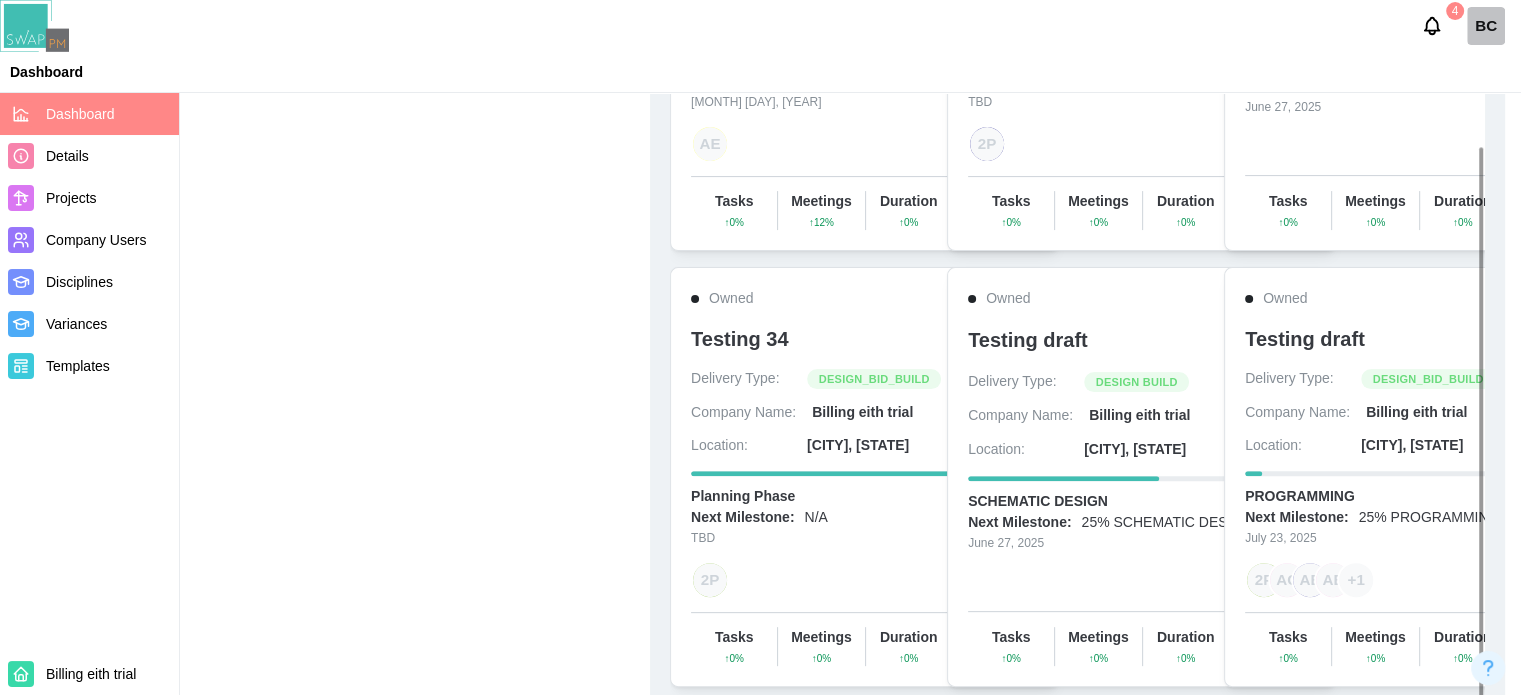 click on "Owned Testing 34 Delivery Type: DESIGN_BID_BUILD Company Name: Billing eith trial Location: Los Angeles, neww 100.0% Planning Phase   Next Milestone: N/A   TBD   2P 1 Tasks ↑ 0 % Meetings ↑ 0 % Duration ↑ 0 % Critical Path ↑ 0 %" at bounding box center (865, 477) 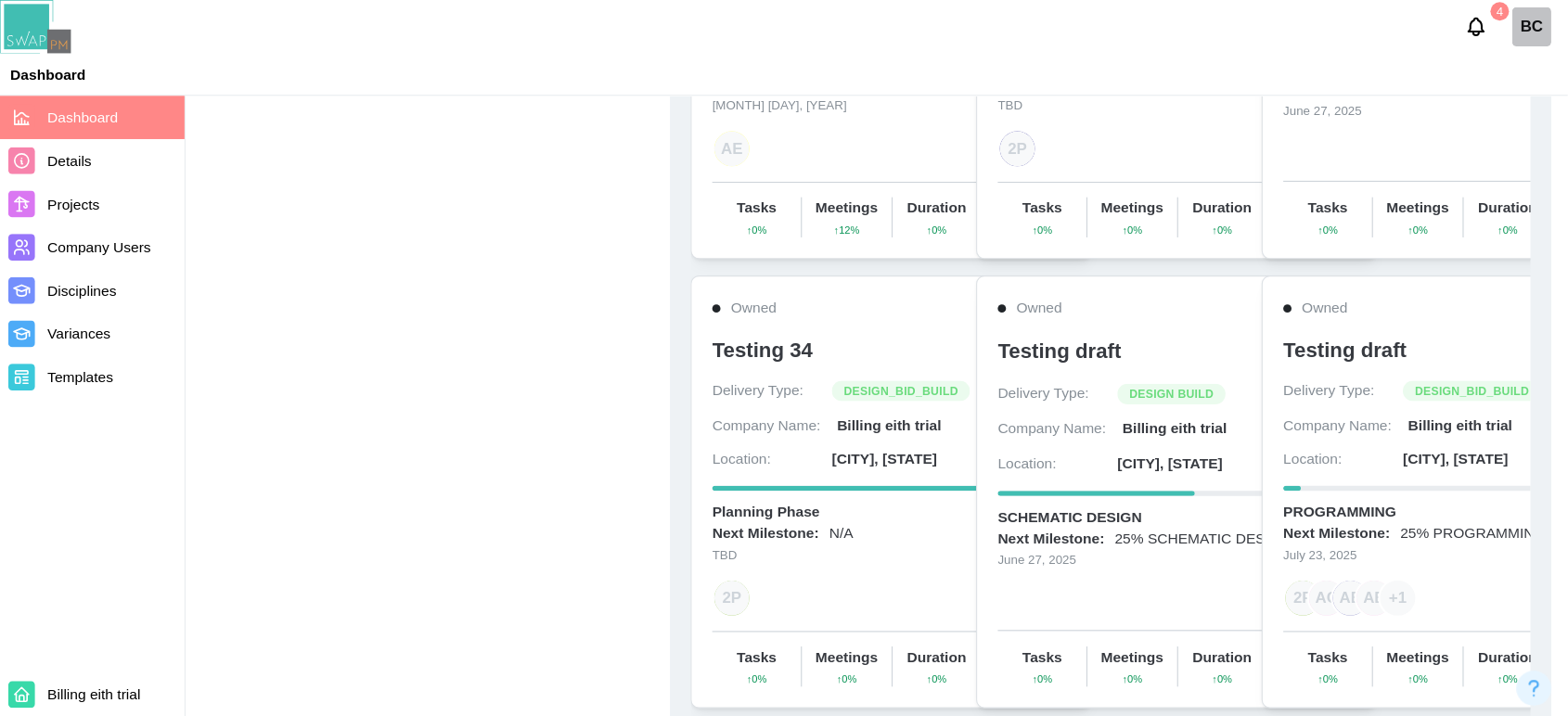 scroll, scrollTop: 464, scrollLeft: 0, axis: vertical 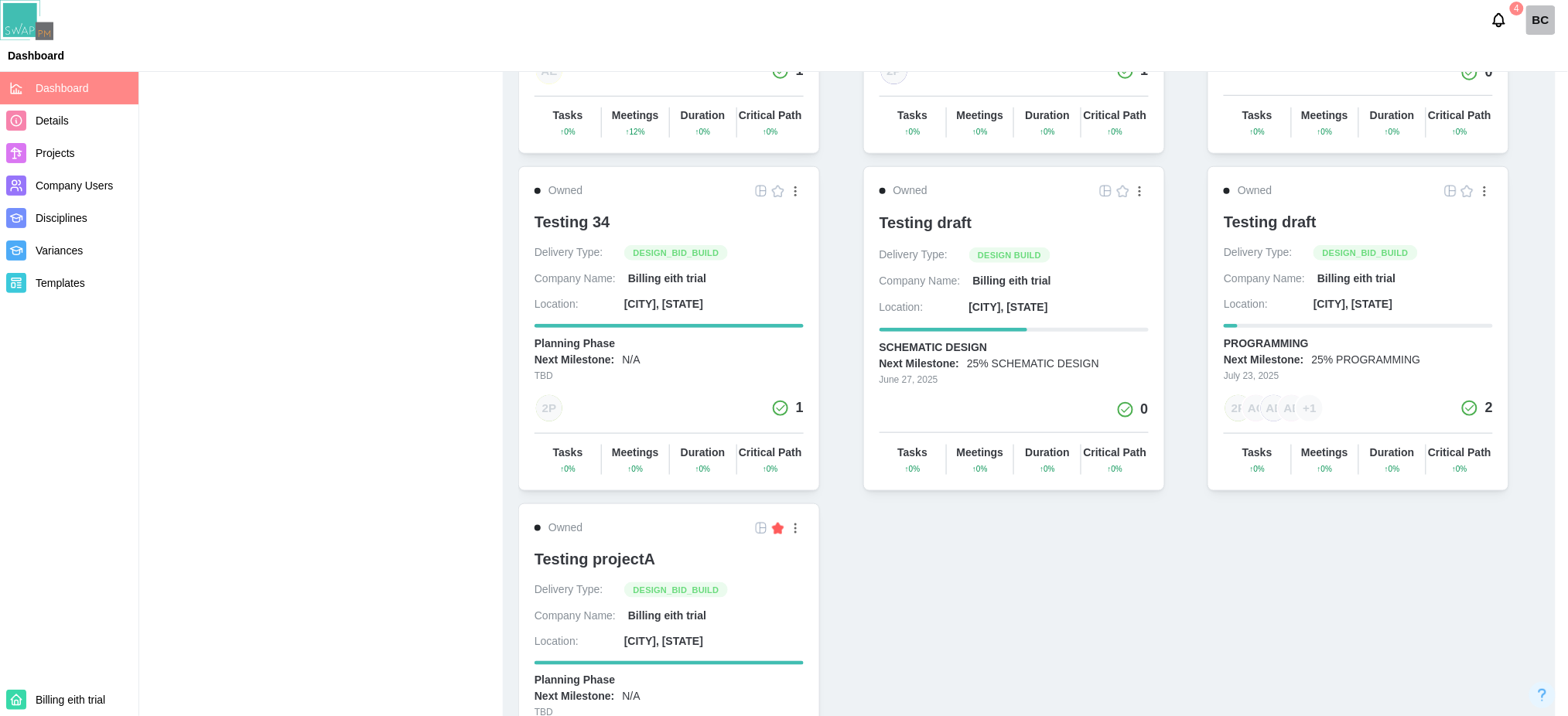 drag, startPoint x: 1096, startPoint y: 5, endPoint x: 750, endPoint y: 288, distance: 446.99553 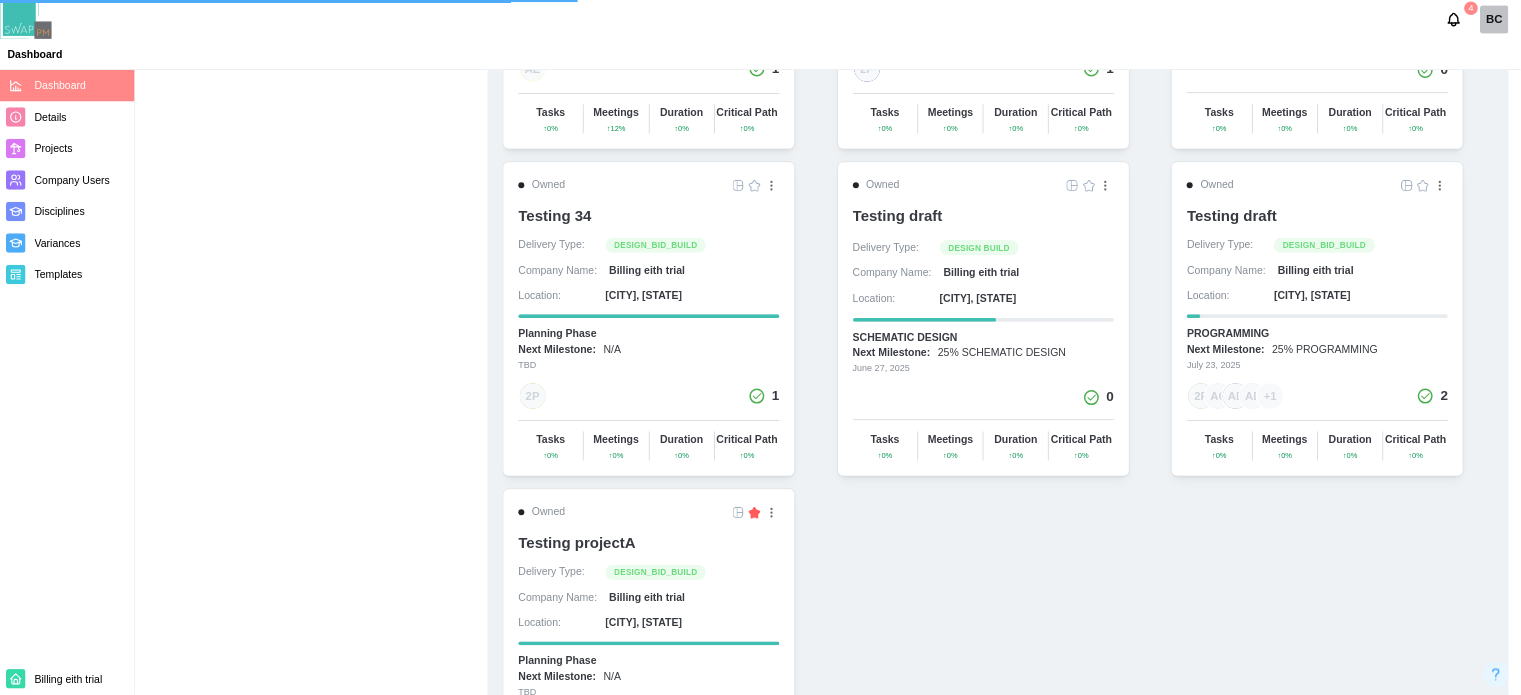 scroll, scrollTop: 500, scrollLeft: 0, axis: vertical 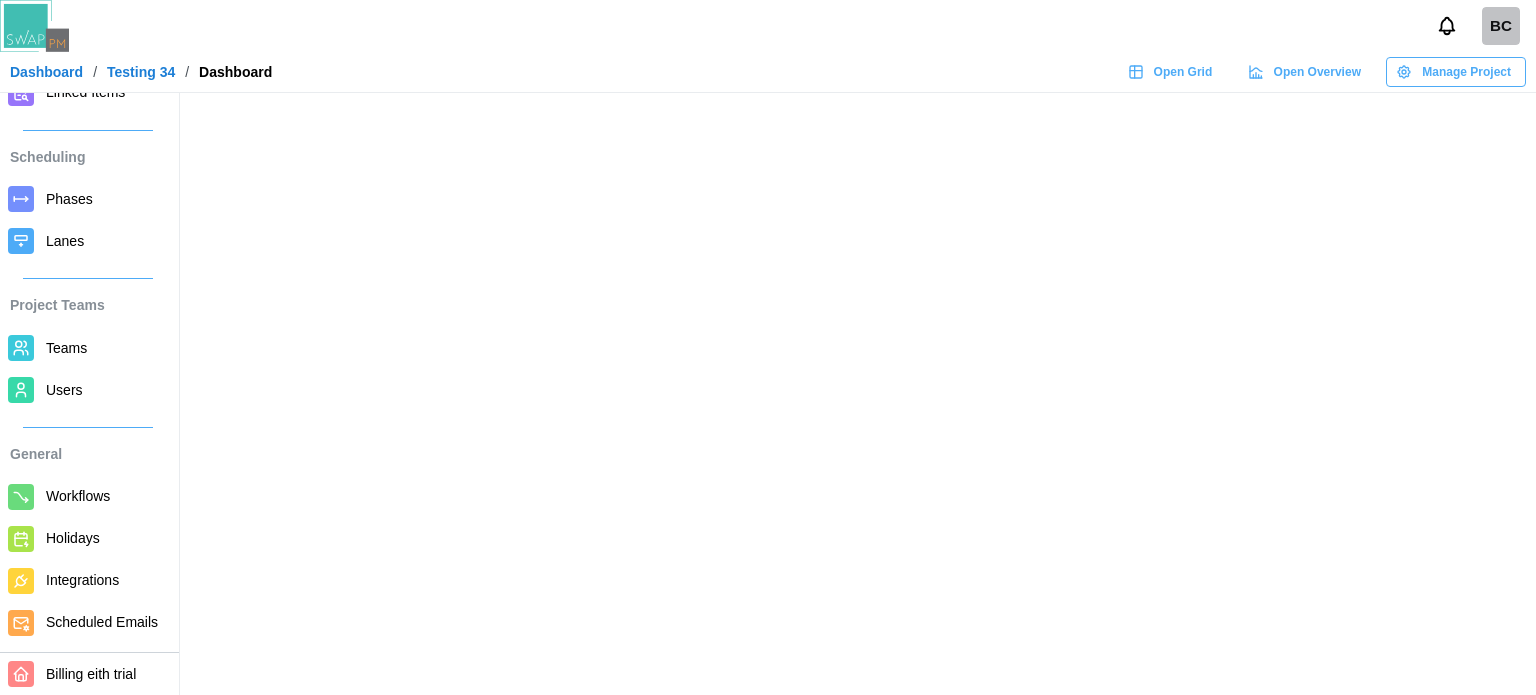 click on "Scheduled Emails" at bounding box center [102, 622] 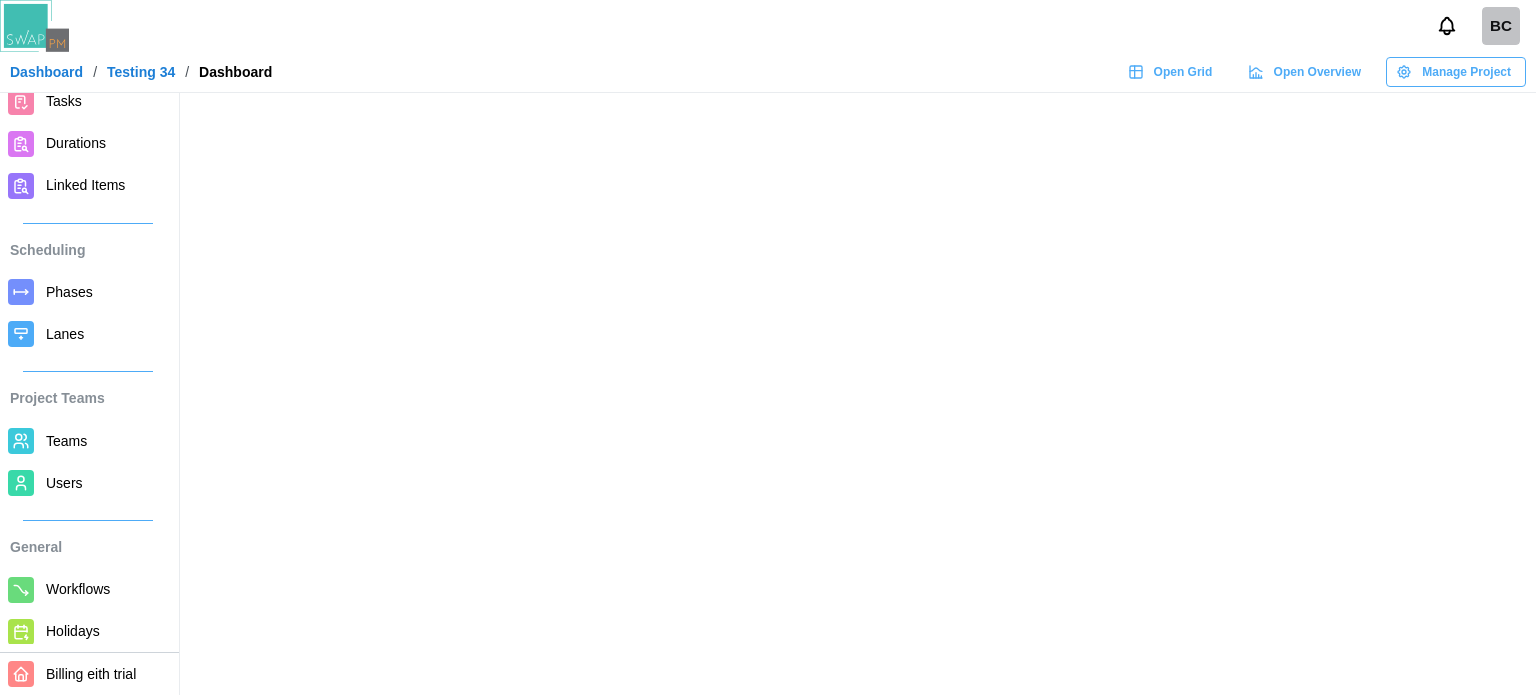 scroll, scrollTop: 0, scrollLeft: 0, axis: both 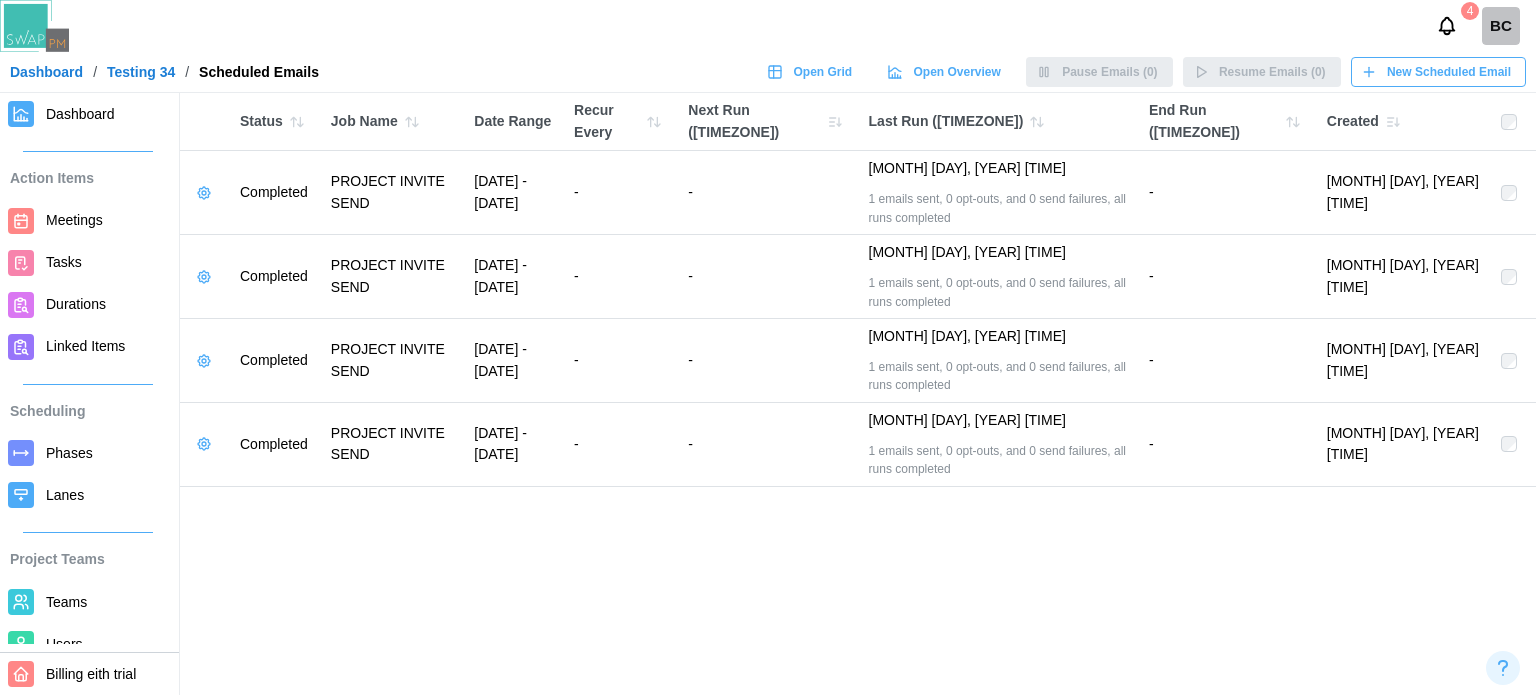 click on "4 BC Dashboard / Testing 34 / Scheduled Emails Open Grid Open Overview Pause Emails (0) Resume Emails (0) New Scheduled Email" at bounding box center [768, 46] 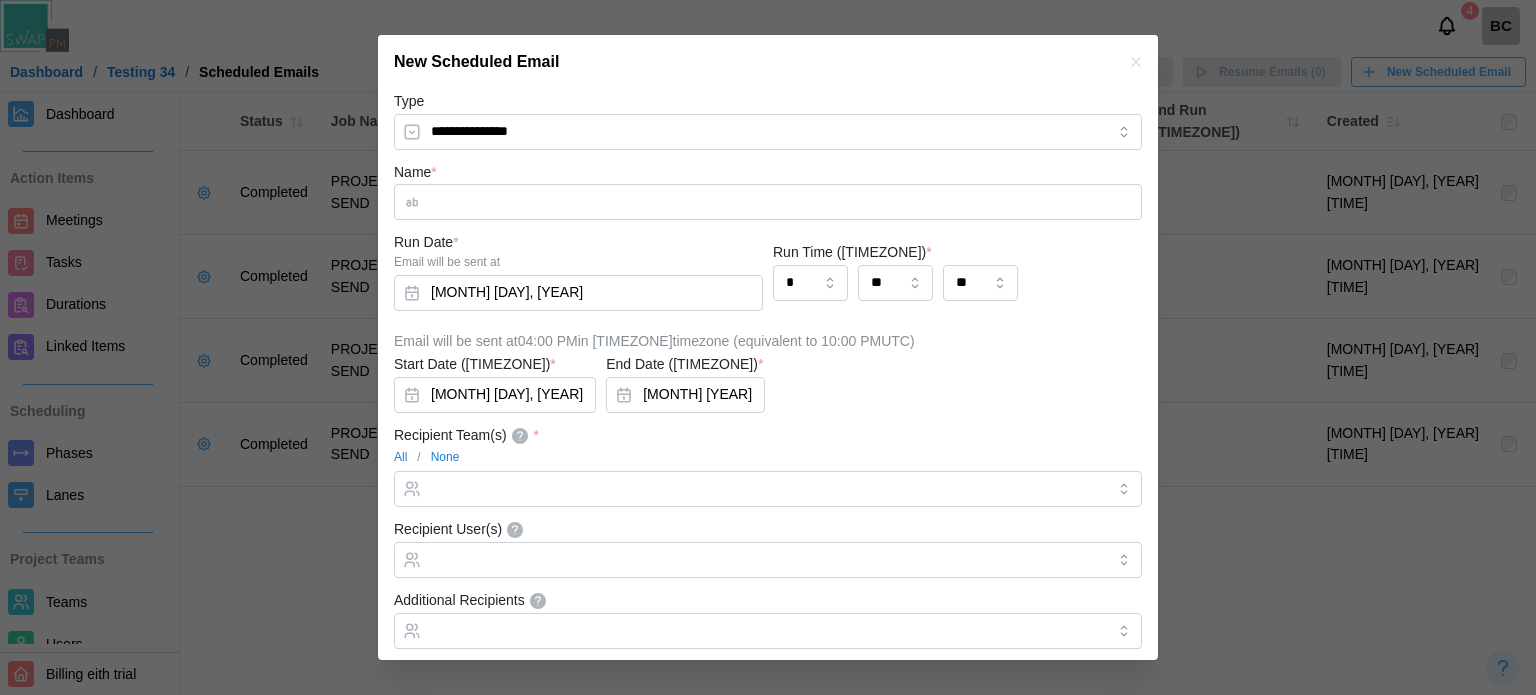click on "Name  *" at bounding box center [768, 202] 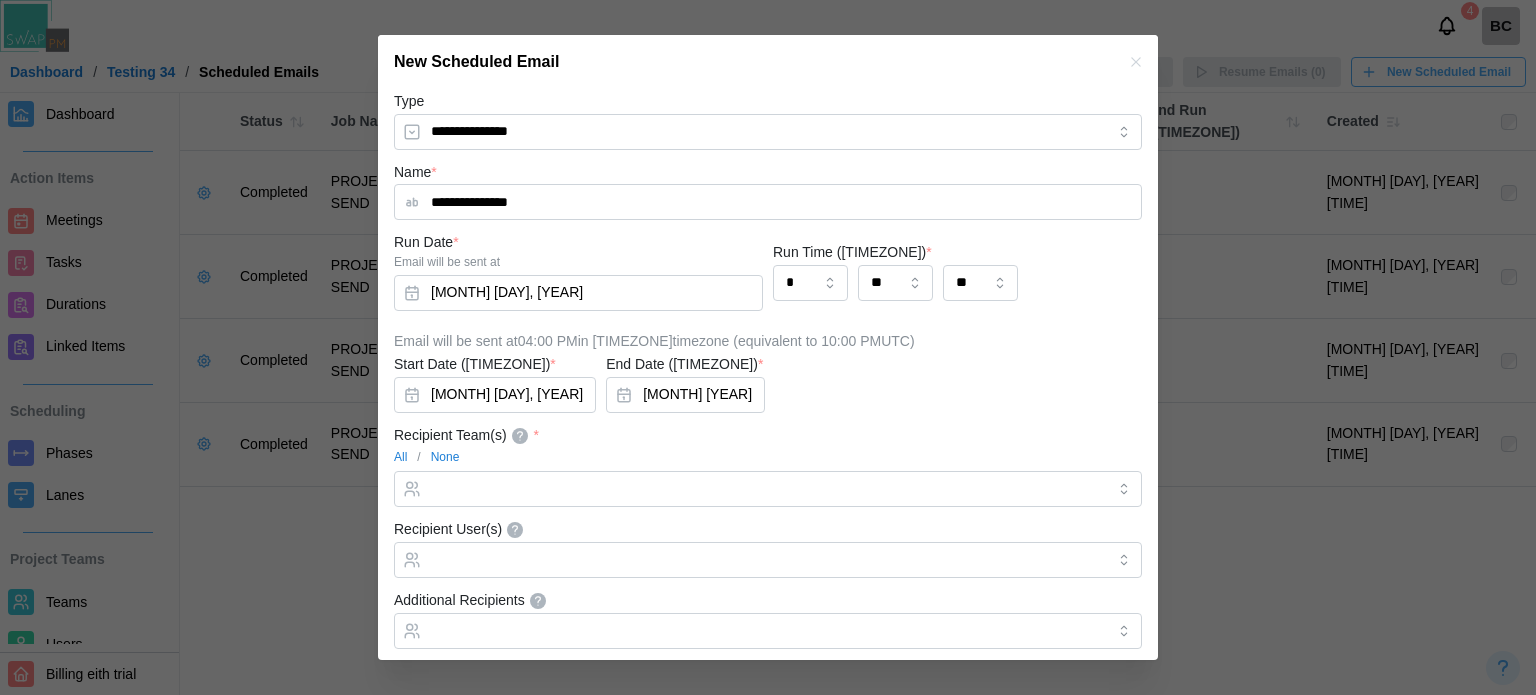 scroll, scrollTop: 200, scrollLeft: 0, axis: vertical 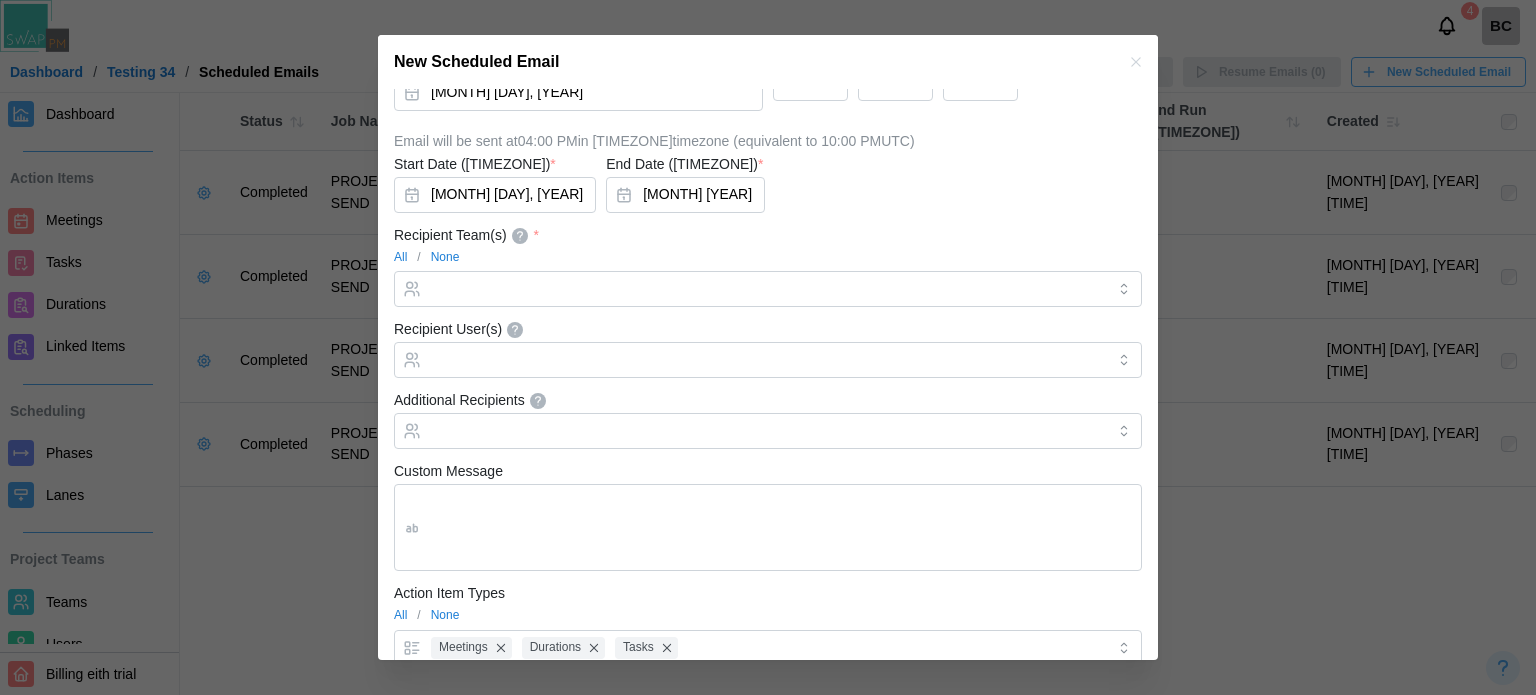 type on "**********" 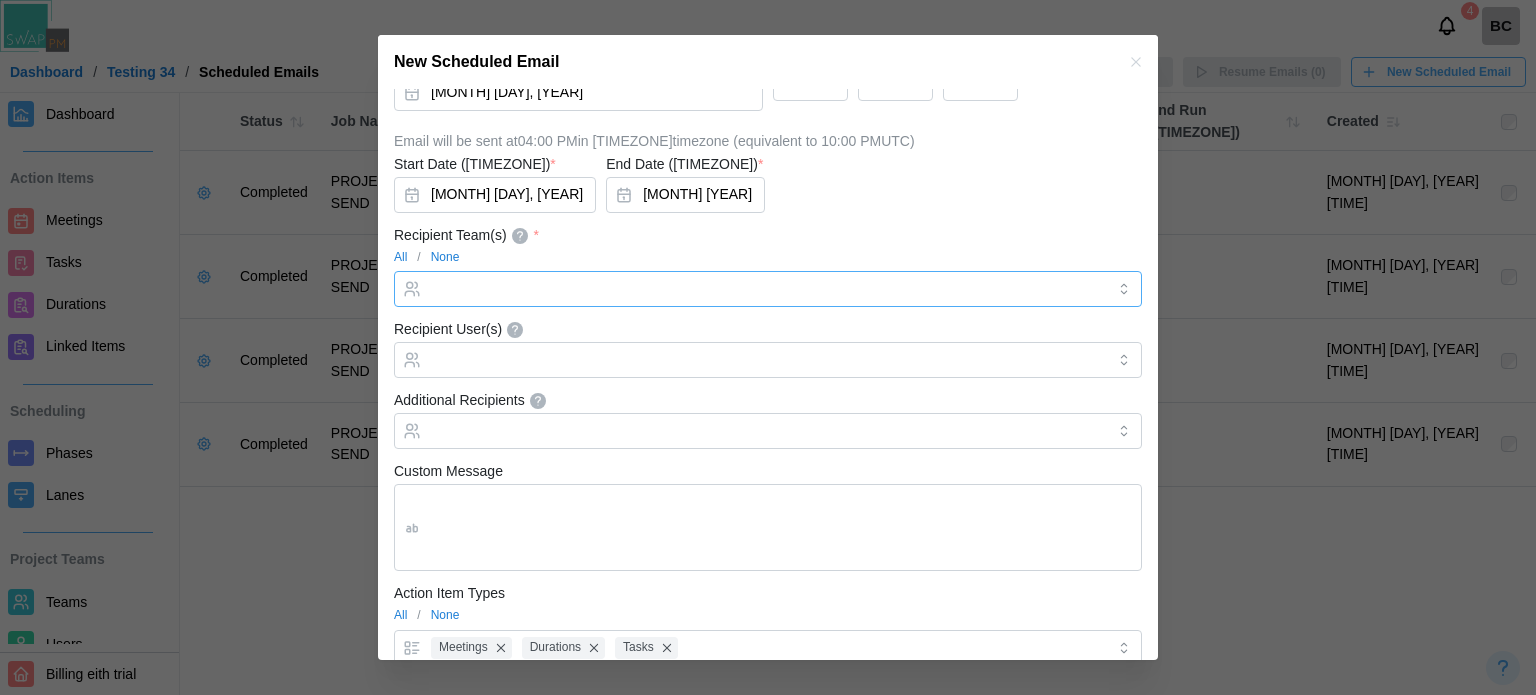 click at bounding box center (765, 289) 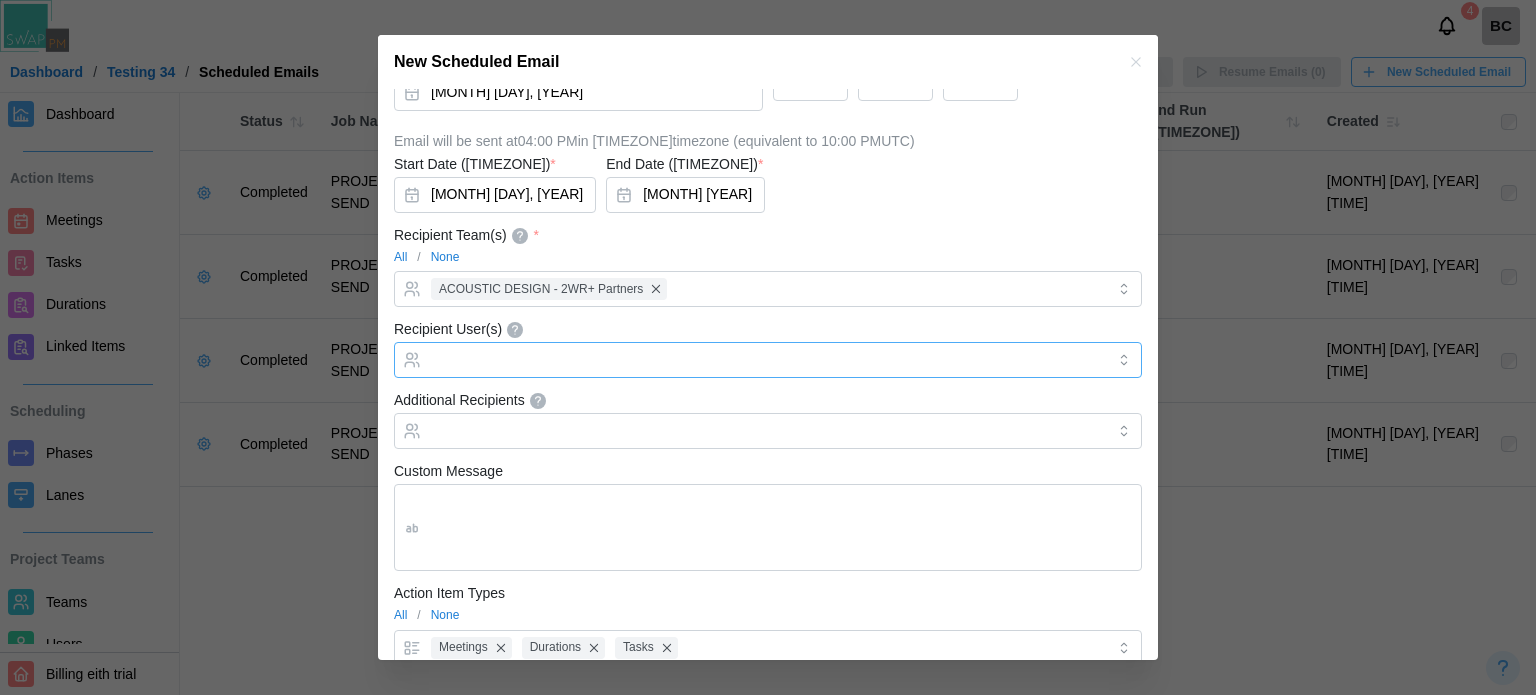 click on "Recipient User(s)" at bounding box center [768, 360] 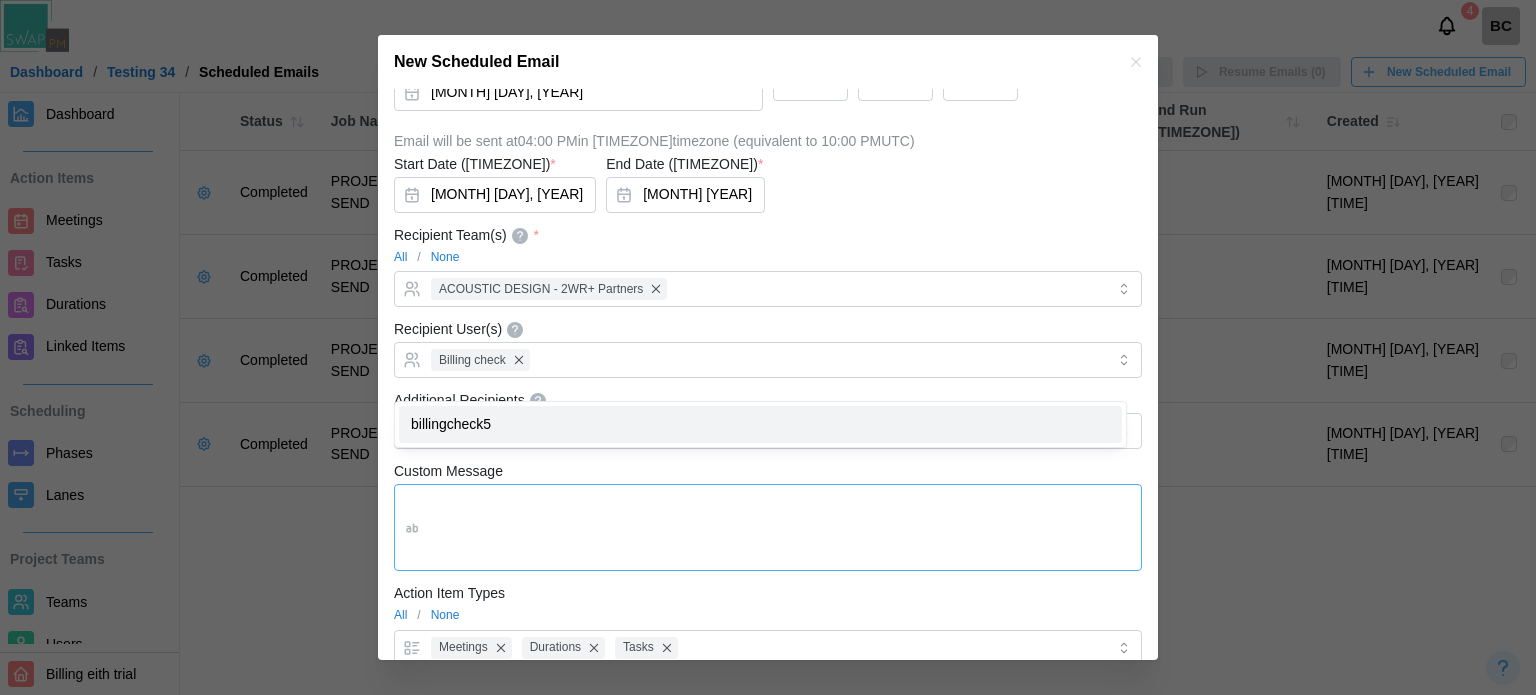 click on "Custom Message" at bounding box center [768, 528] 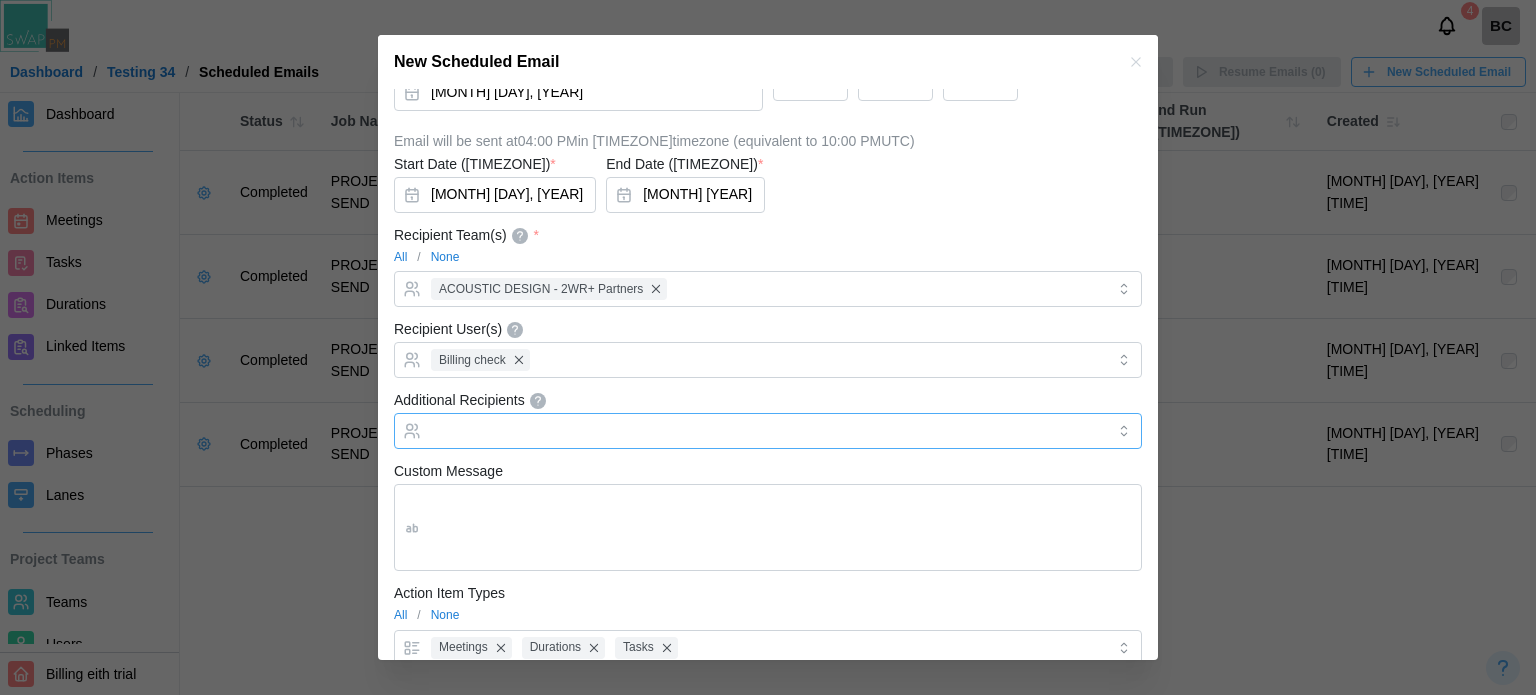 click on "Additional Recipients" at bounding box center [768, 431] 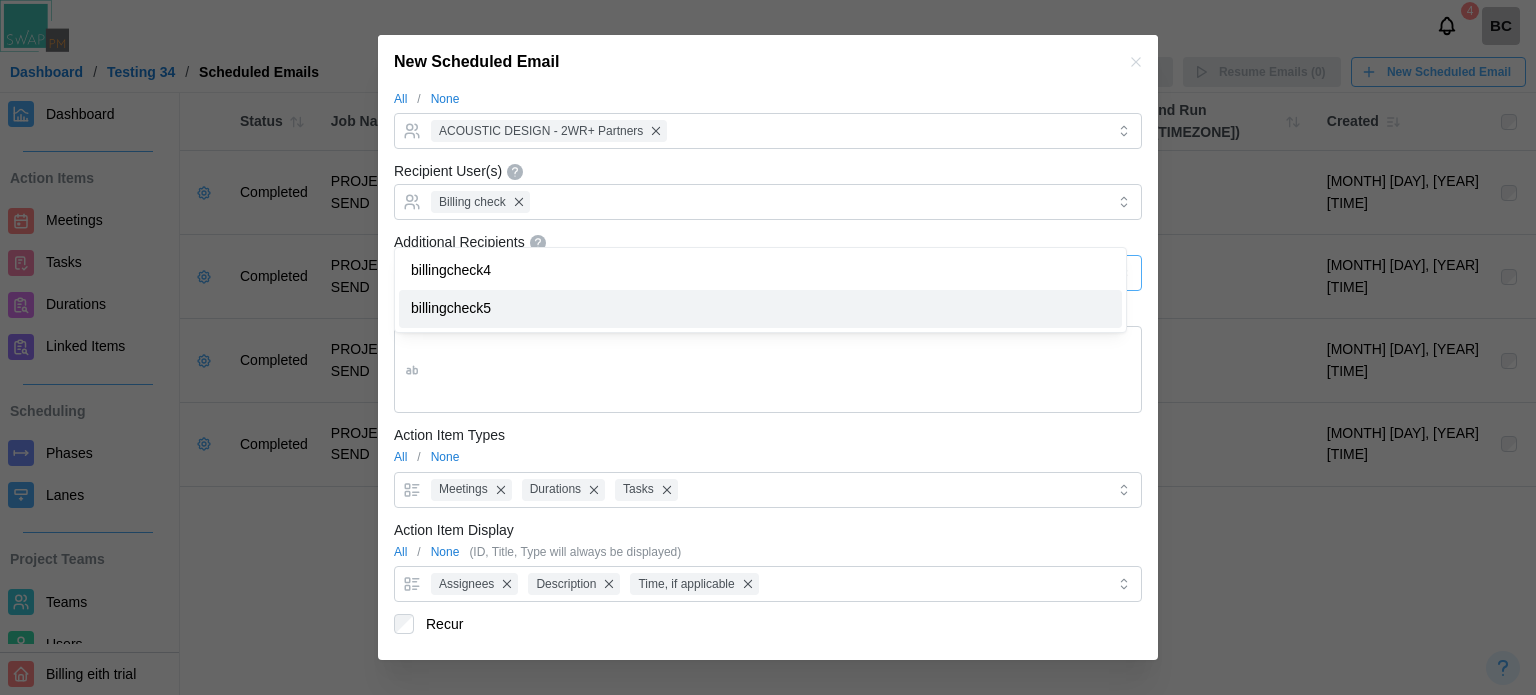 scroll, scrollTop: 424, scrollLeft: 0, axis: vertical 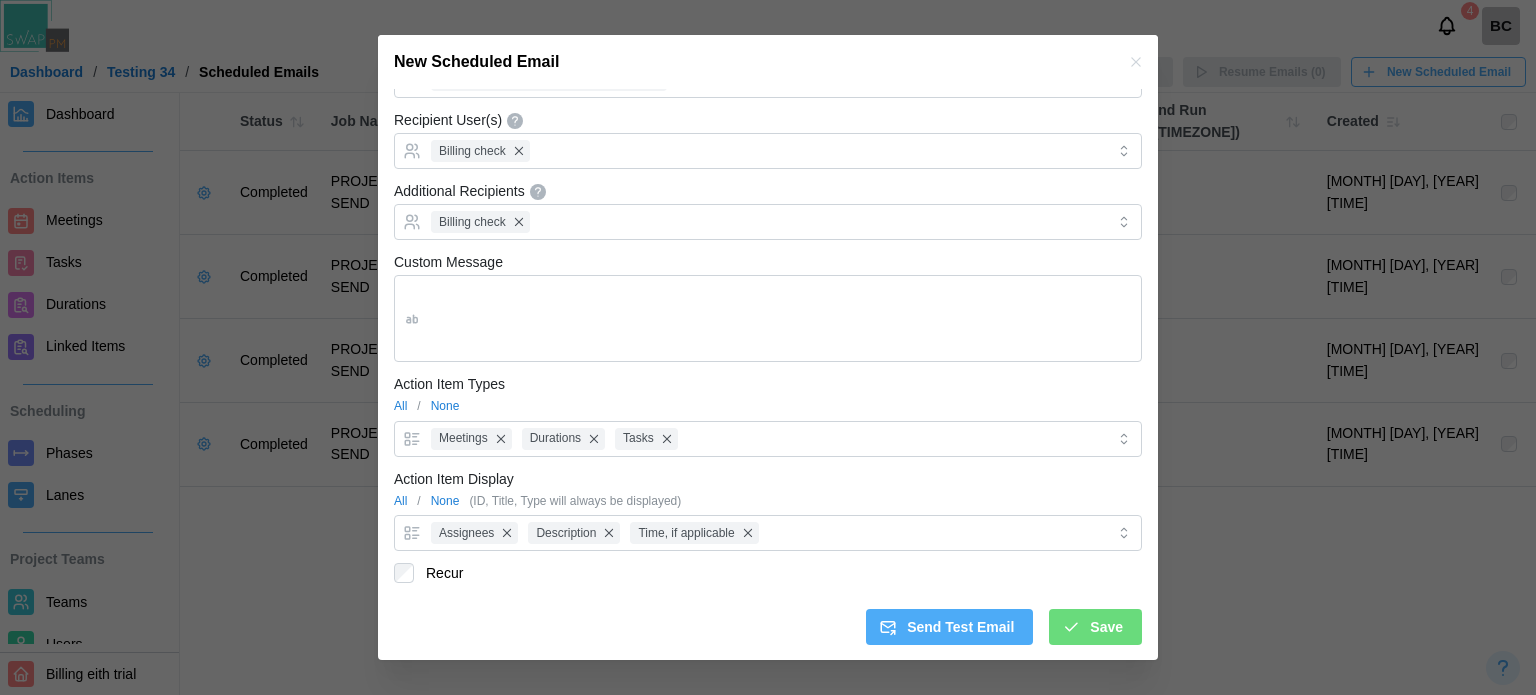 click 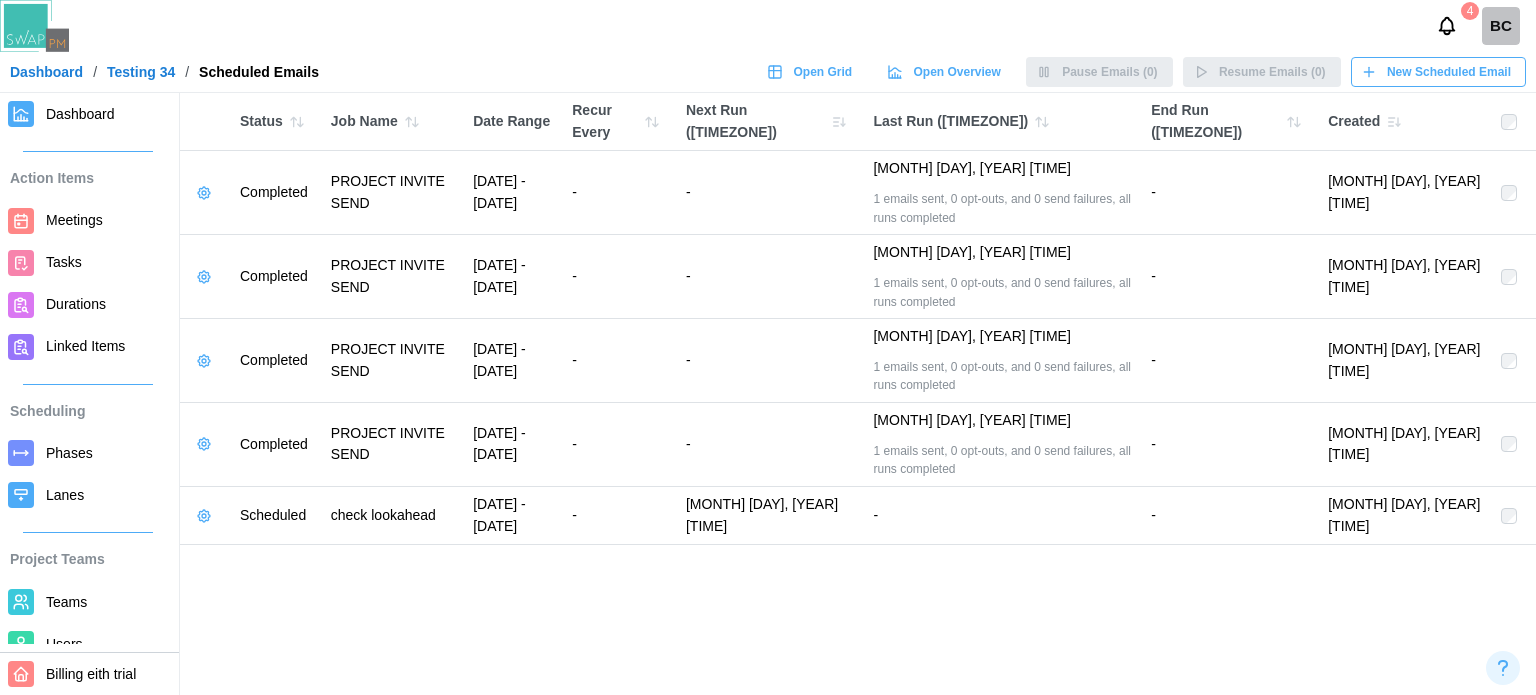 click on "Dashboard / Testing 34 / Scheduled Emails Open Grid Open Overview Pause Emails (0) Resume Emails (0) New Scheduled Email" at bounding box center (768, 72) 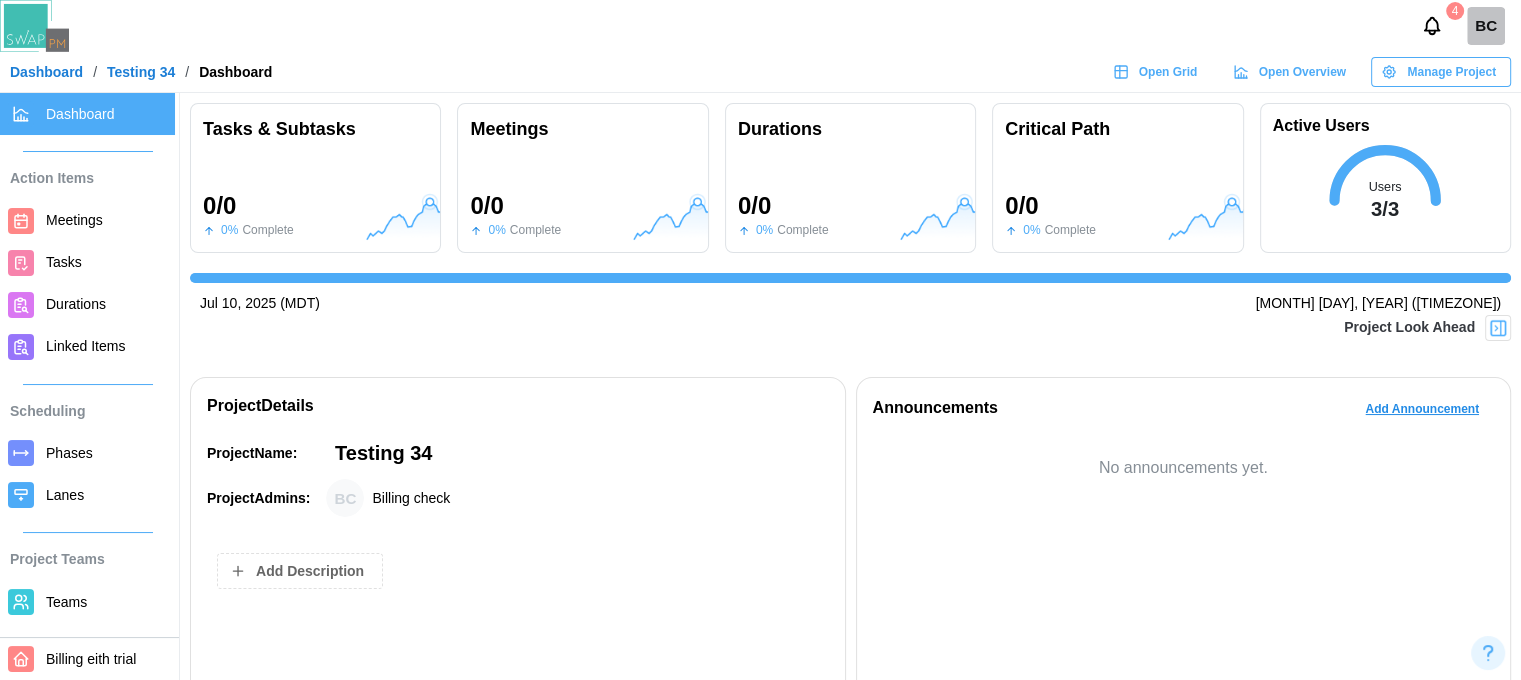 click at bounding box center (1498, 328) 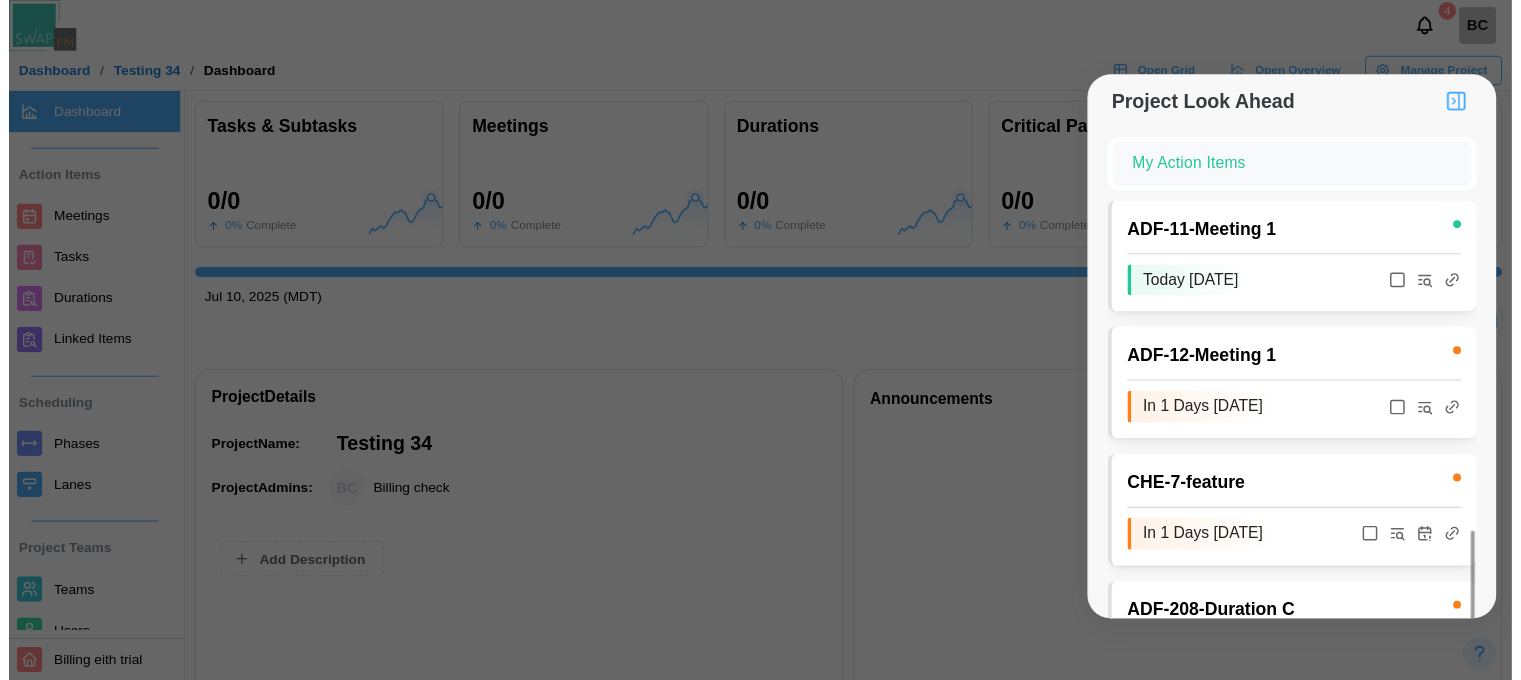 scroll, scrollTop: 1658, scrollLeft: 0, axis: vertical 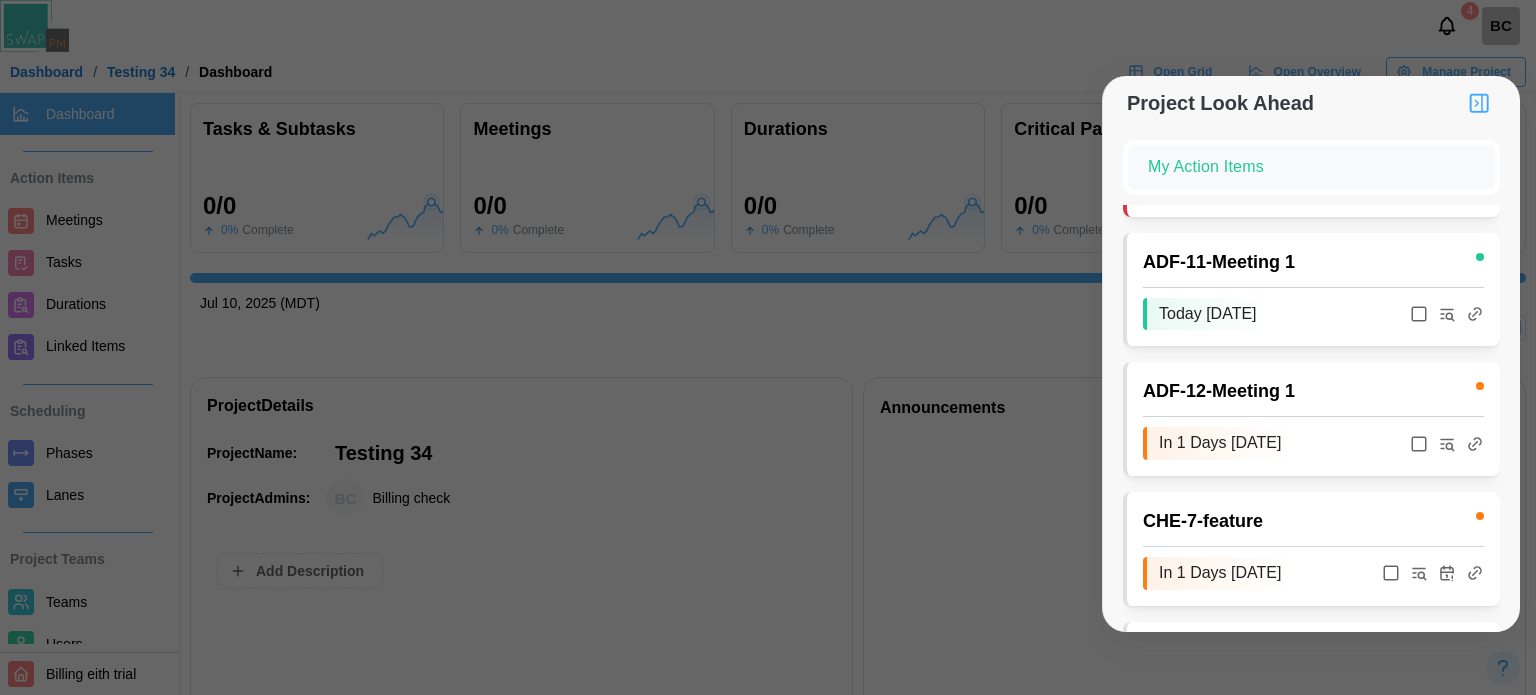 click at bounding box center (768, 347) 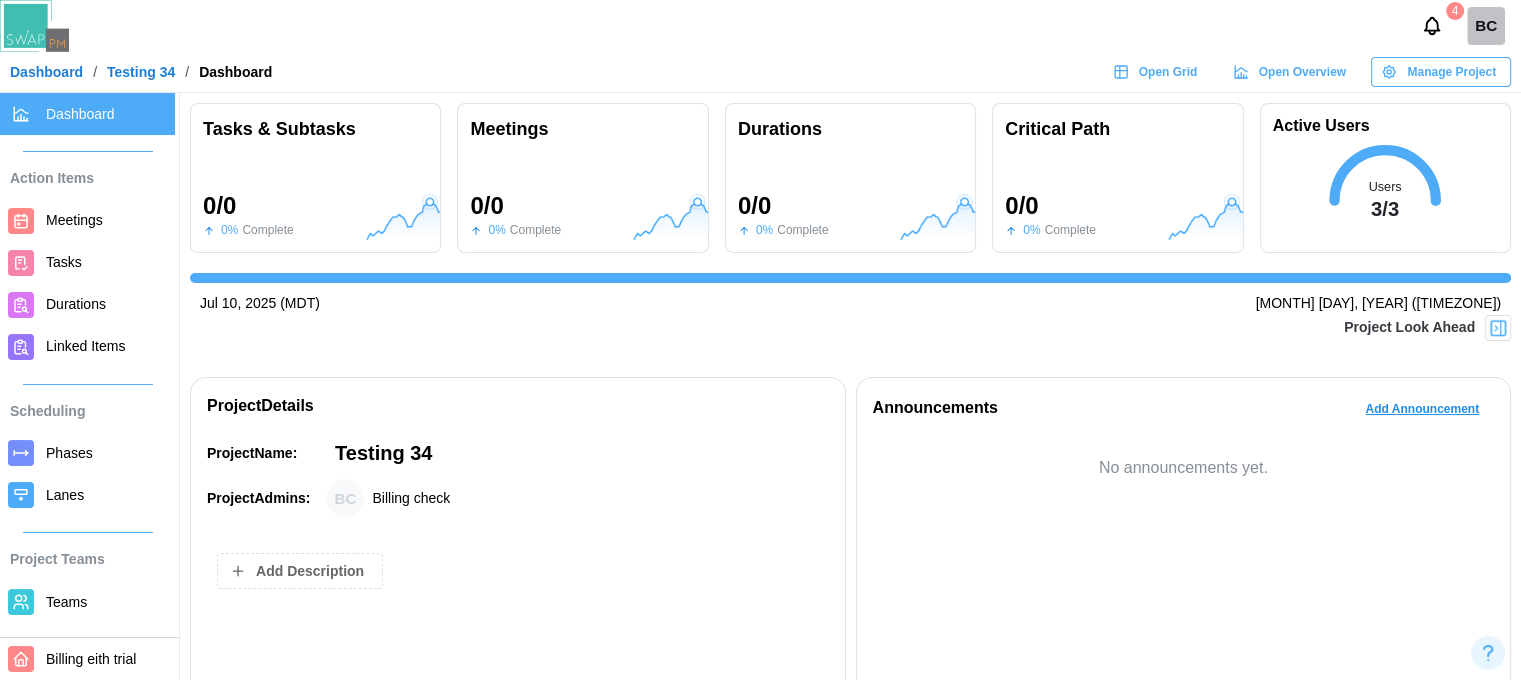scroll, scrollTop: 276, scrollLeft: 0, axis: vertical 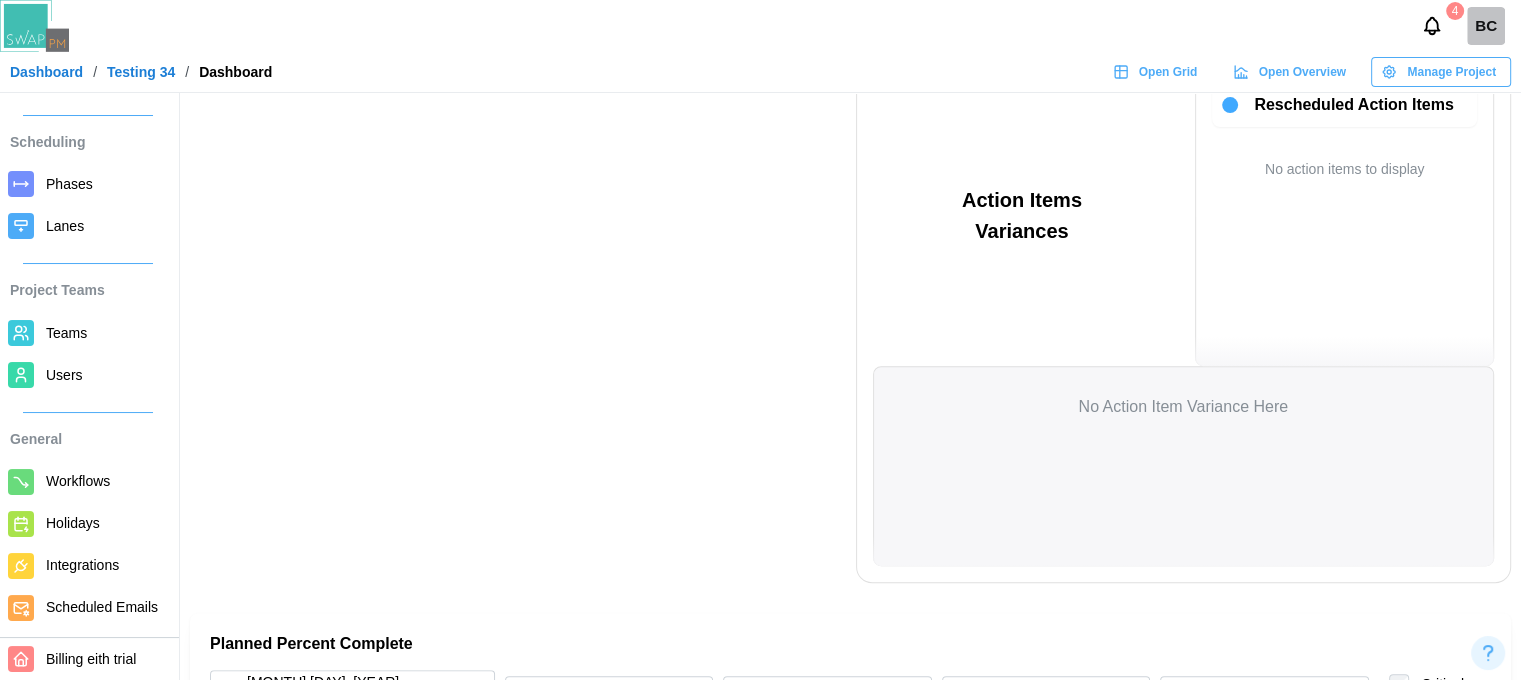 click on "Scheduled Emails" at bounding box center (102, 607) 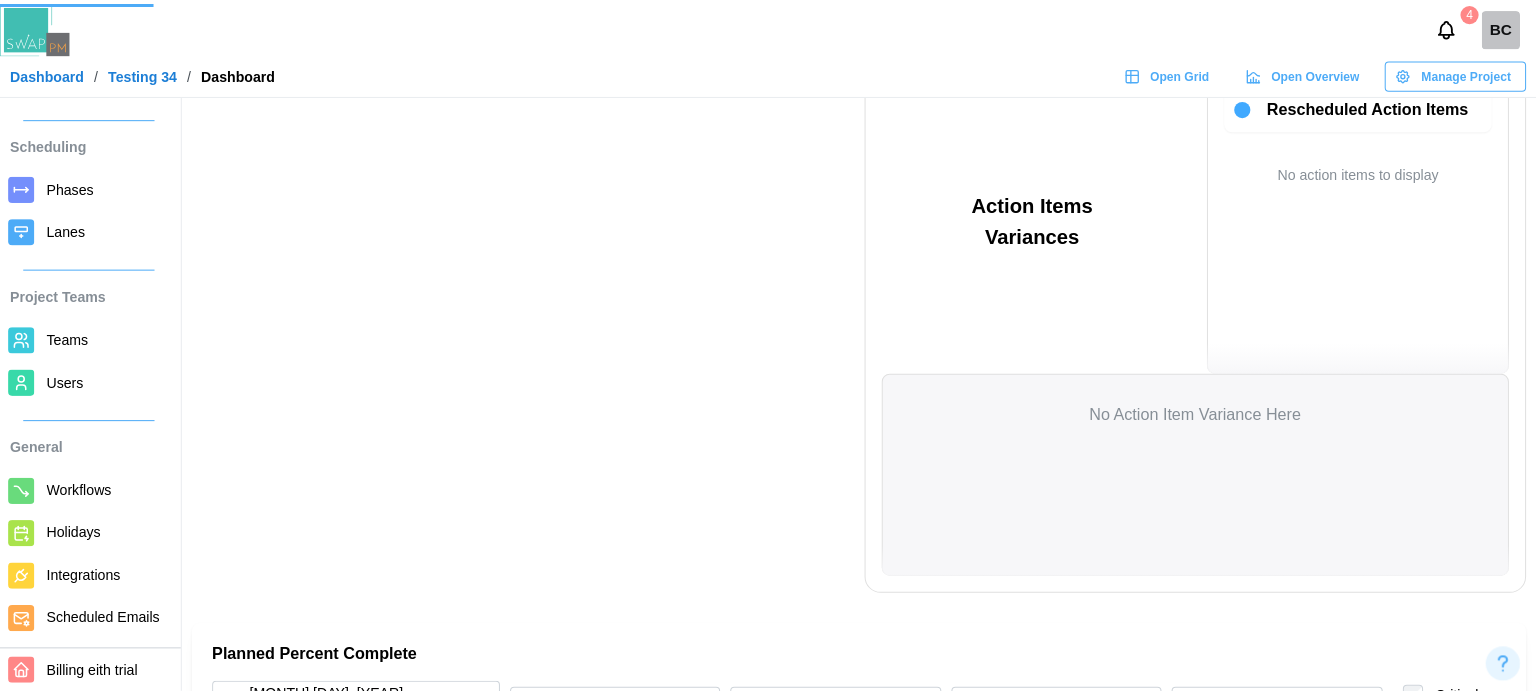 scroll, scrollTop: 0, scrollLeft: 0, axis: both 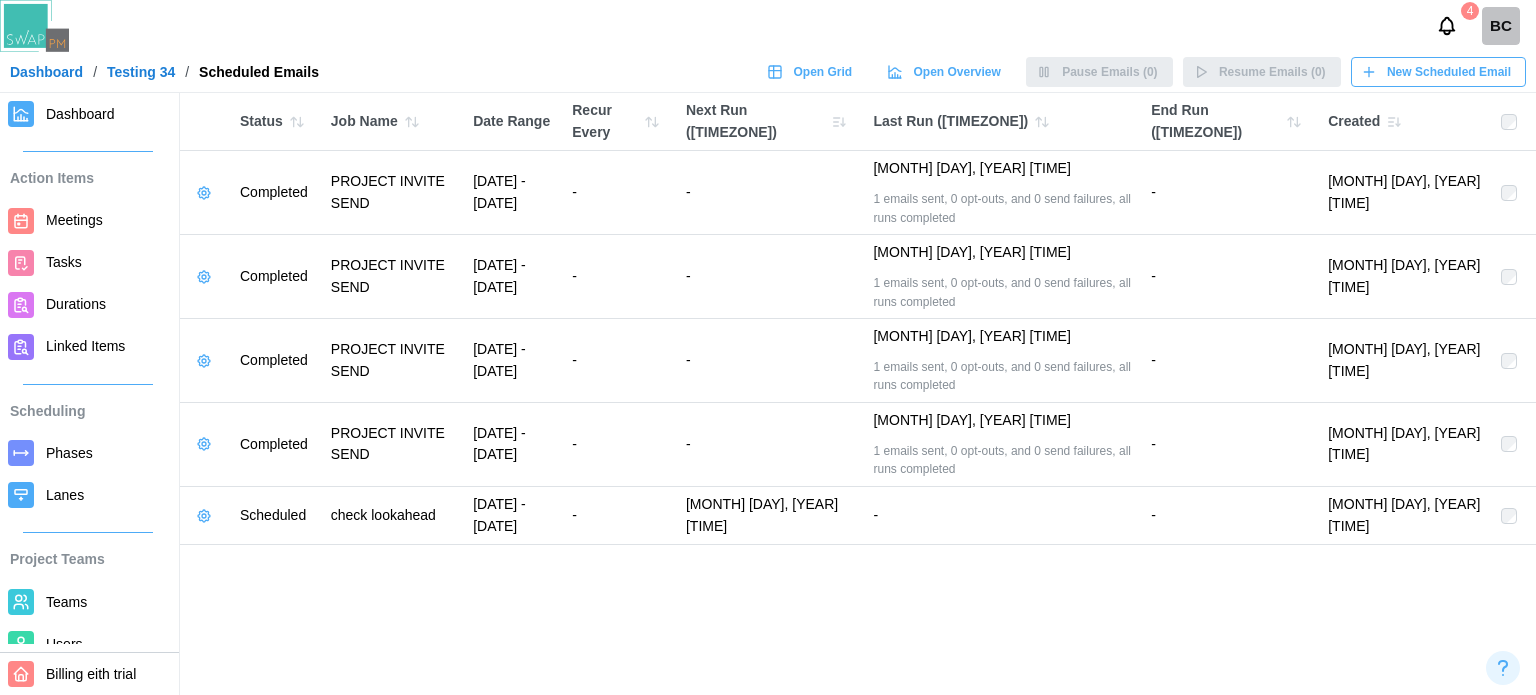 click 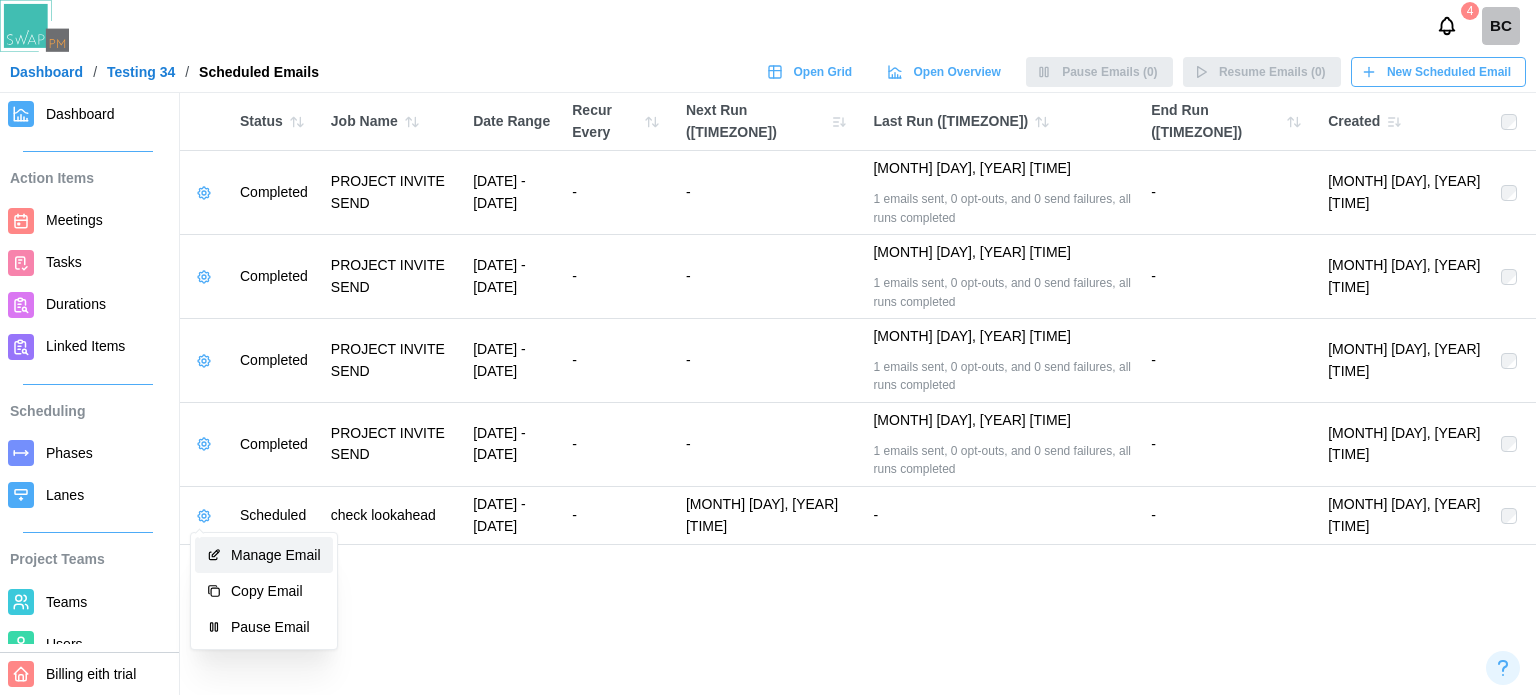 click on "Manage Email" at bounding box center (276, 555) 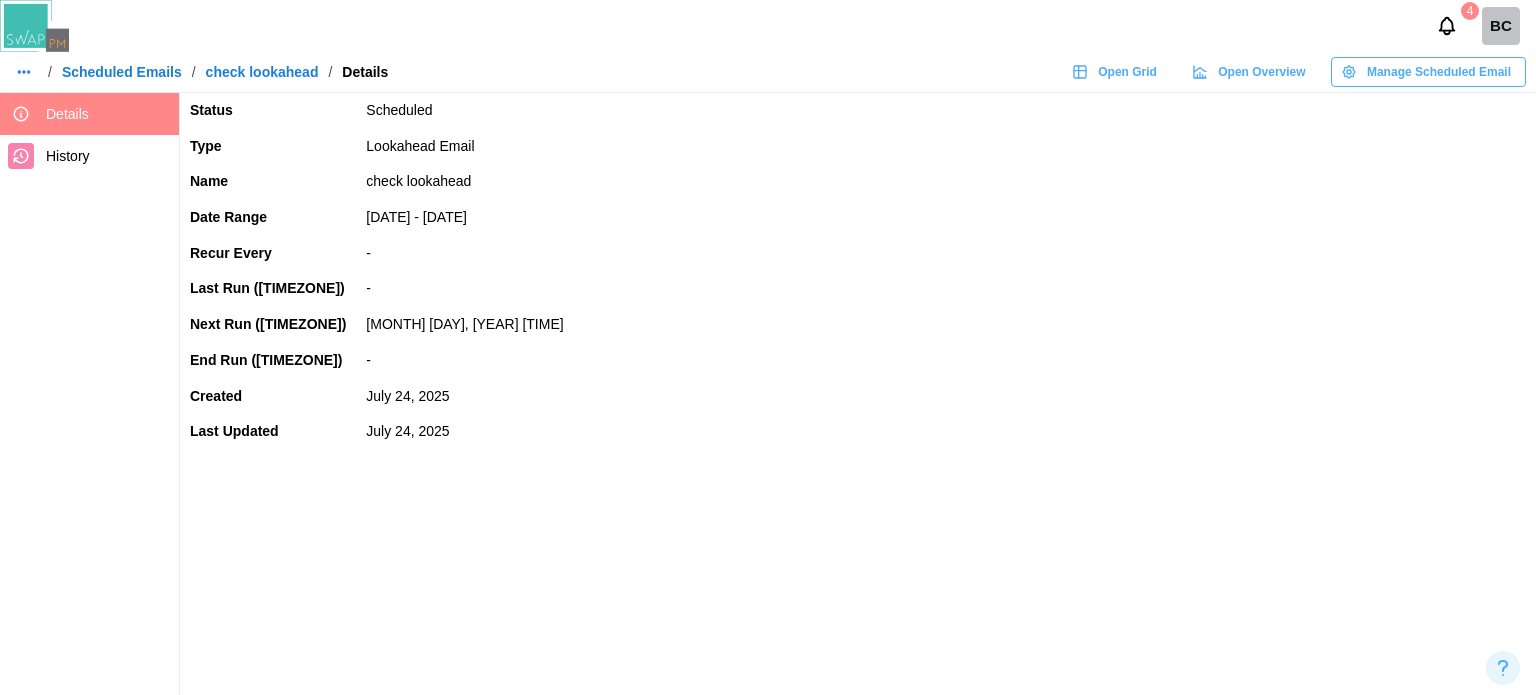 click on "Manage Scheduled Email" at bounding box center [1439, 72] 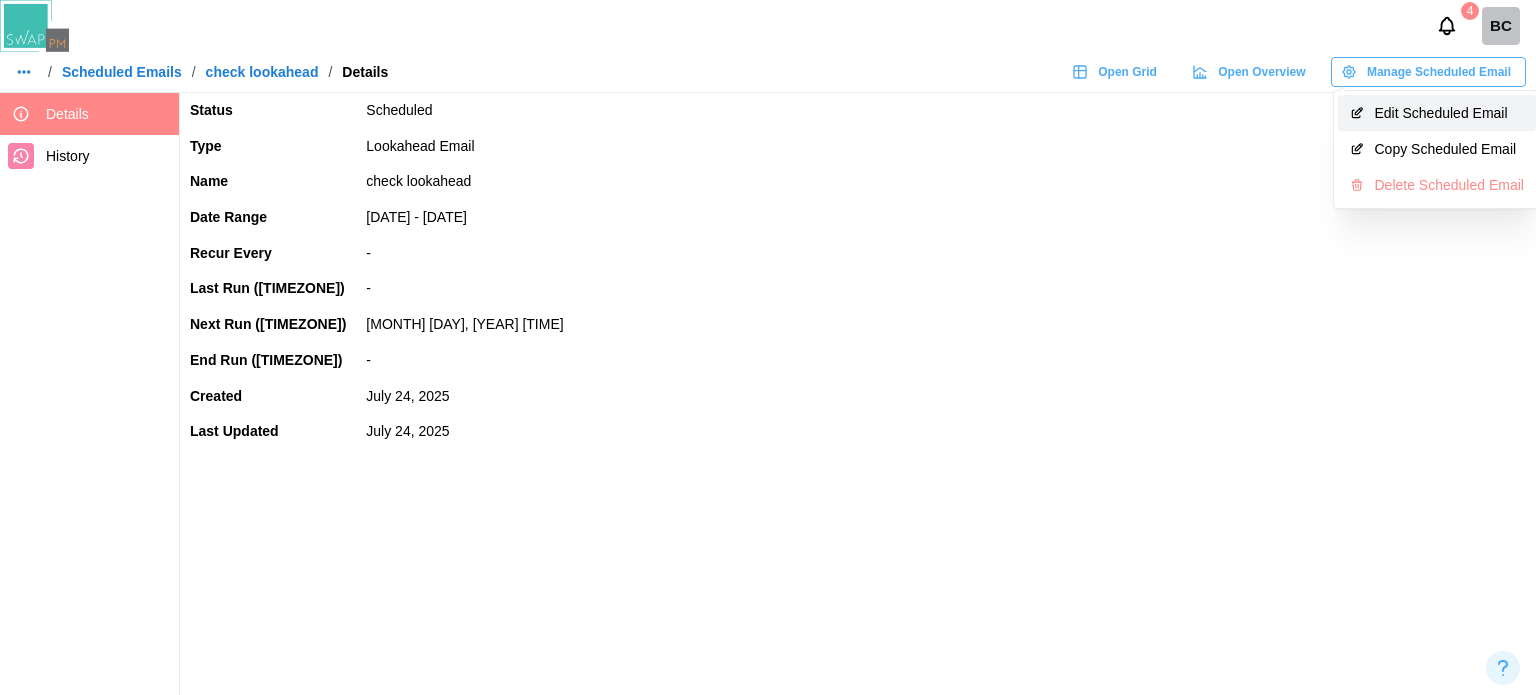click on "Edit Scheduled Email" at bounding box center (1448, 113) 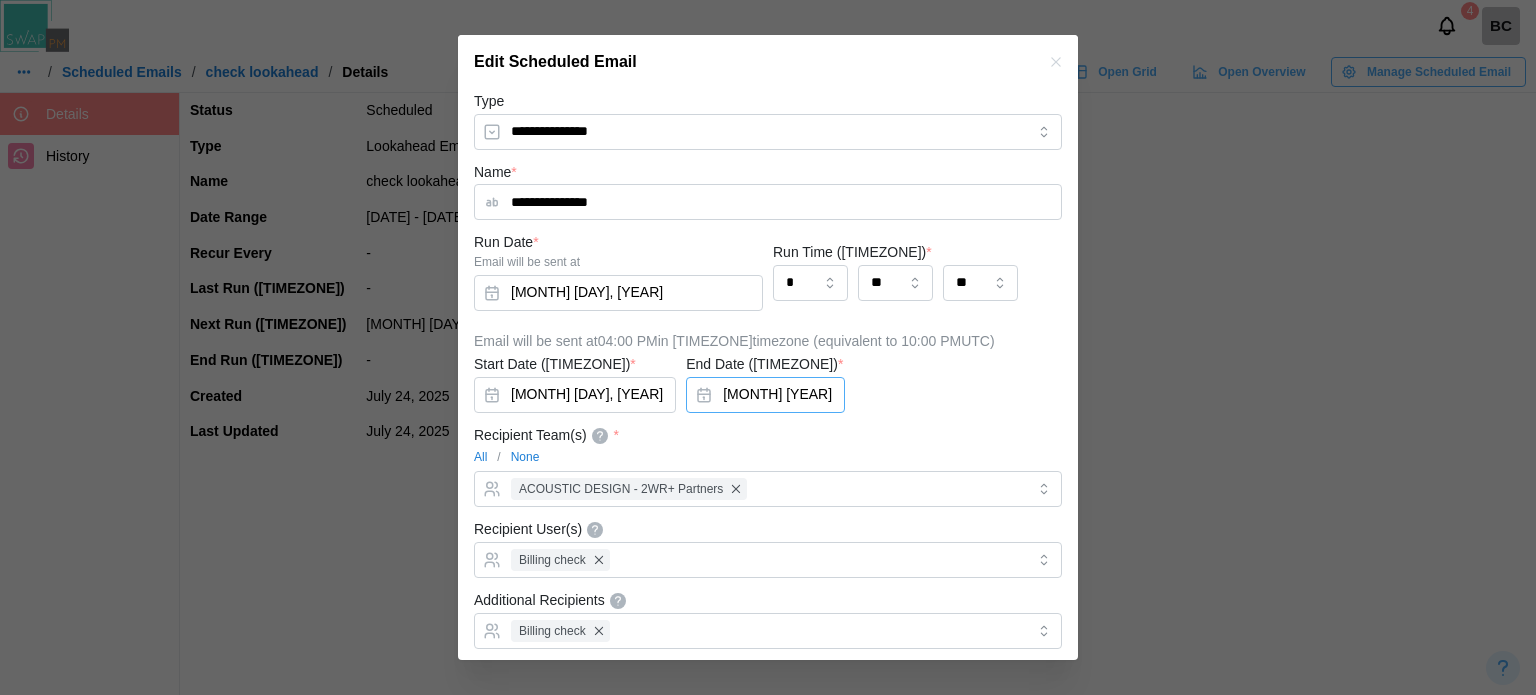 click on "Aug 7, 2025" at bounding box center (765, 395) 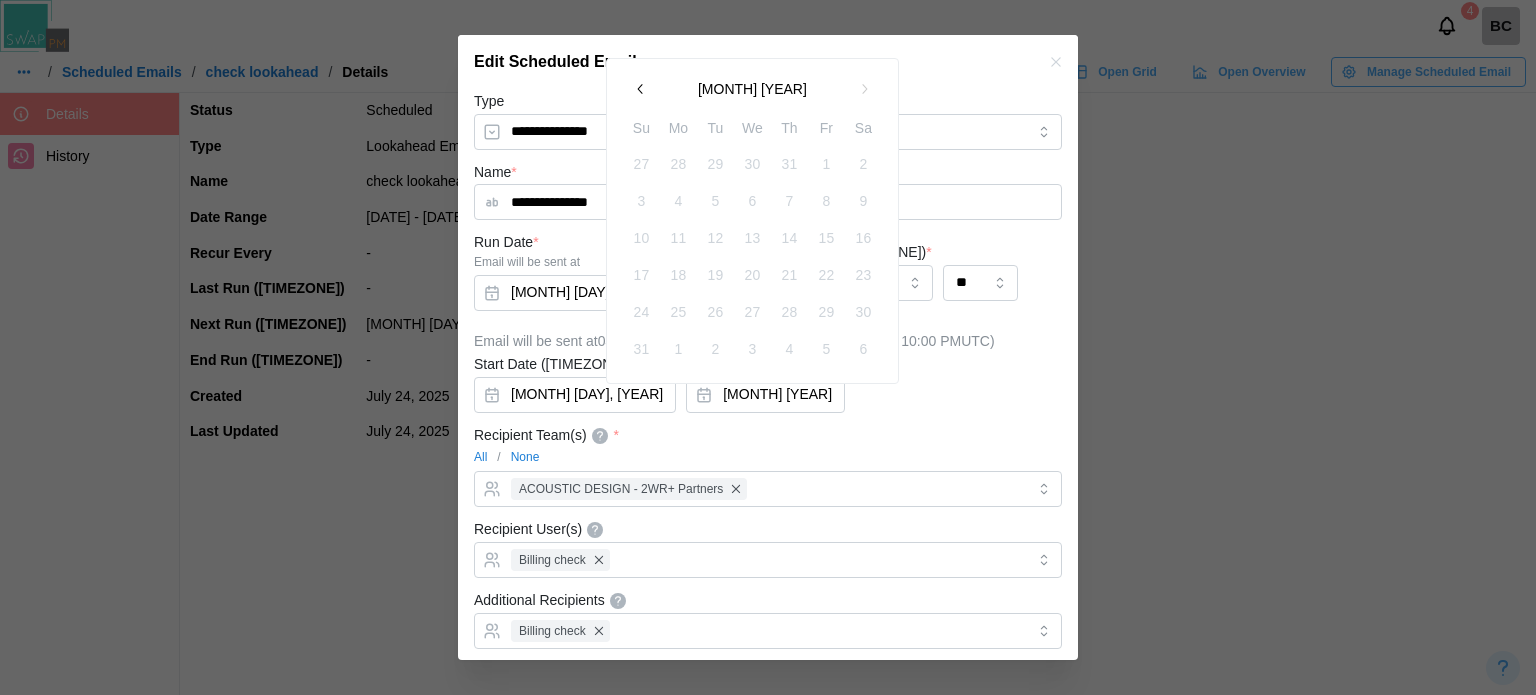 click 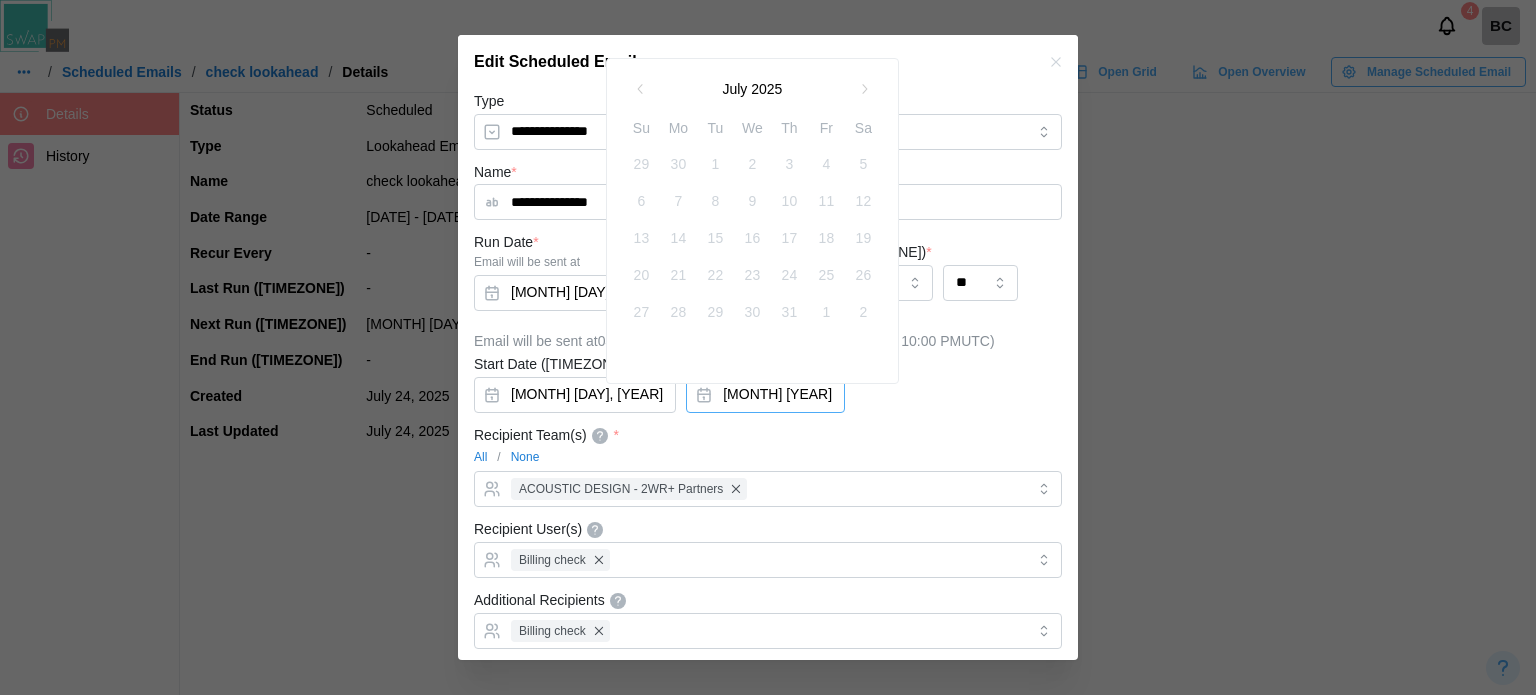 click on "Aug 7, 2025" at bounding box center (765, 395) 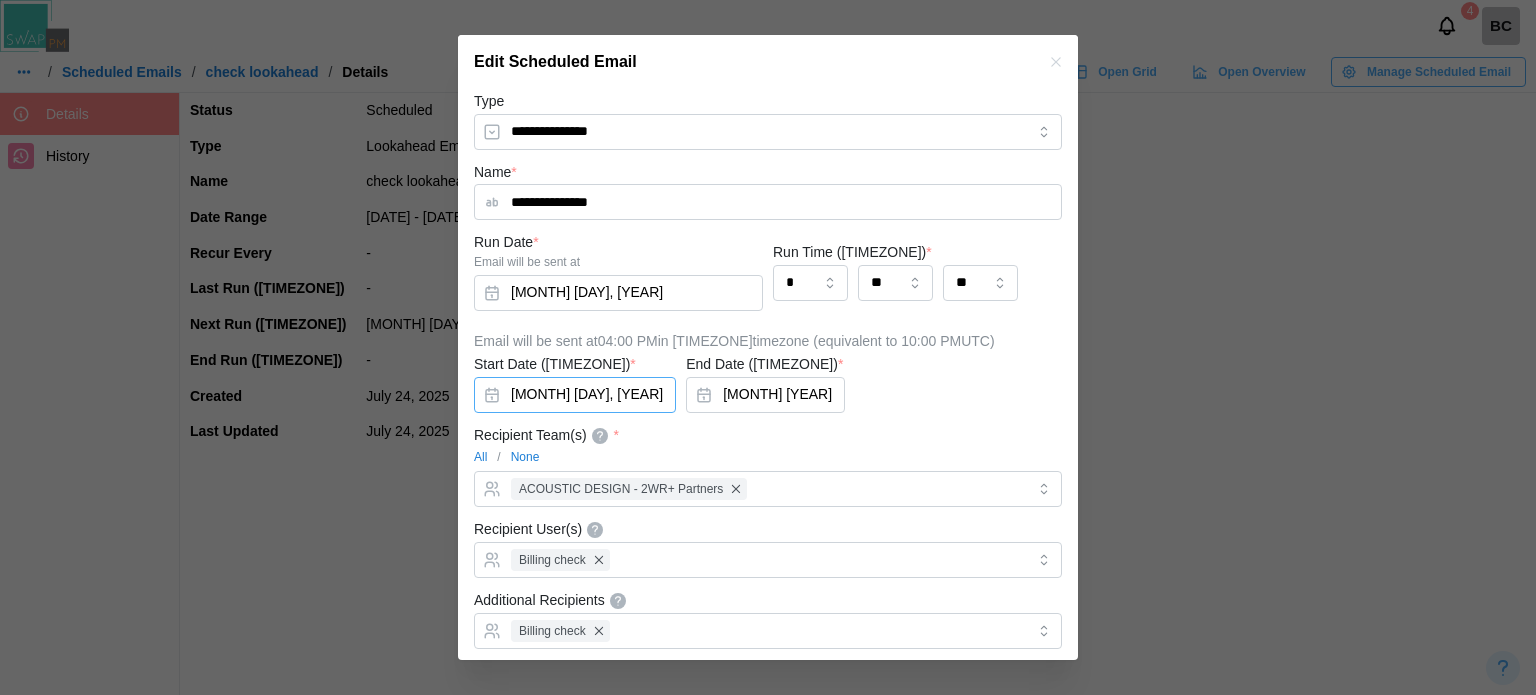 click on "Jul 24, 2025" at bounding box center (575, 395) 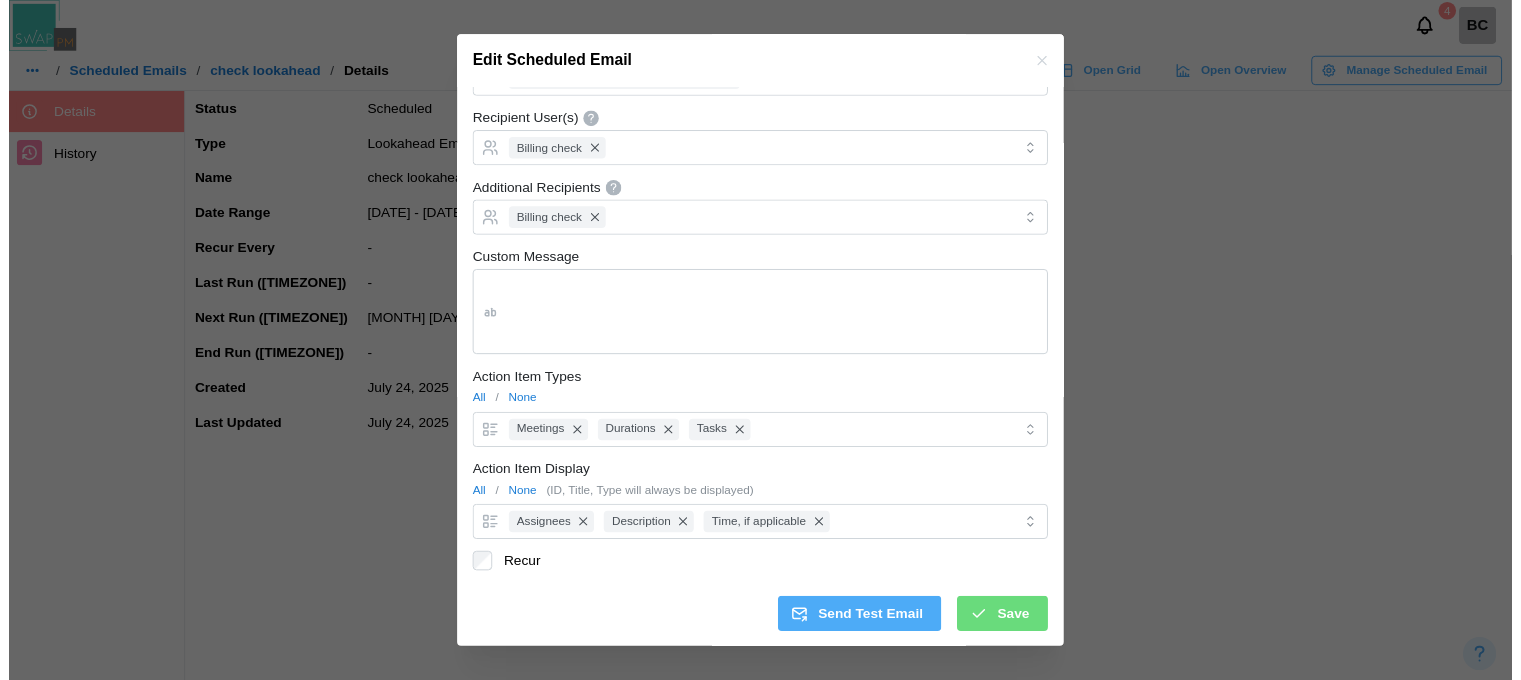scroll, scrollTop: 424, scrollLeft: 0, axis: vertical 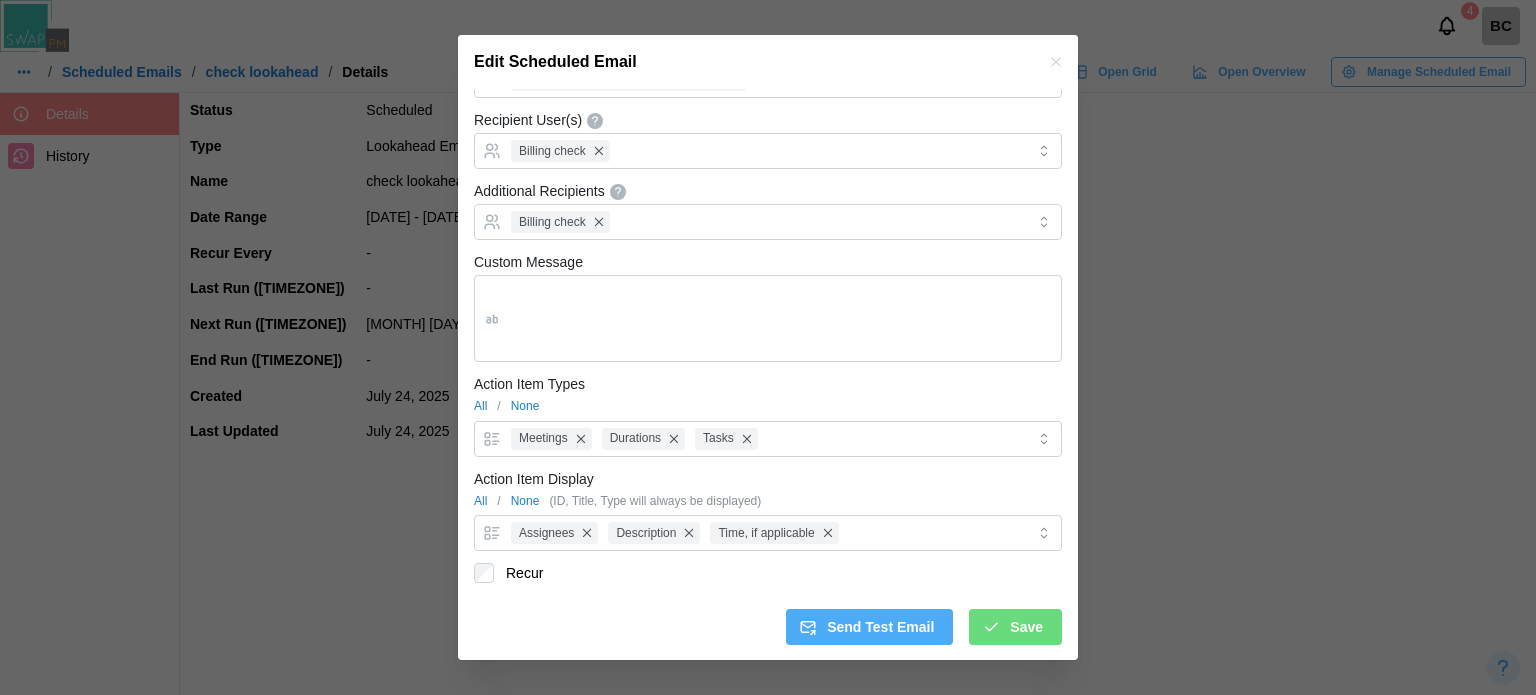 click at bounding box center [768, 347] 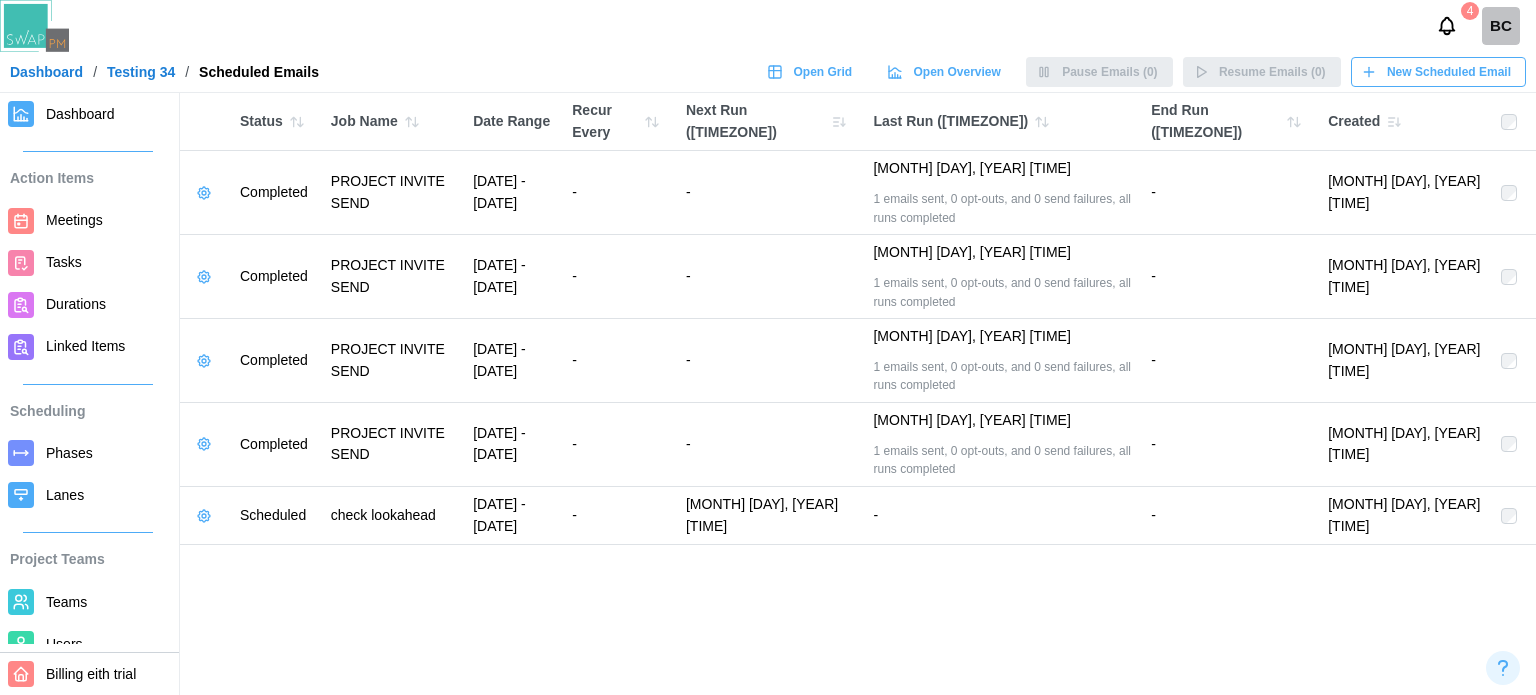 click on "Status Job Name Date Range Recur Every Next Run (MDT) Last Run (MDT) End Run (MDT) Created Completed PROJECT INVITE SEND 7/10/25 - 7/24/25 - - July 10, 2025 6:13 AM 1 emails sent, 0 opt-outs, and 0 send failures, all runs completed - July 10, 2025 5:13 PM Completed PROJECT INVITE SEND 7/10/25 - 7/24/25 - - July 10, 2025 6:13 AM 1 emails sent, 0 opt-outs, and 0 send failures, all runs completed - July 10, 2025 5:13 PM Completed PROJECT INVITE SEND 7/10/25 - 7/24/25 - - July 10, 2025 6:13 AM 1 emails sent, 0 opt-outs, and 0 send failures, all runs completed - July 10, 2025 5:13 PM Completed PROJECT INVITE SEND 7/10/25 - 7/24/25 - - July 10, 2025 6:13 AM 1 emails sent, 0 opt-outs, and 0 send failures, all runs completed - July 10, 2025 5:13 PM Scheduled check lookahead 7/24/25 - 8/7/25 - July 24, 2025 4:00 PM - - July 24, 2025 4:06 PM" at bounding box center (768, 347) 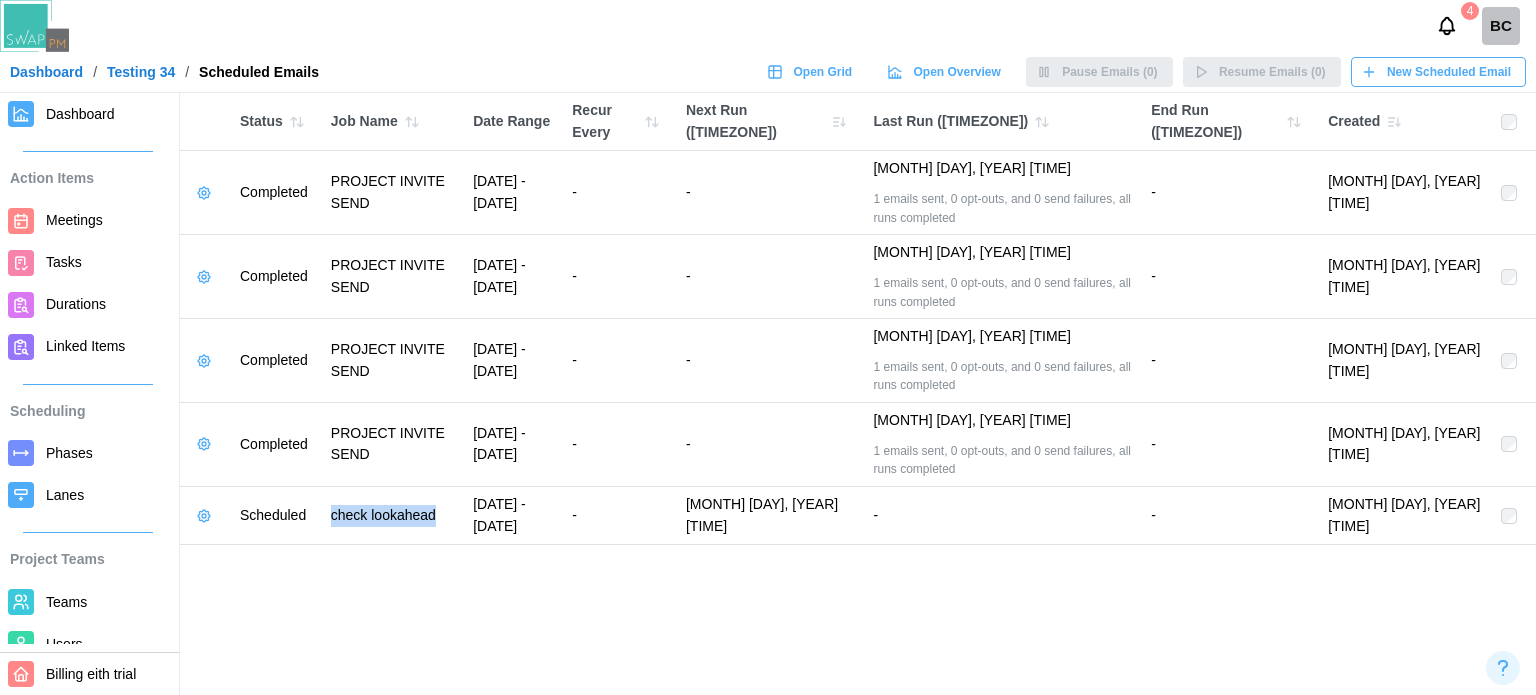 drag, startPoint x: 369, startPoint y: 512, endPoint x: 316, endPoint y: 512, distance: 53 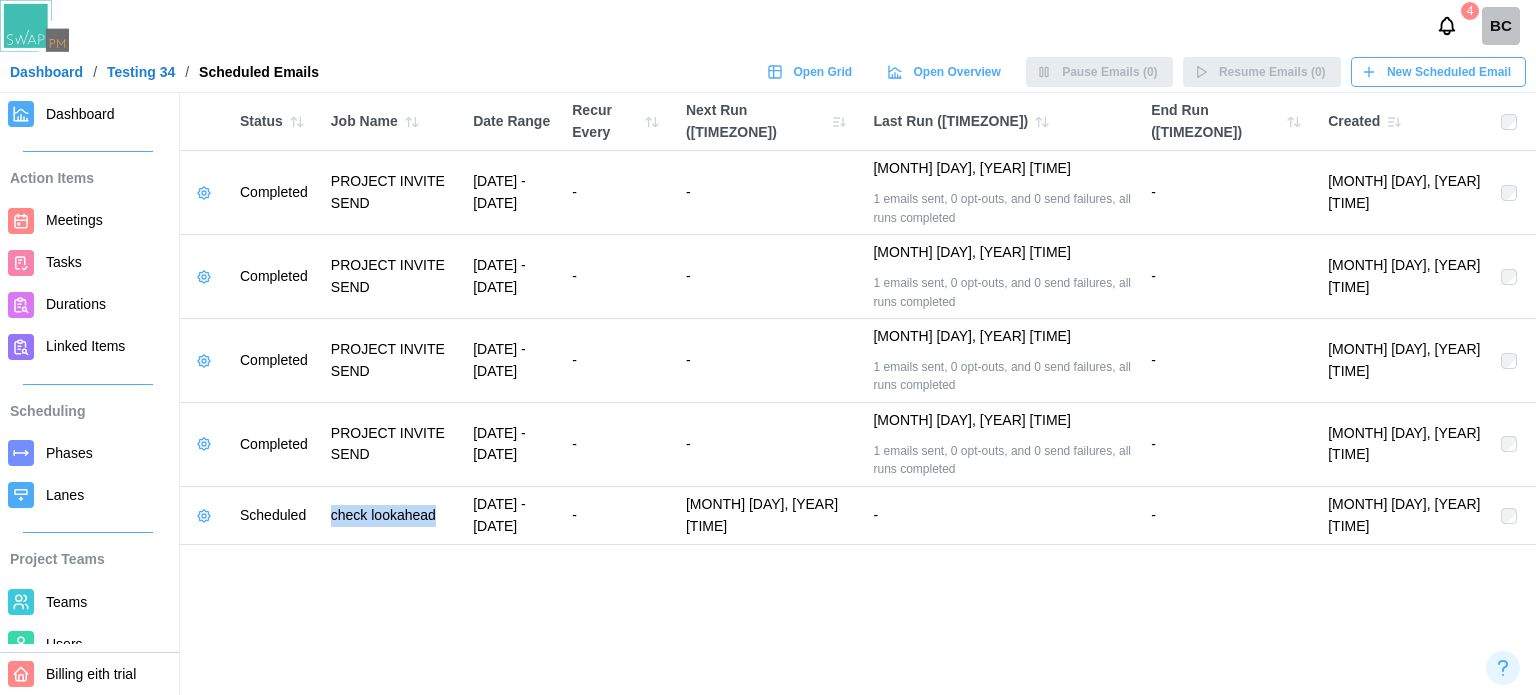 click on "Scheduled check lookahead 7/24/25 - 8/7/25 - July 24, 2025 4:00 PM - - July 24, 2025 4:06 PM" at bounding box center (858, 515) 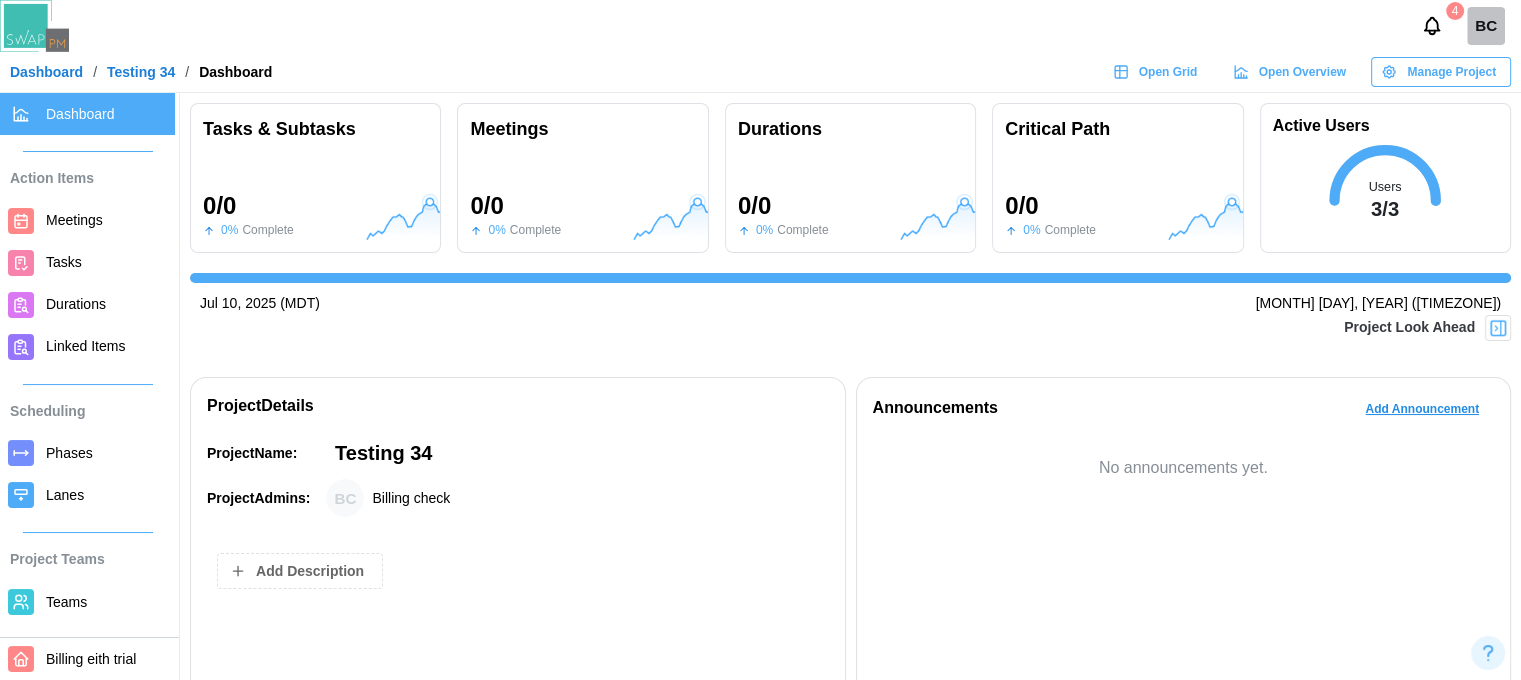 click on "4 BC" at bounding box center [760, 26] 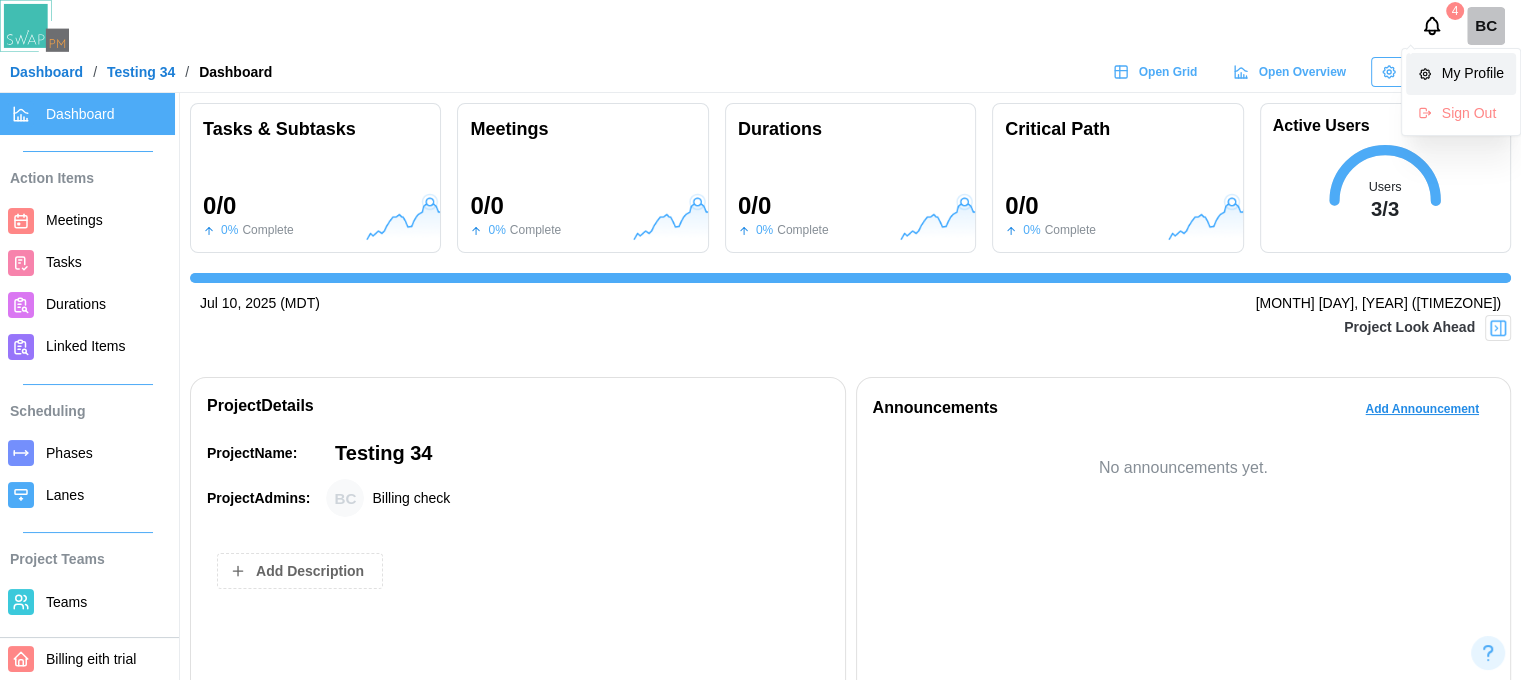 click on "My Profile" at bounding box center [1473, 74] 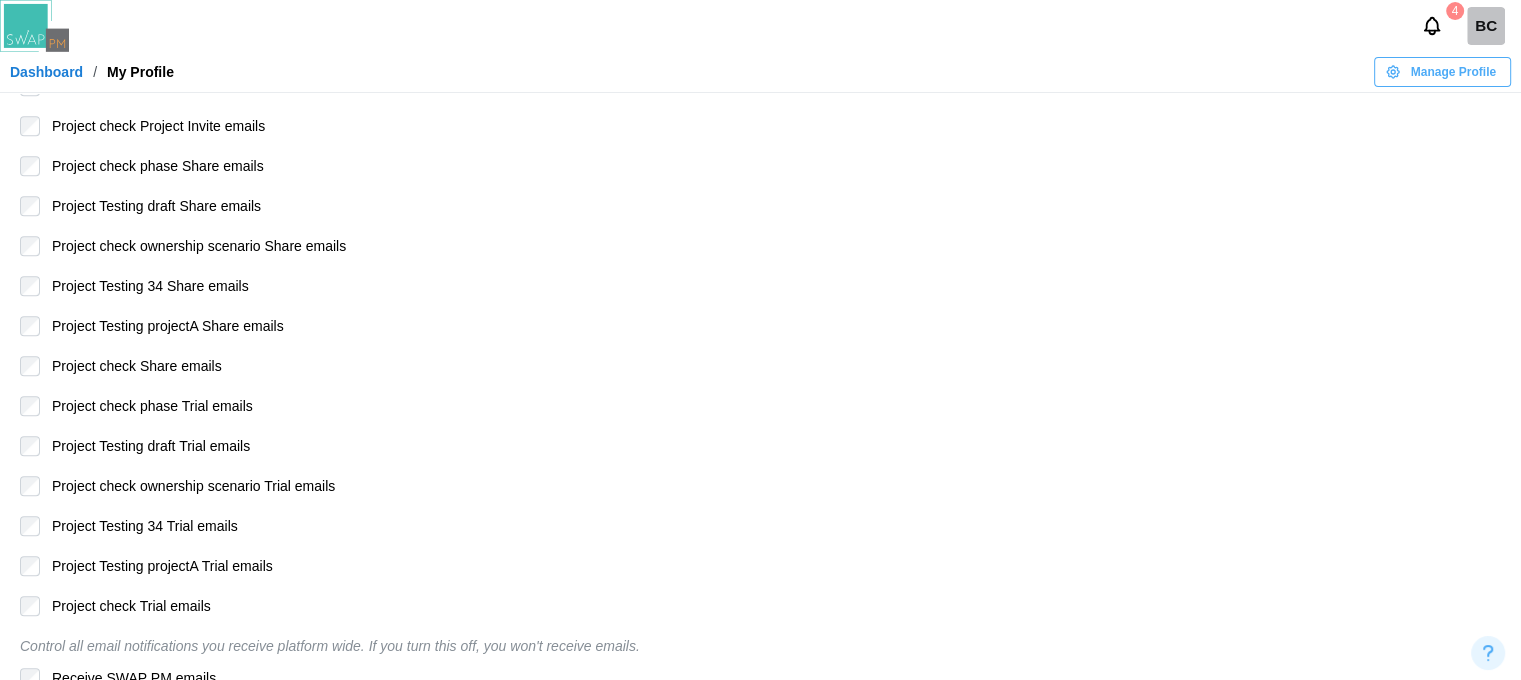 scroll, scrollTop: 1000, scrollLeft: 0, axis: vertical 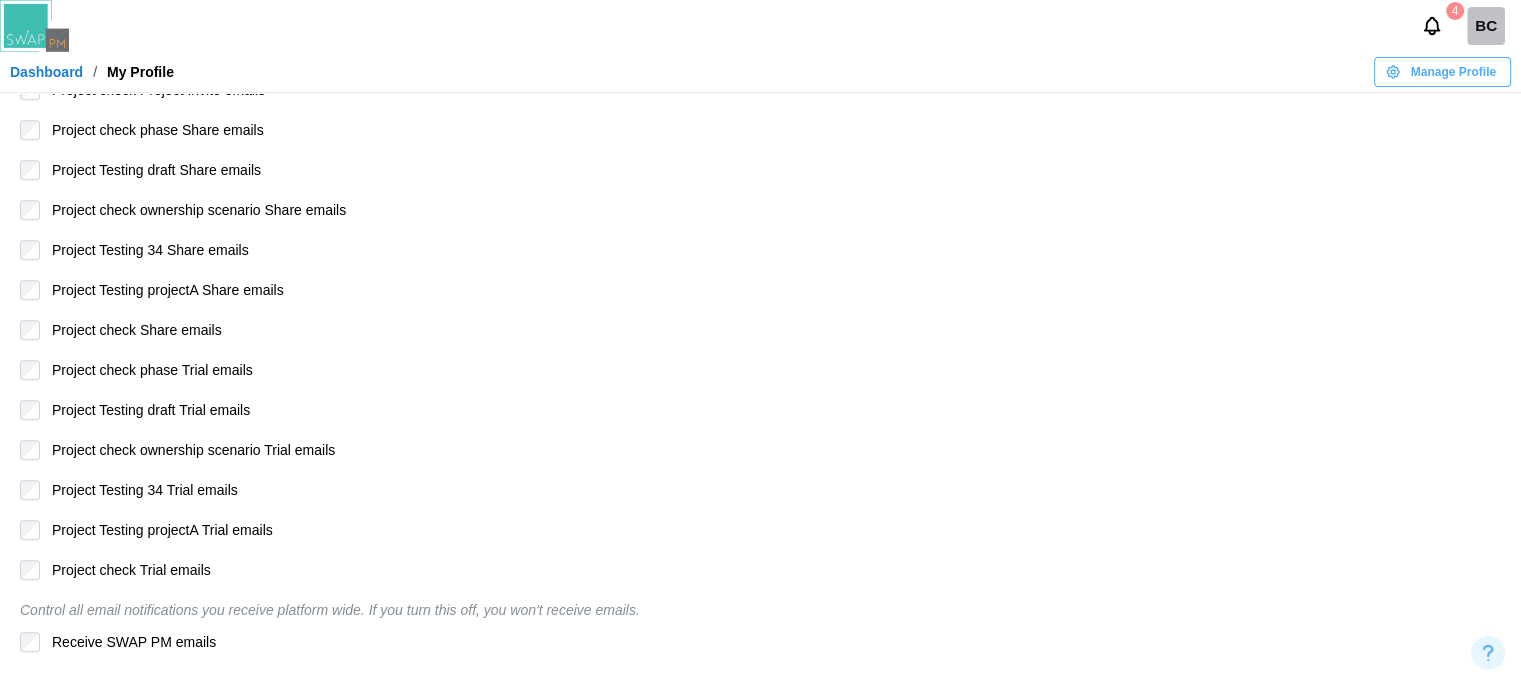 click on "Email Subscription Settings Control all email notifications you receive from your projects. Project check phase Lookahead emails Project Testing draft Lookahead emails Project check ownership scenario Lookahead emails Project Testing 34 Lookahead emails Project Testing projectA Lookahead emails Project check Lookahead emails Project check phase Project Invite emails Project Testing draft Project Invite emails Project check ownership scenario Project Invite emails Project Testing 34 Project Invite emails Project Testing projectA Project Invite emails Project check Project Invite emails Project check phase Share emails Project Testing draft Share emails Project check ownership scenario Share emails Project Testing 34 Share emails Project Testing projectA Share emails Project check Share emails Project check phase Trial emails Project Testing draft Trial emails Project check ownership scenario Trial emails Project Testing 34 Trial emails Project Testing projectA Trial emails Project check Trial emails" at bounding box center [780, 115] 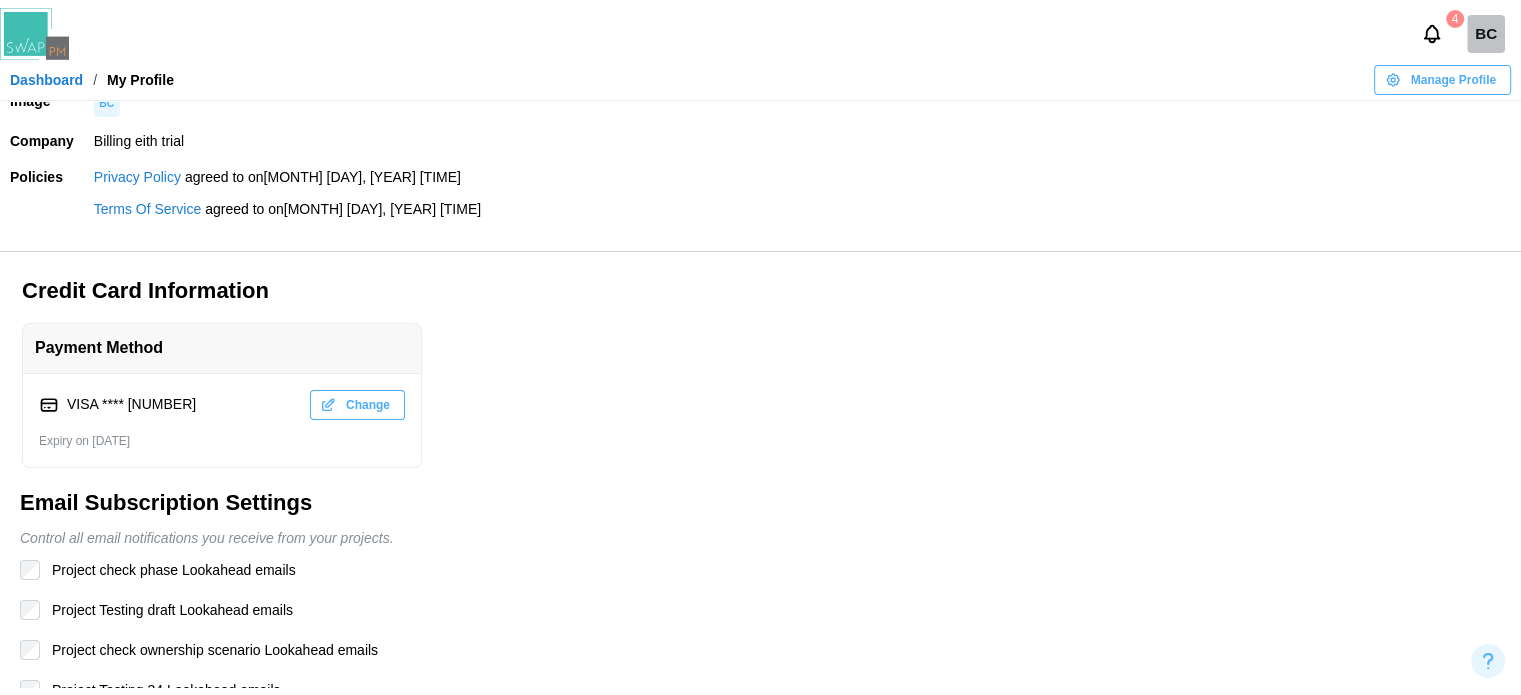scroll, scrollTop: 0, scrollLeft: 0, axis: both 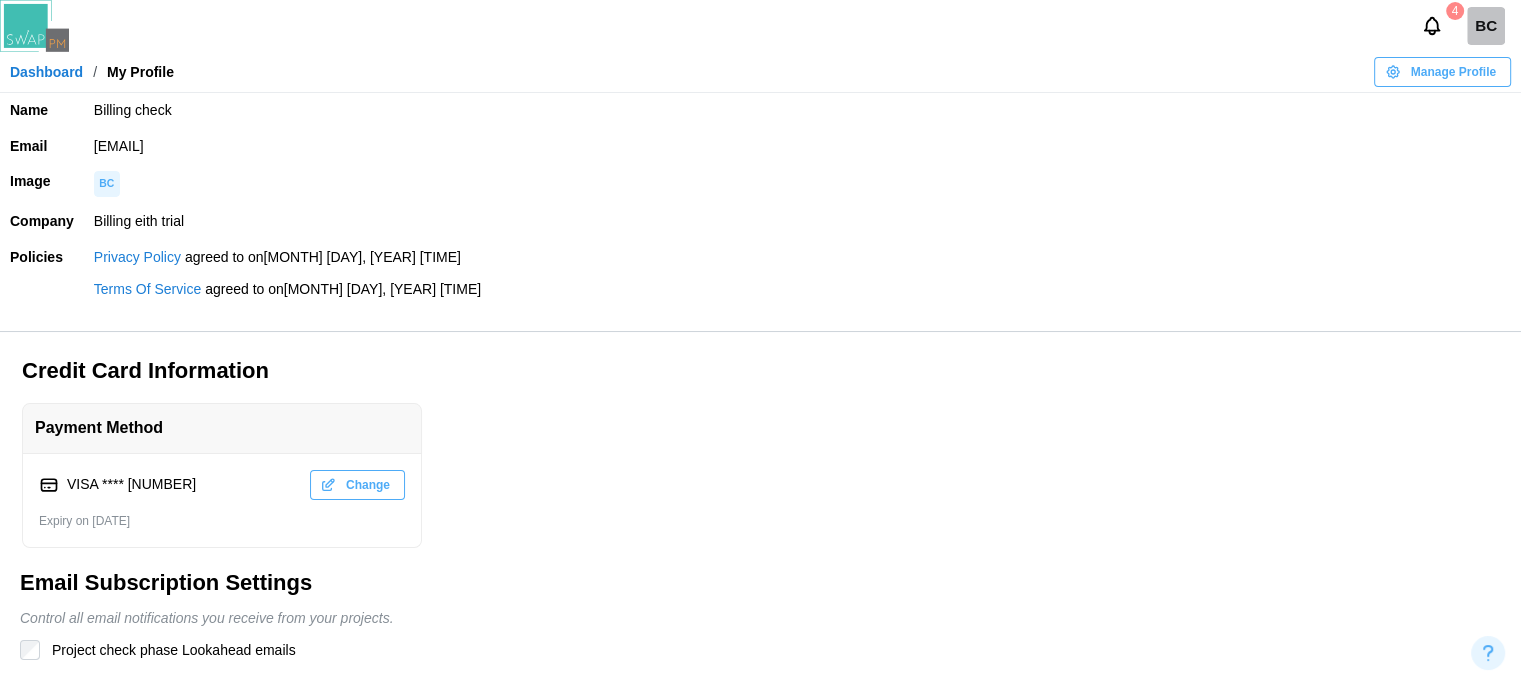click on "Dashboard / My Profile Manage Profile" at bounding box center (760, 72) 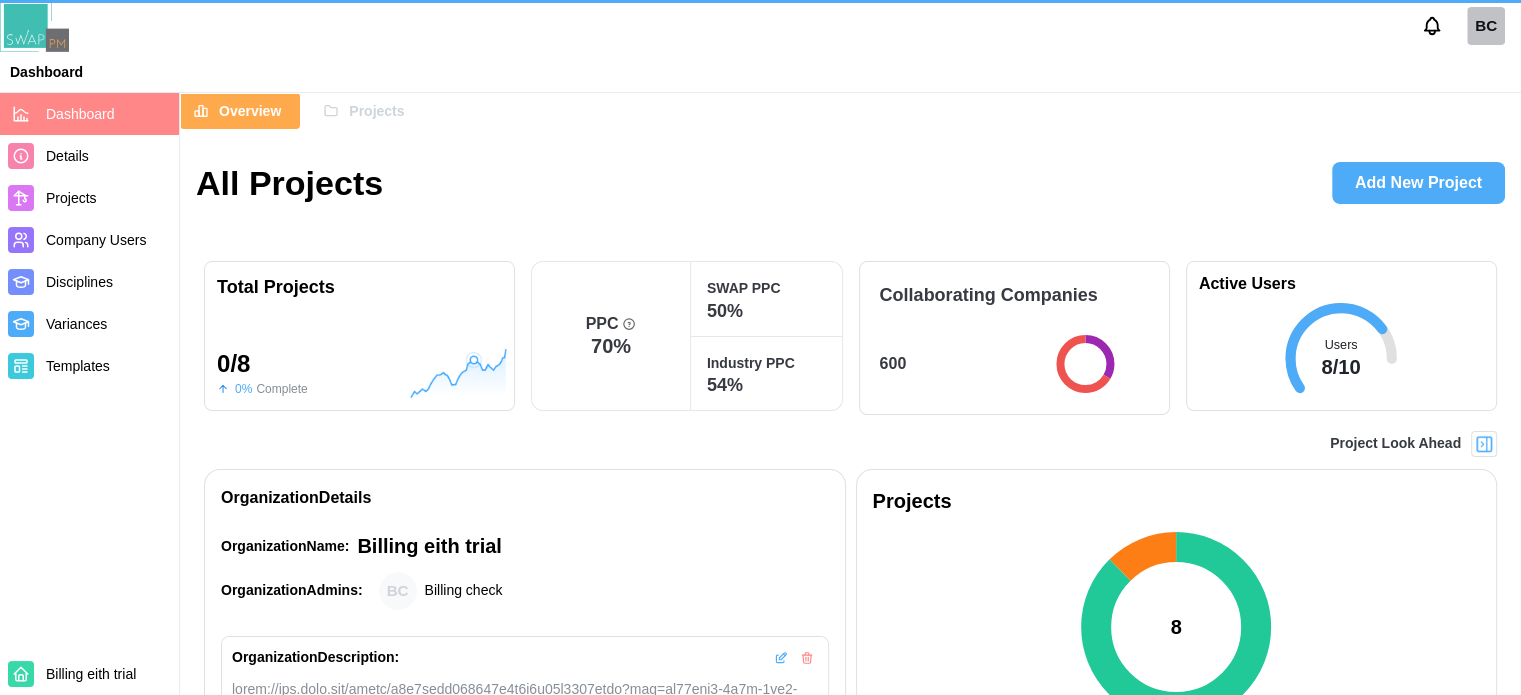 type on "*****" 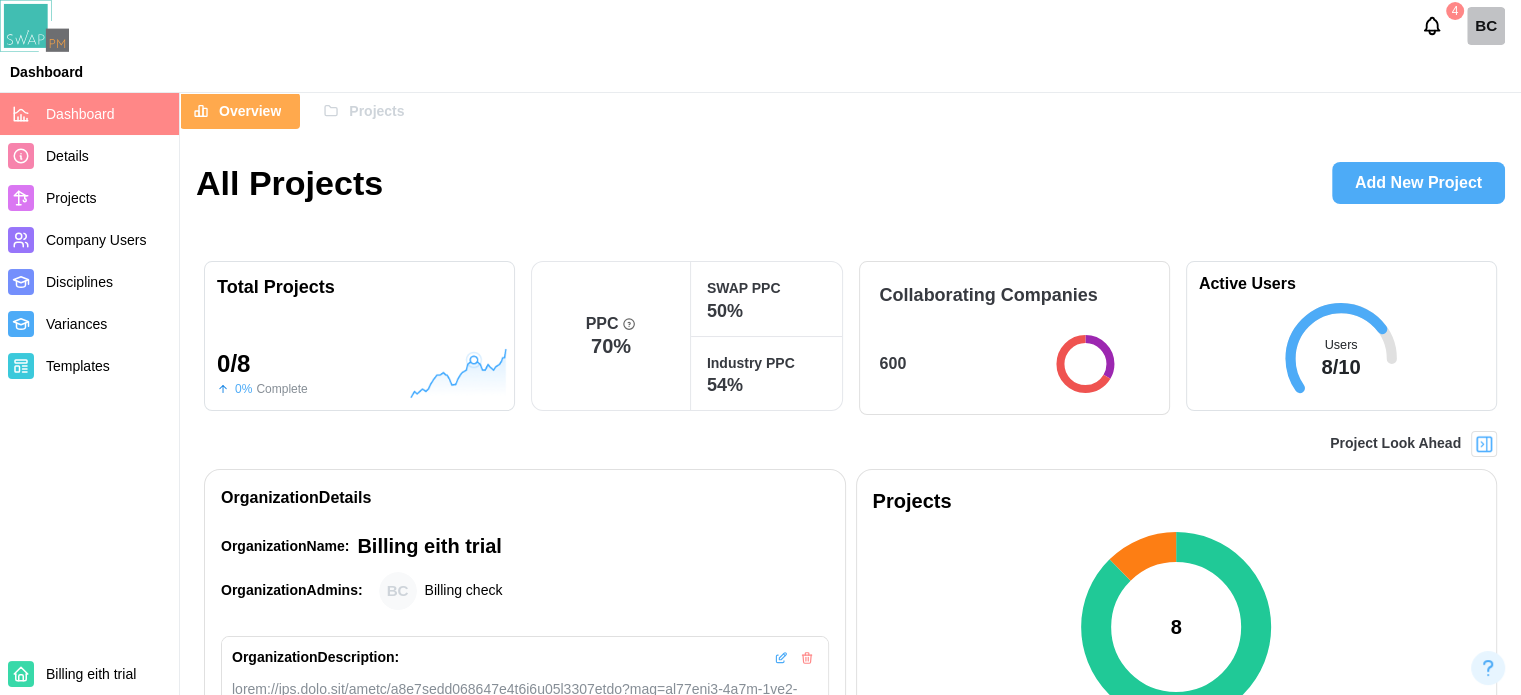 click on "Projects" at bounding box center (376, 111) 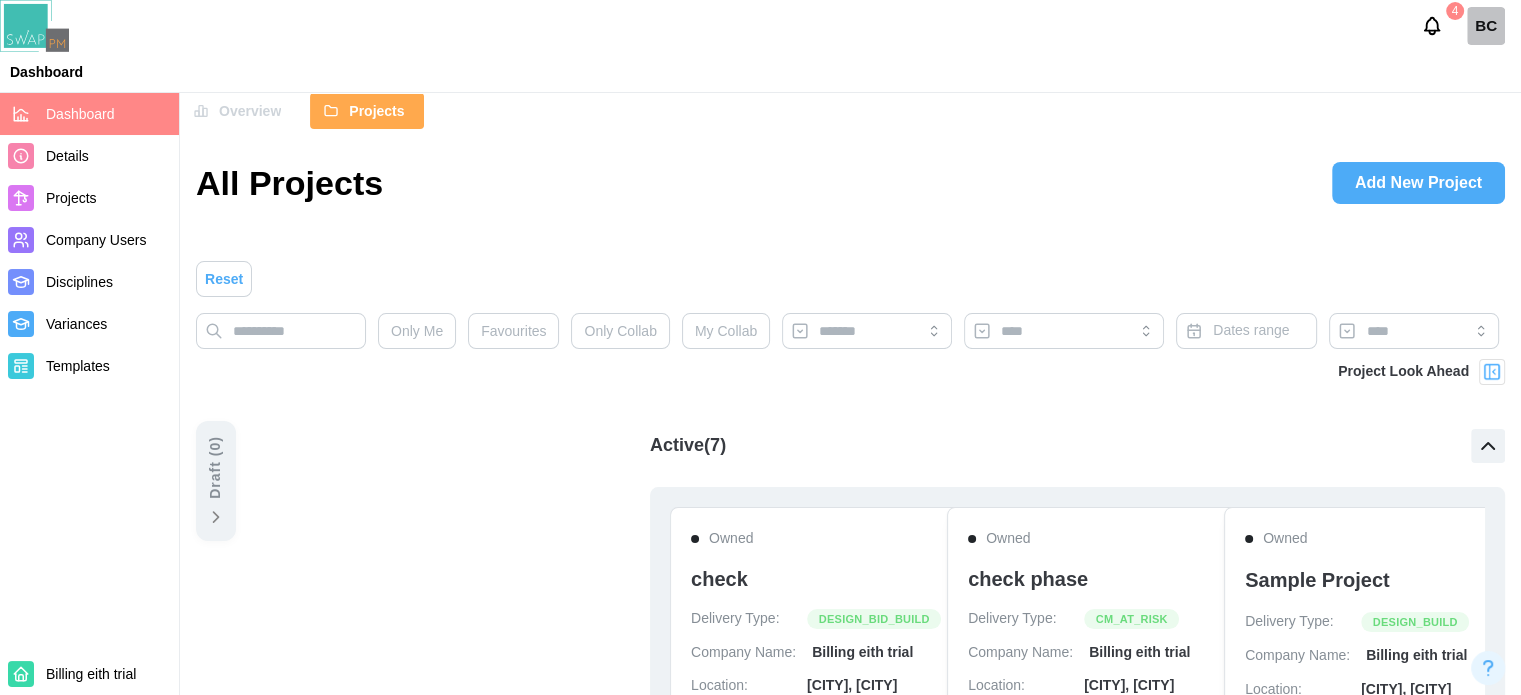 scroll, scrollTop: 800, scrollLeft: 0, axis: vertical 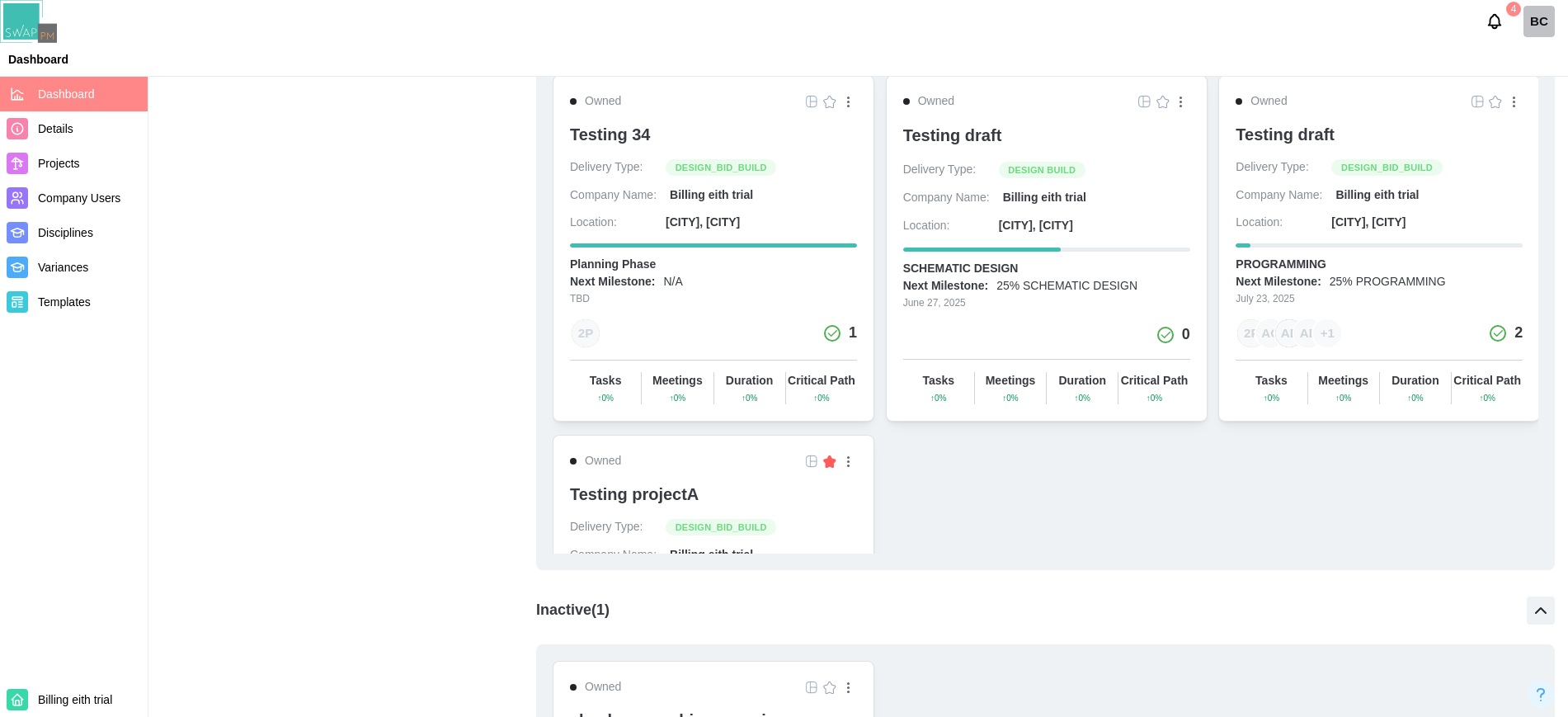 drag, startPoint x: 300, startPoint y: 5, endPoint x: 807, endPoint y: 101, distance: 516.009 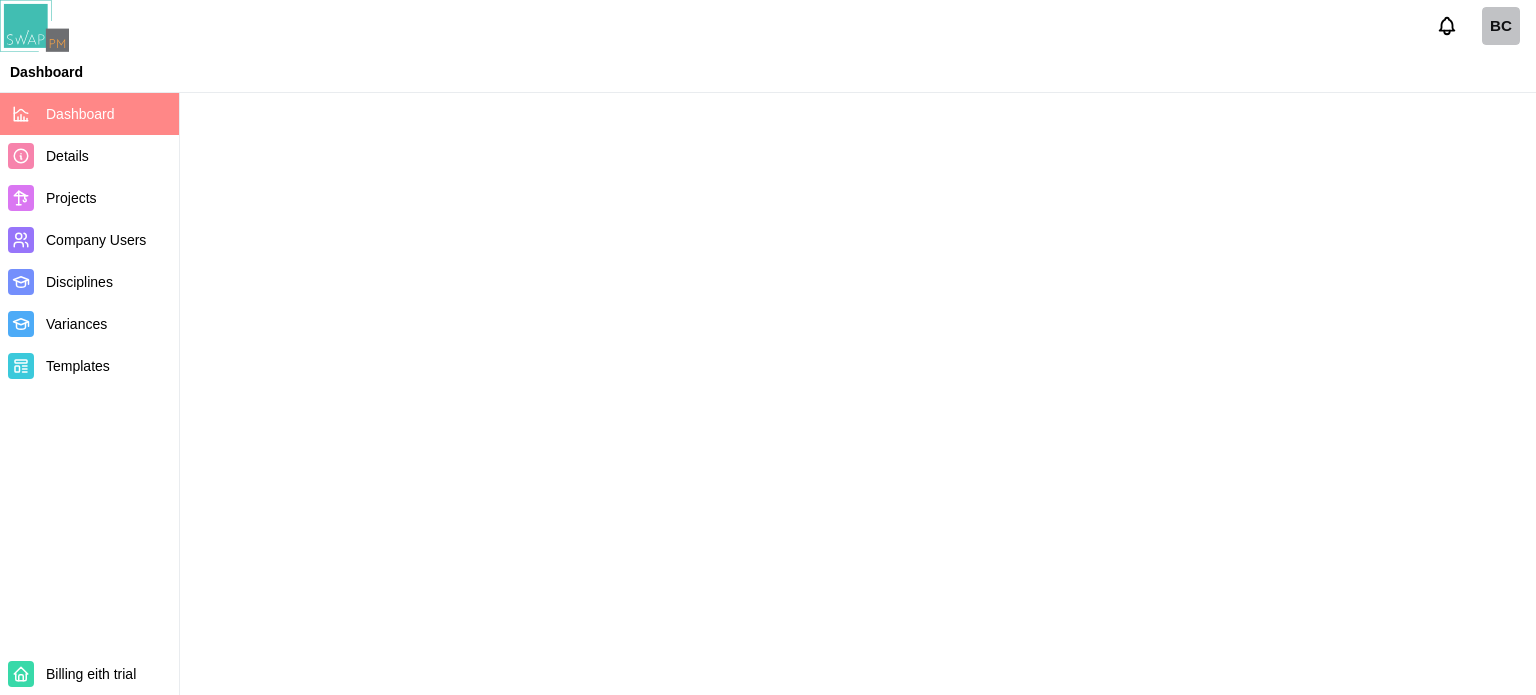 scroll, scrollTop: 0, scrollLeft: 0, axis: both 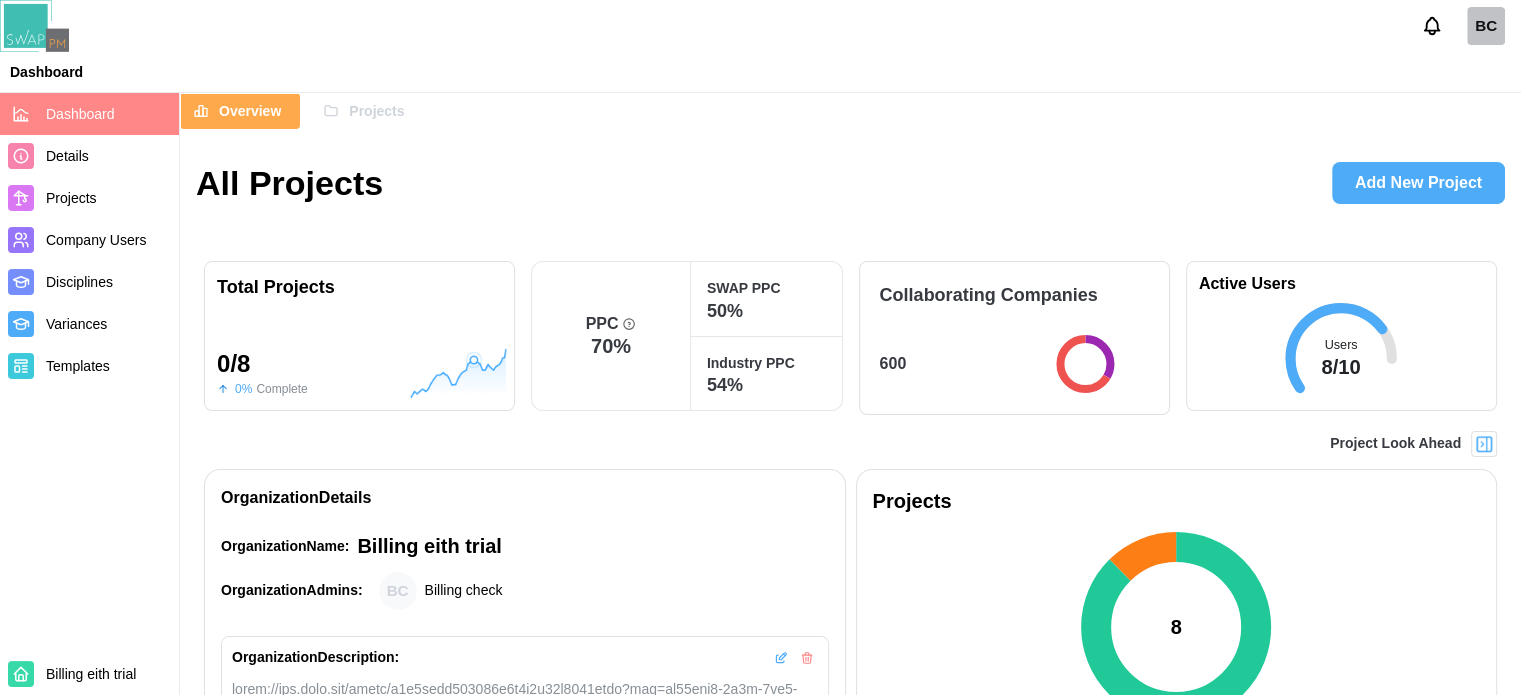 type on "*****" 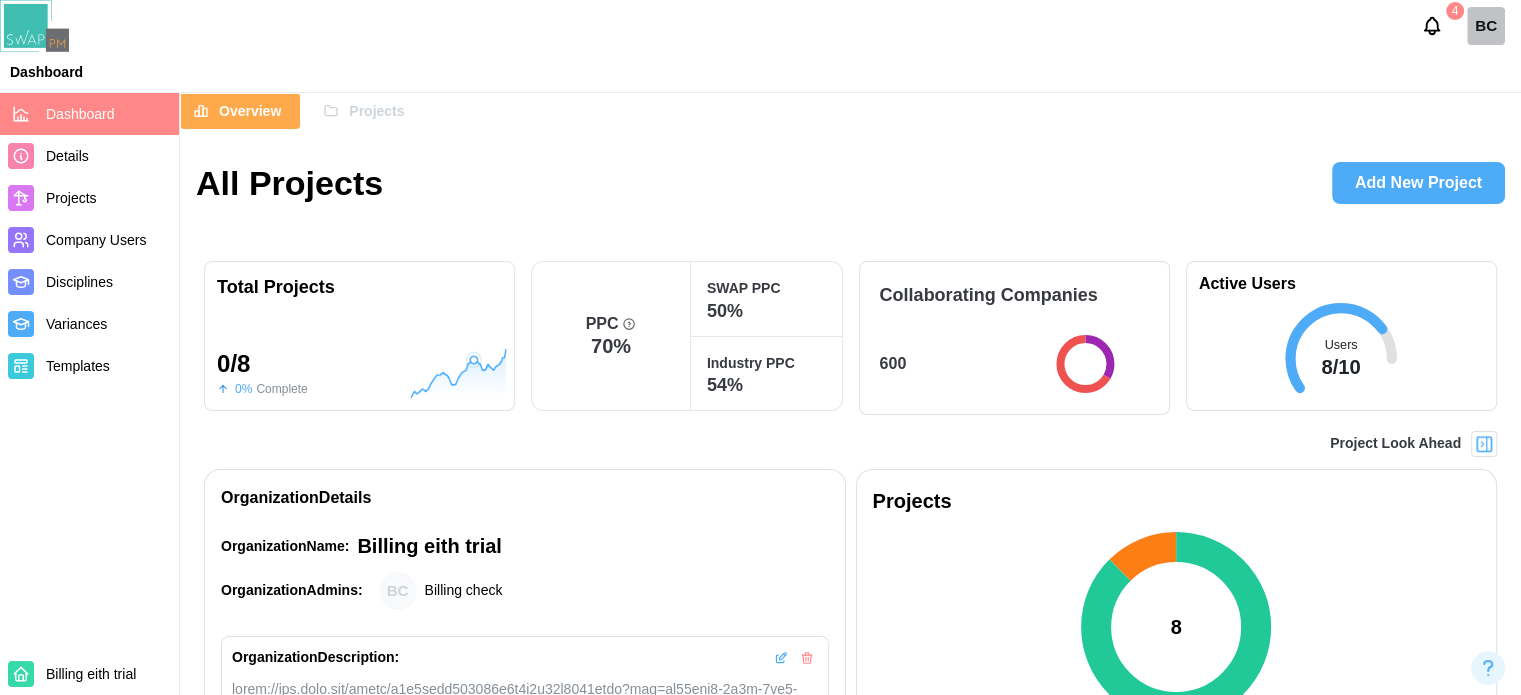 click at bounding box center [1484, 444] 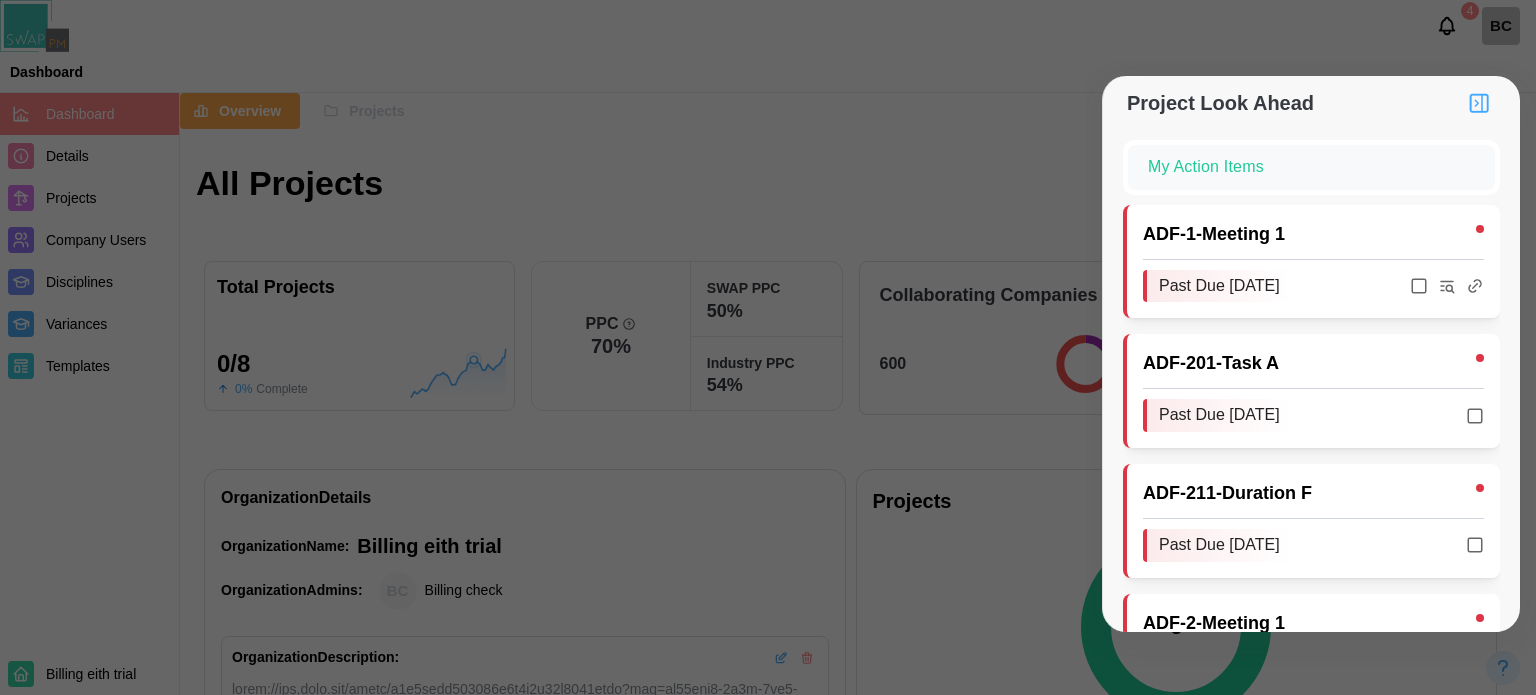 click at bounding box center [768, 347] 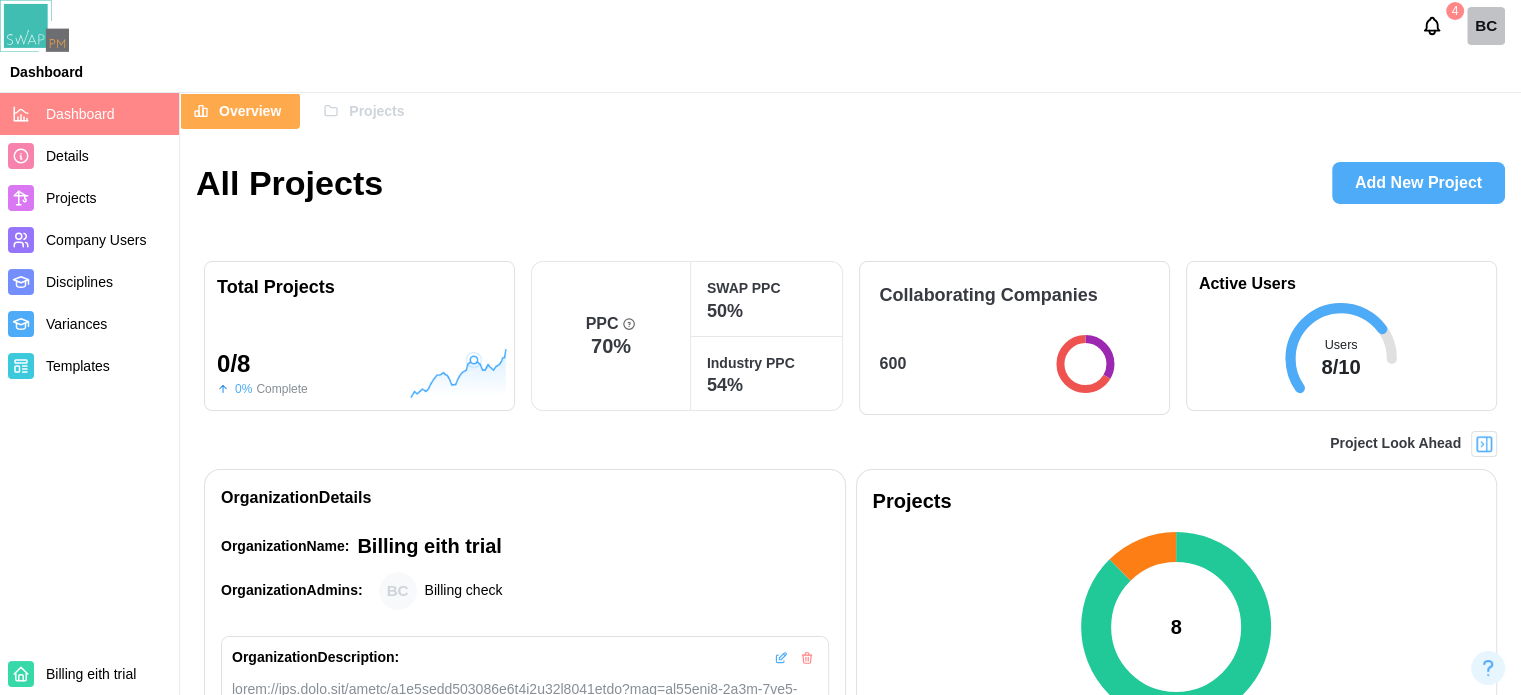 click at bounding box center (1484, 444) 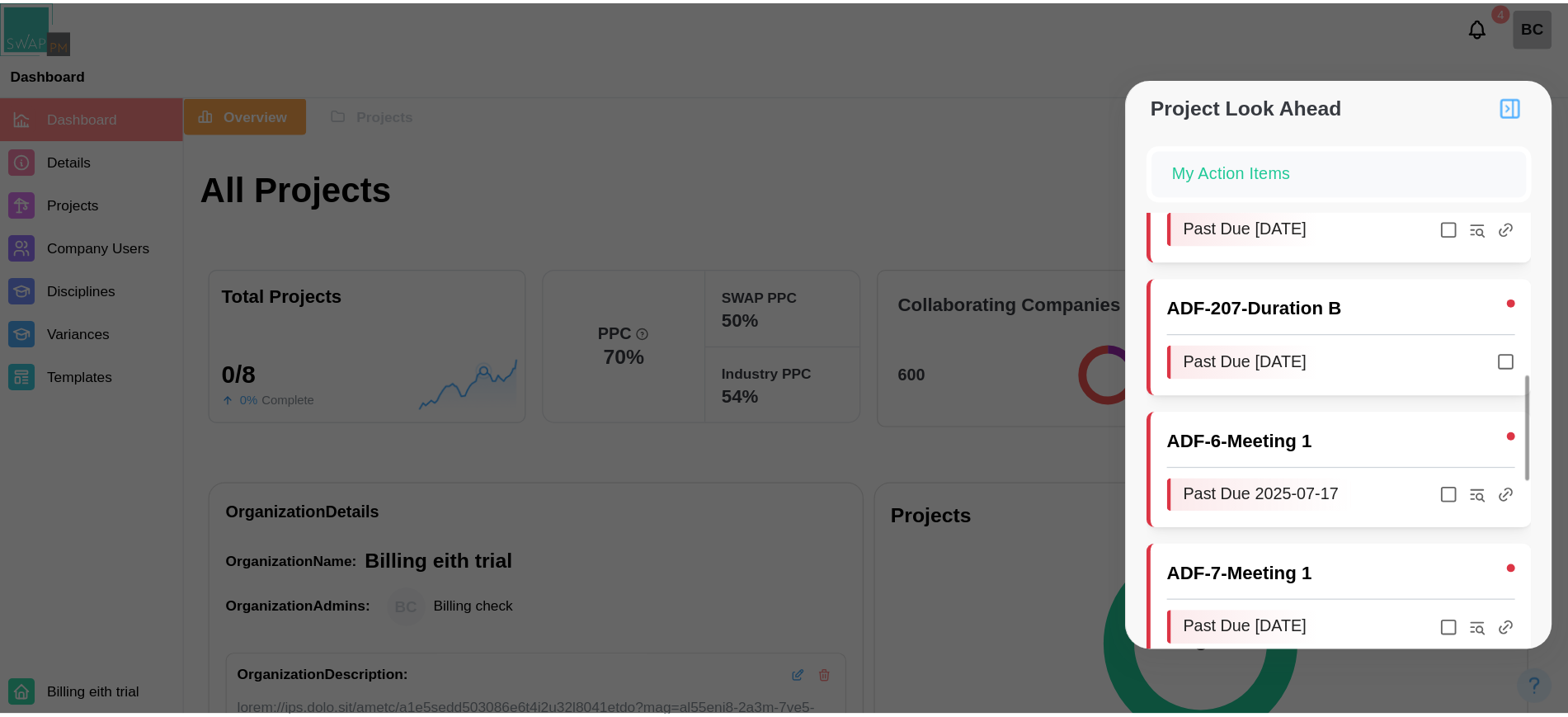 scroll, scrollTop: 660, scrollLeft: 0, axis: vertical 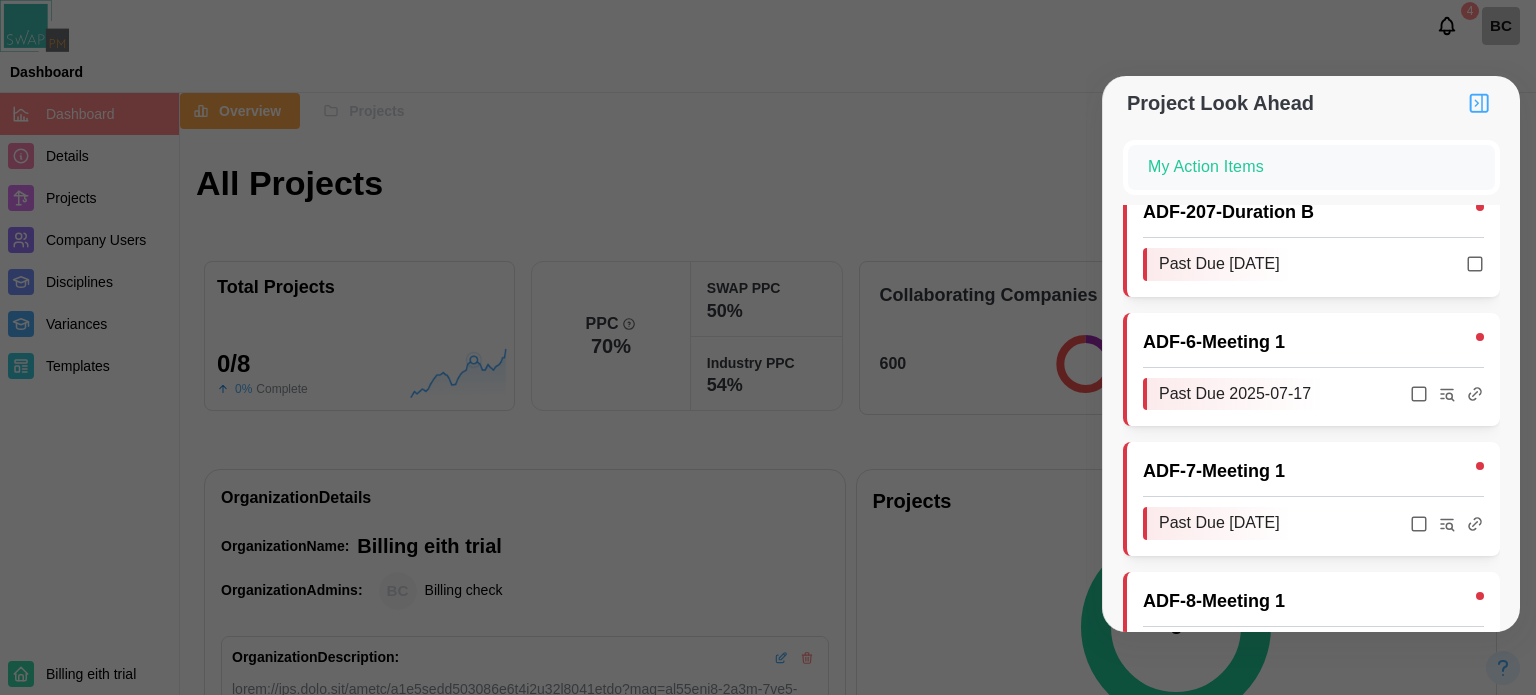 click at bounding box center [768, 347] 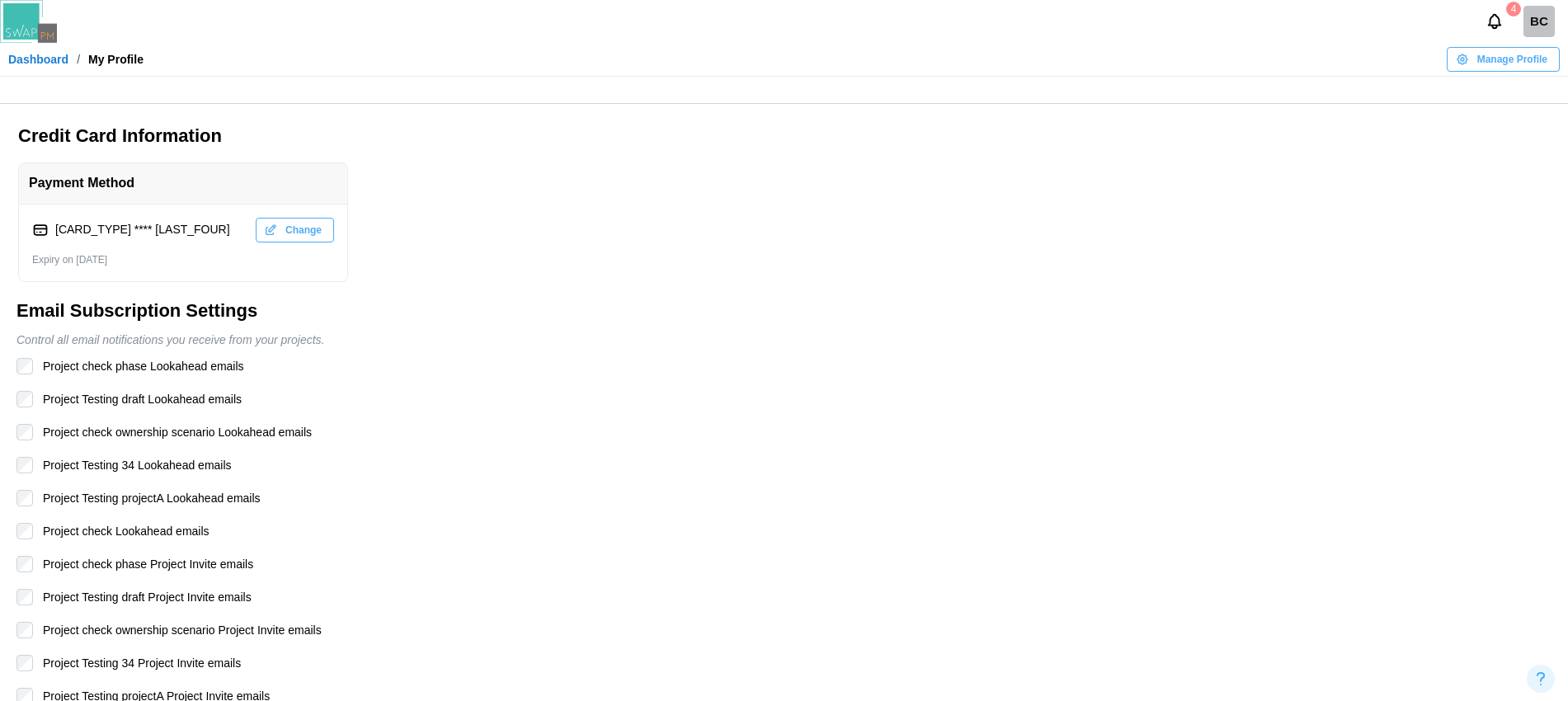scroll, scrollTop: 206, scrollLeft: 0, axis: vertical 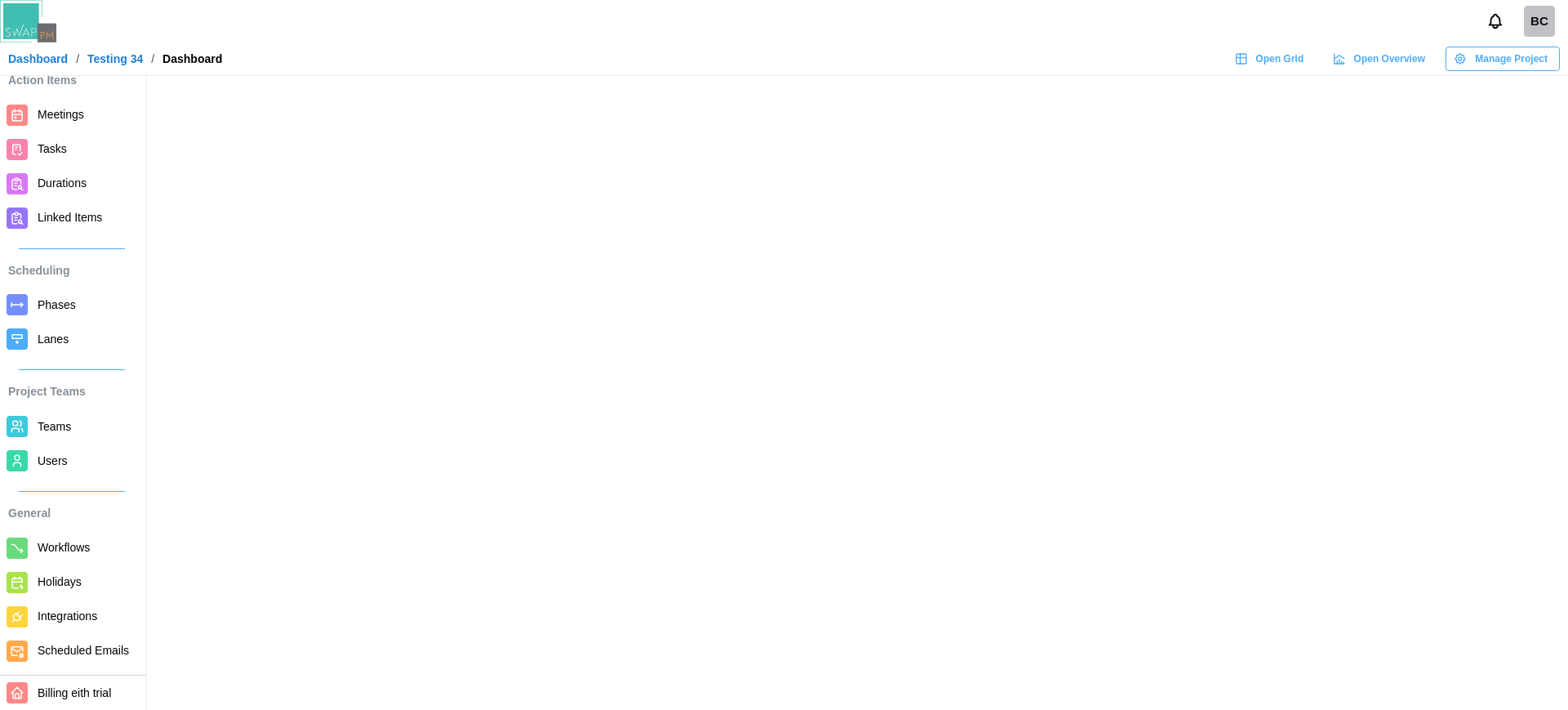 click on "Scheduled Emails" at bounding box center (83, 650) 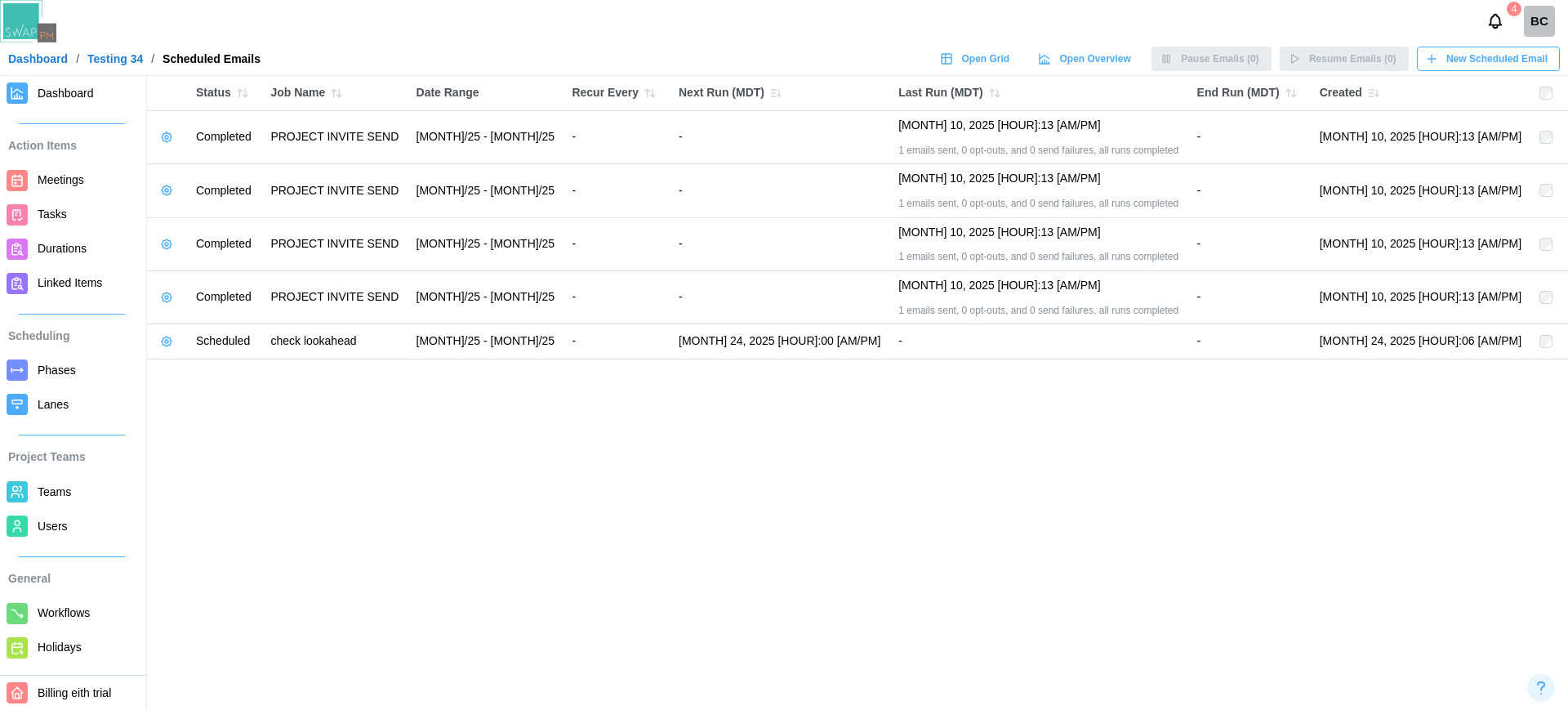 scroll, scrollTop: 0, scrollLeft: 0, axis: both 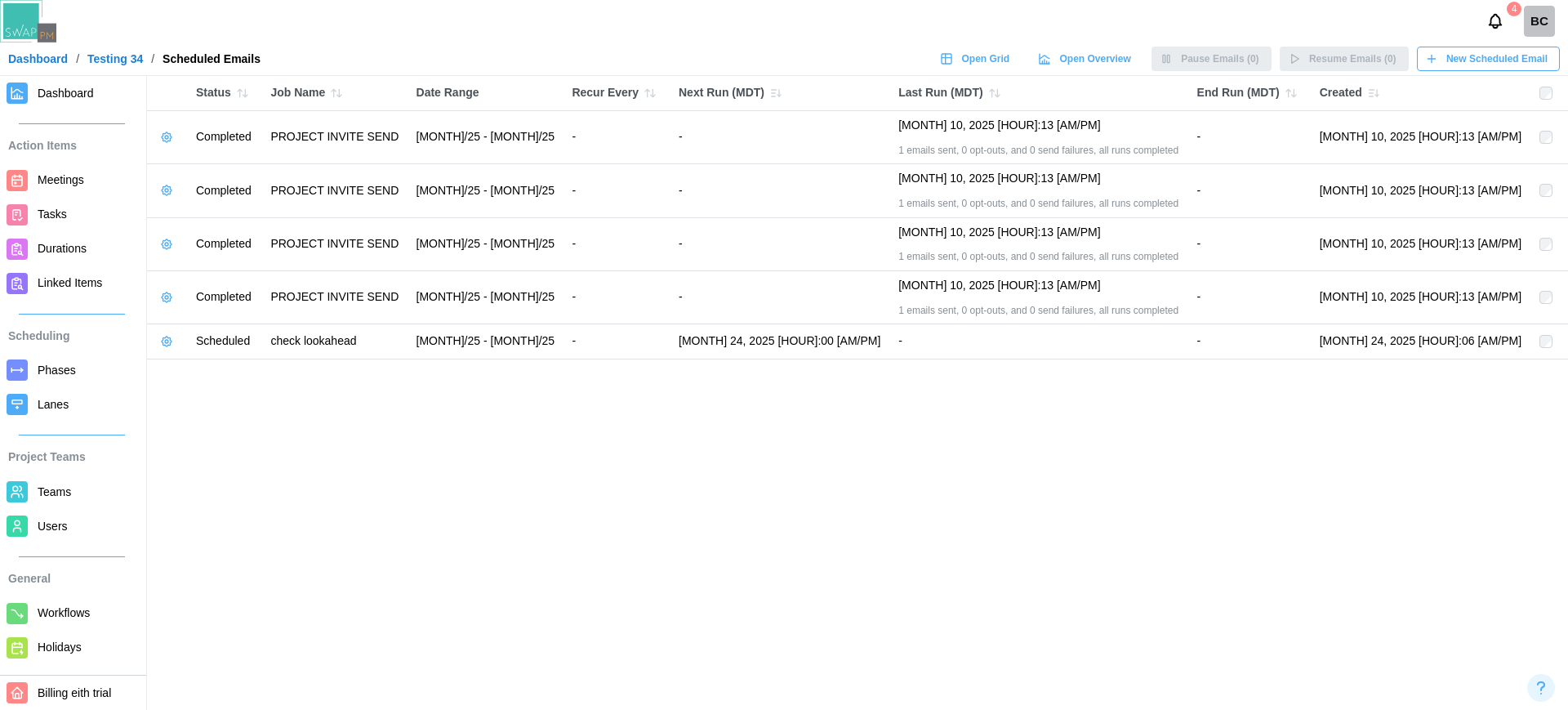 click on "Dashboard" at bounding box center [65, 93] 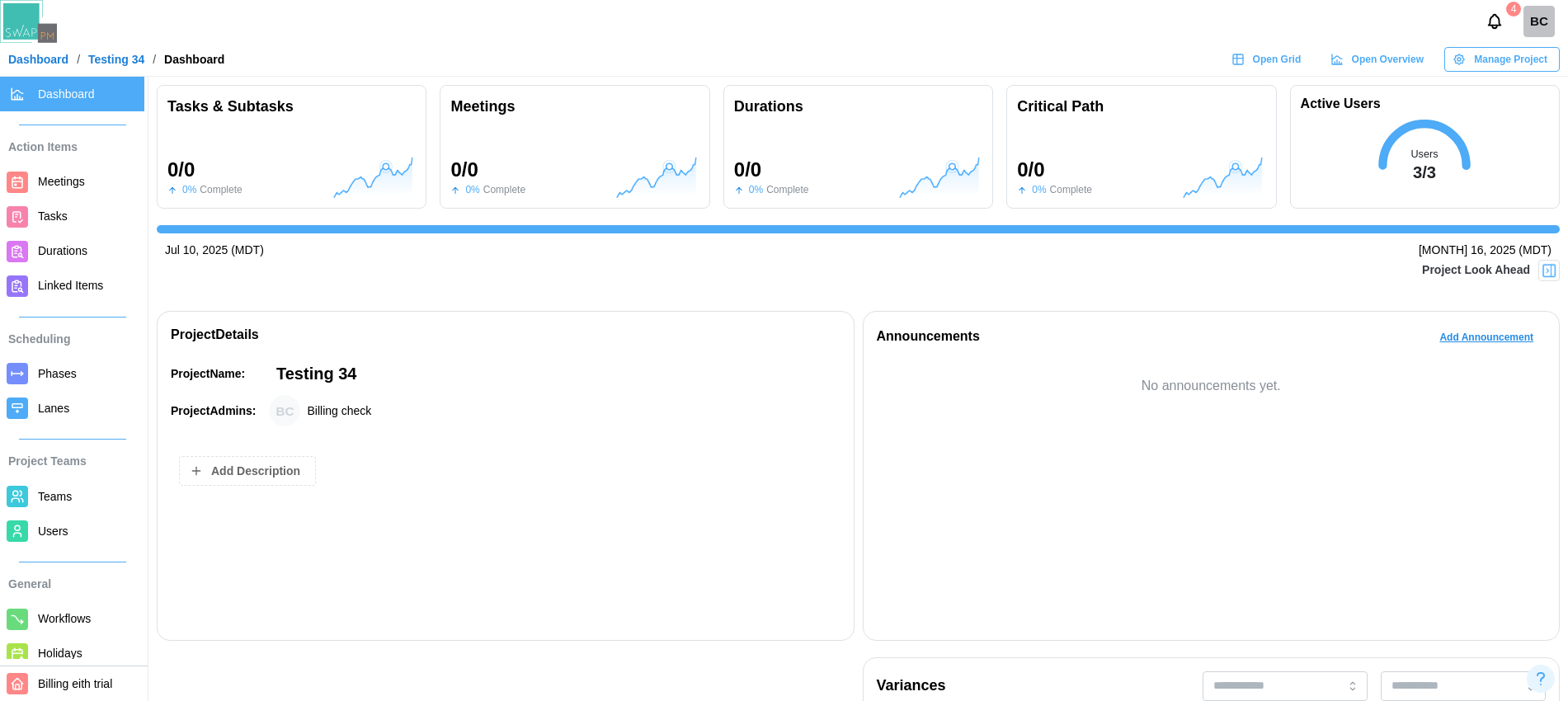 click at bounding box center (1549, 271) 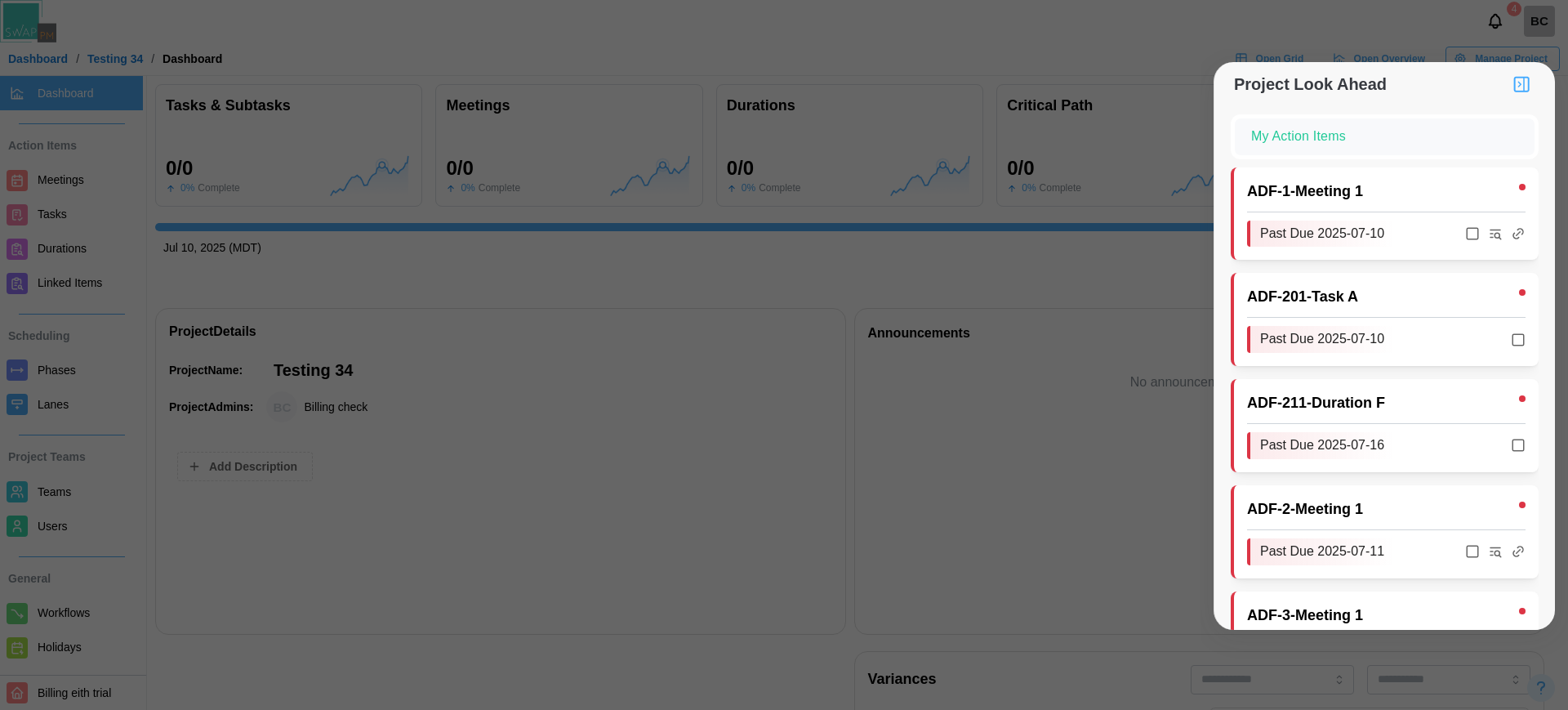 click at bounding box center [784, 355] 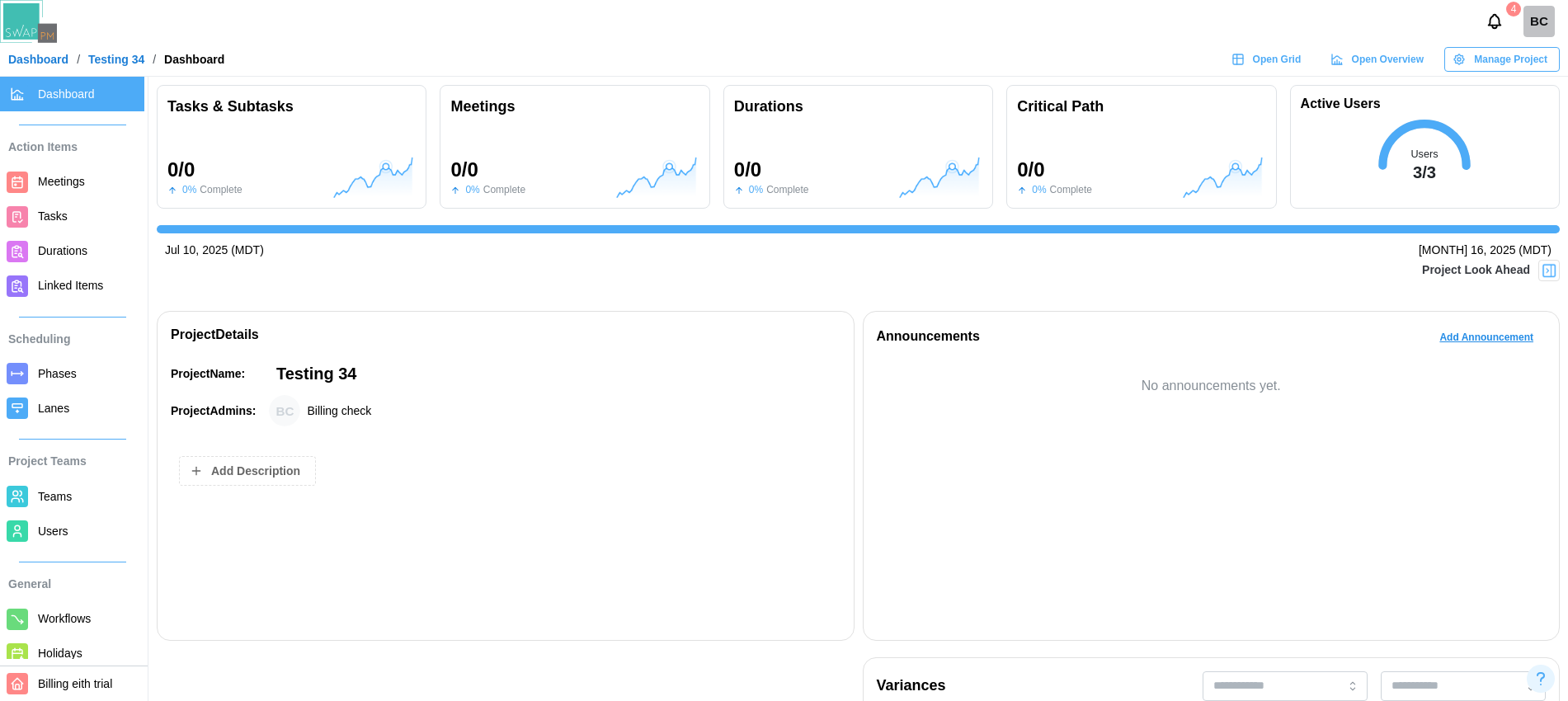 click on "Project Look Ahead" at bounding box center [858, 280] 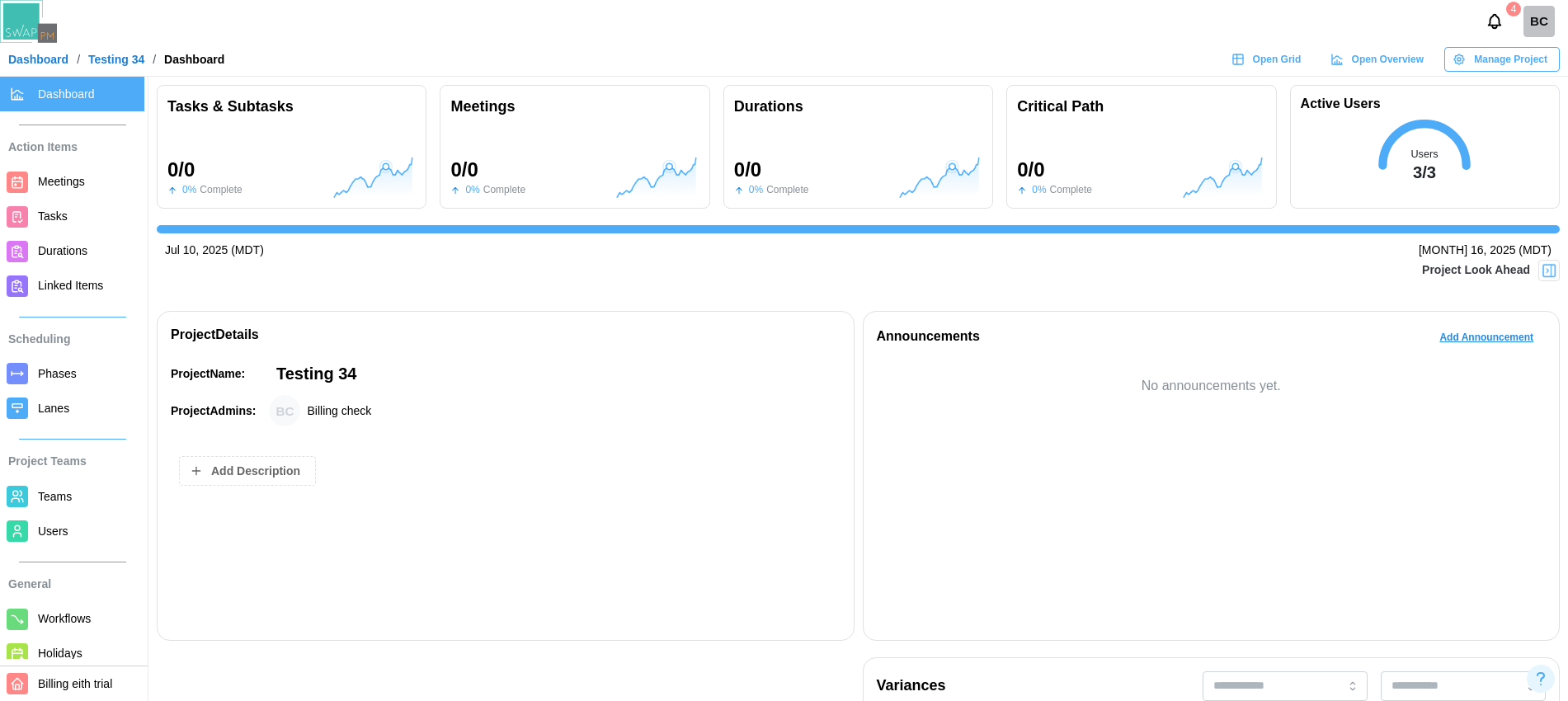 click at bounding box center (1549, 271) 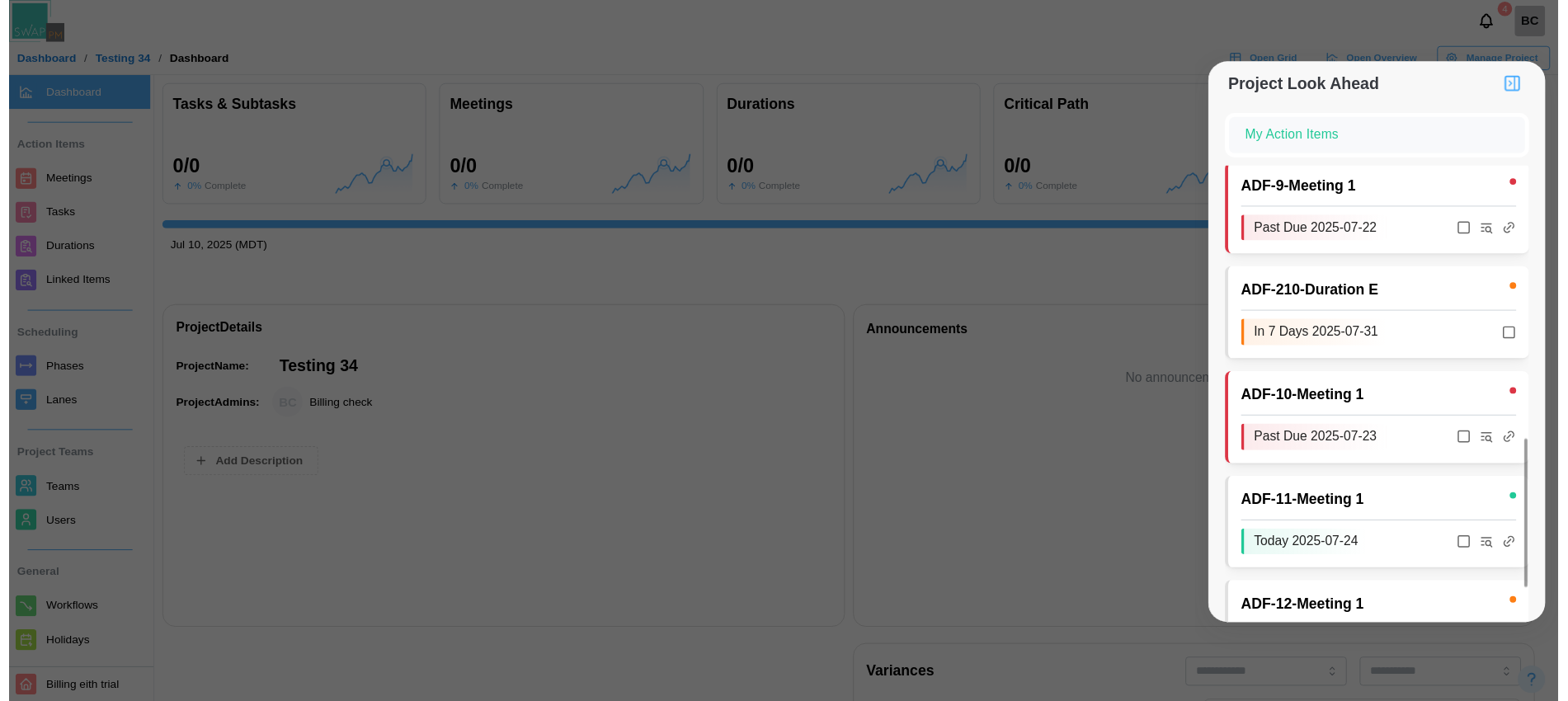 scroll, scrollTop: 1042, scrollLeft: 0, axis: vertical 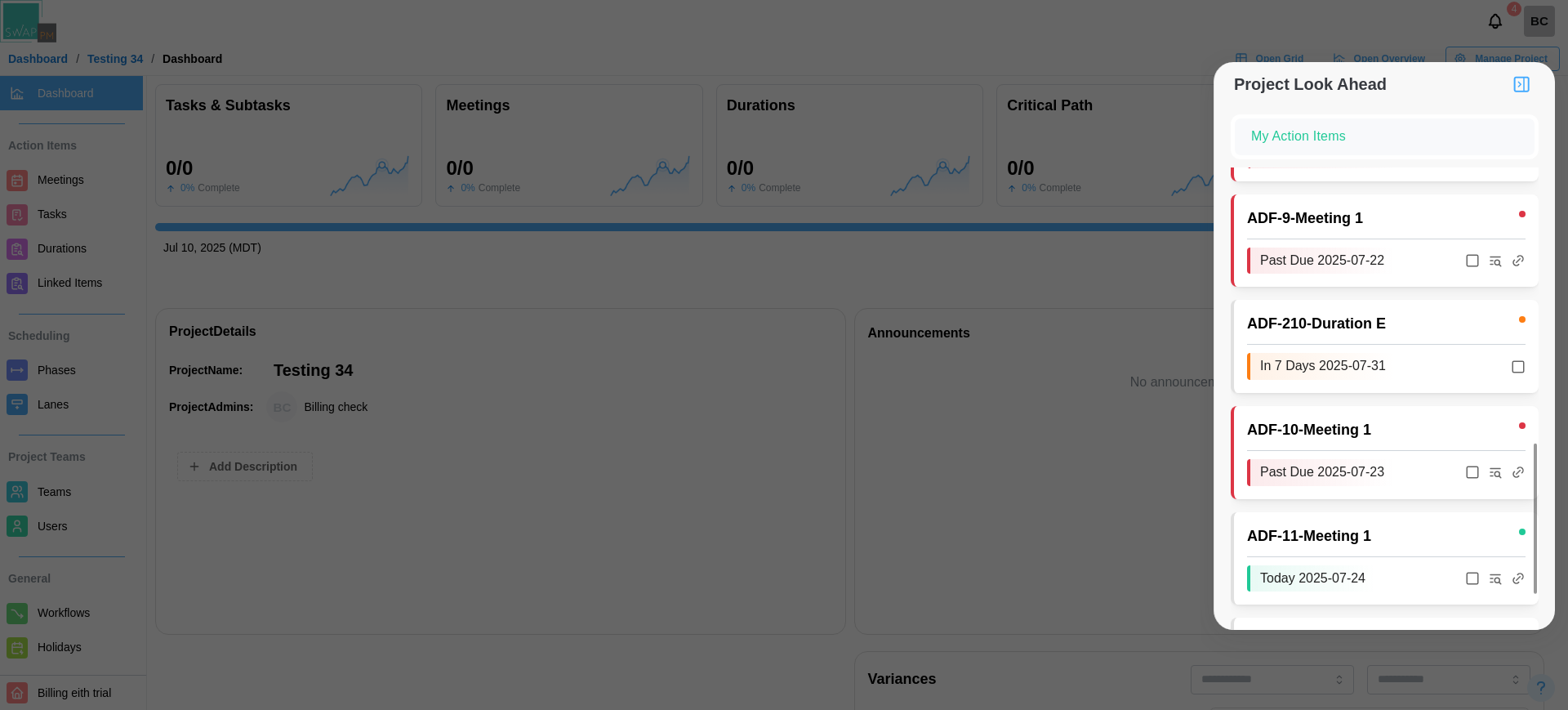 click at bounding box center [784, 355] 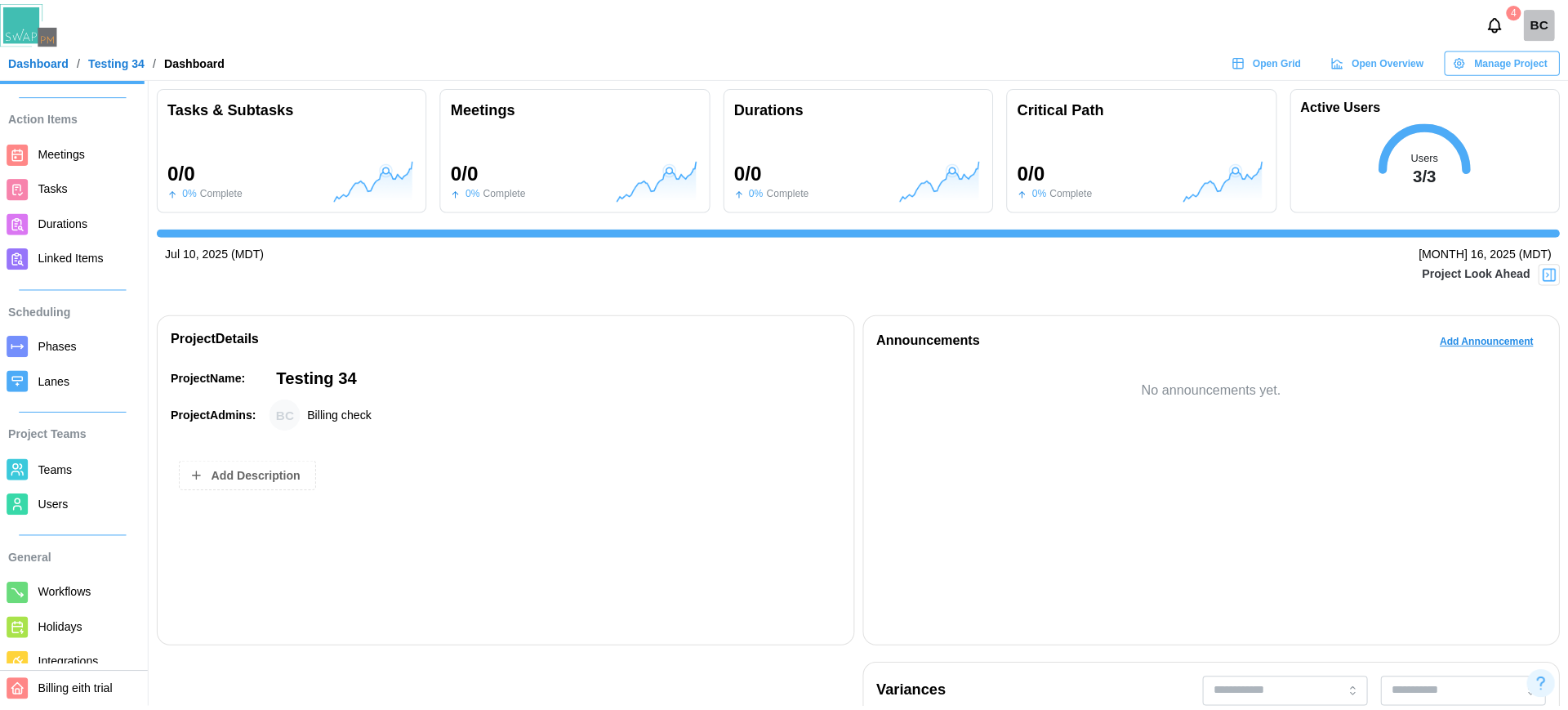scroll, scrollTop: 84, scrollLeft: 0, axis: vertical 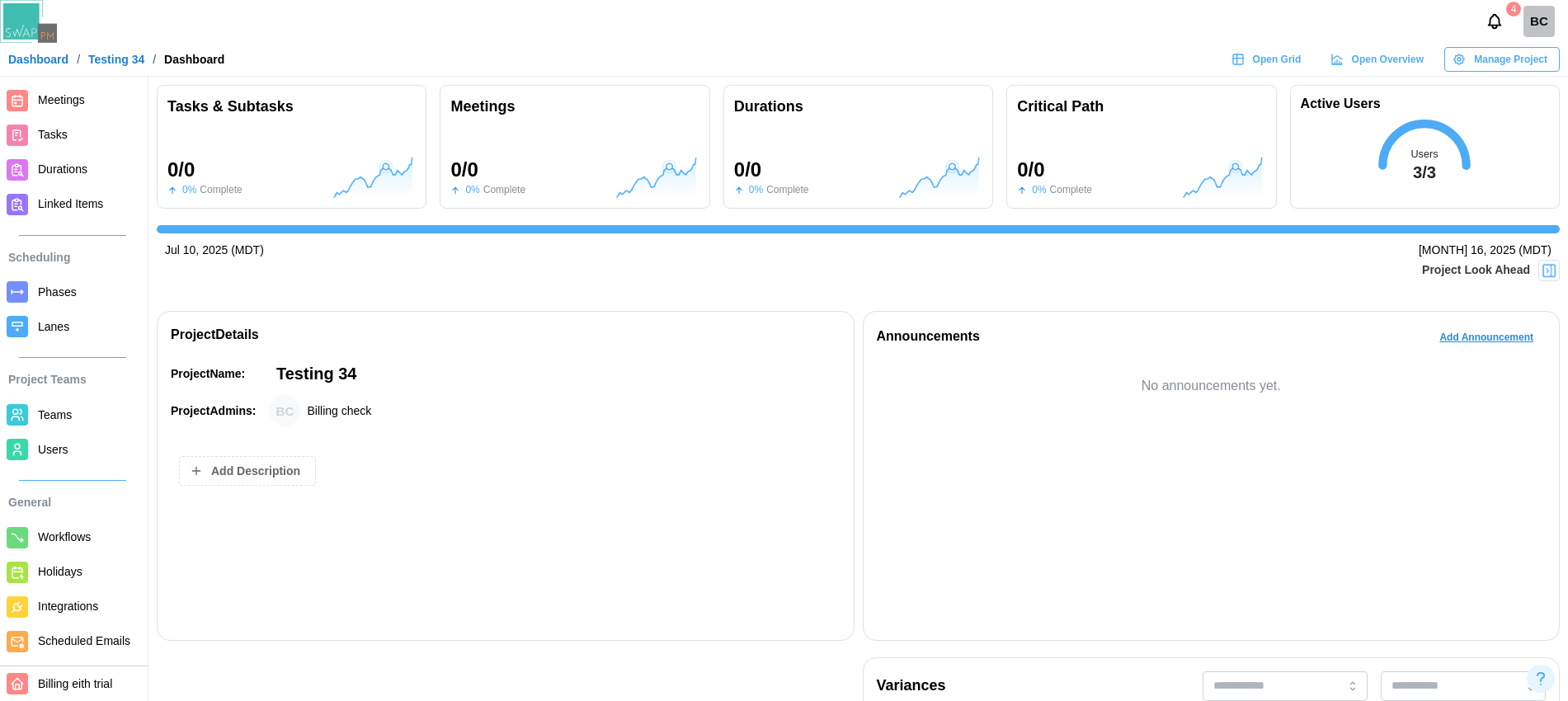 click on "Scheduled Emails" at bounding box center (84, 641) 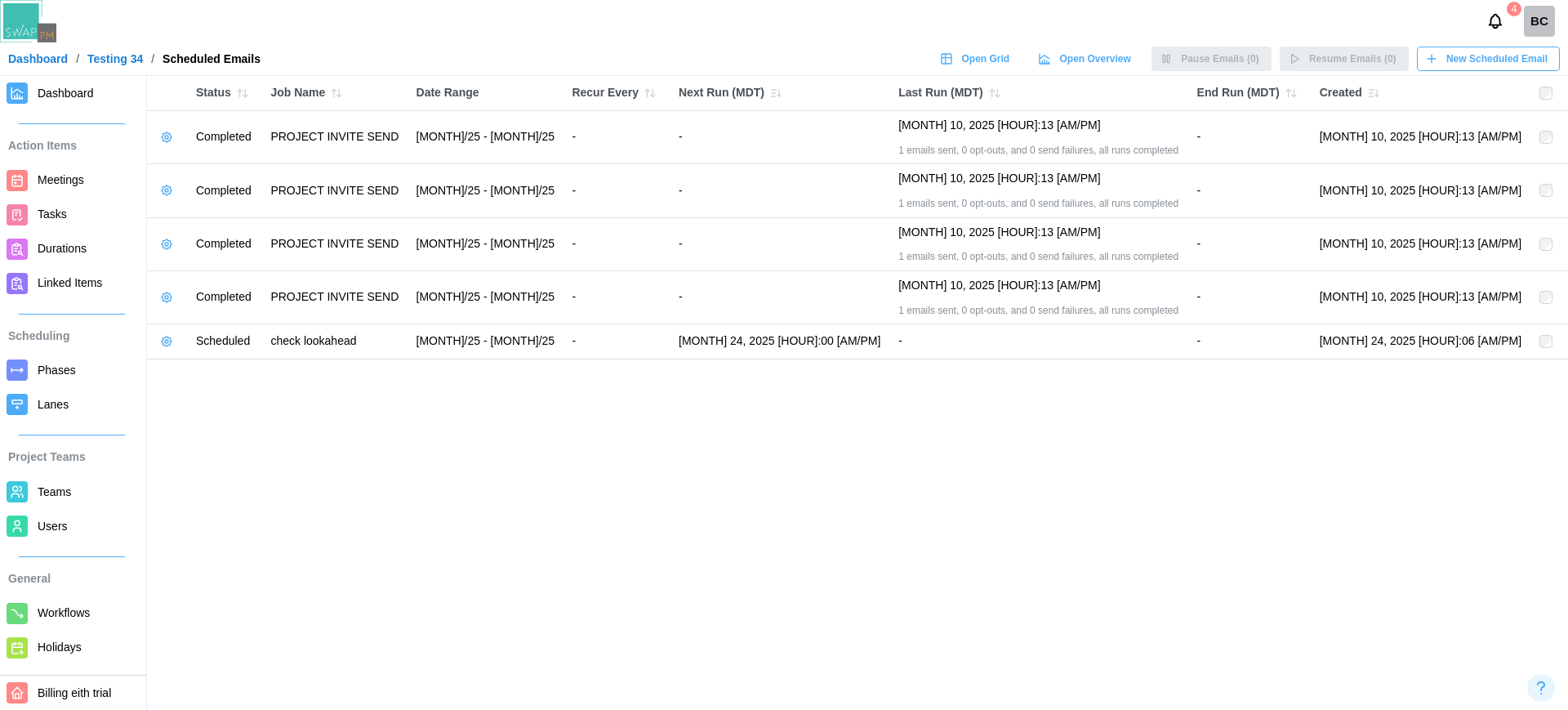 click 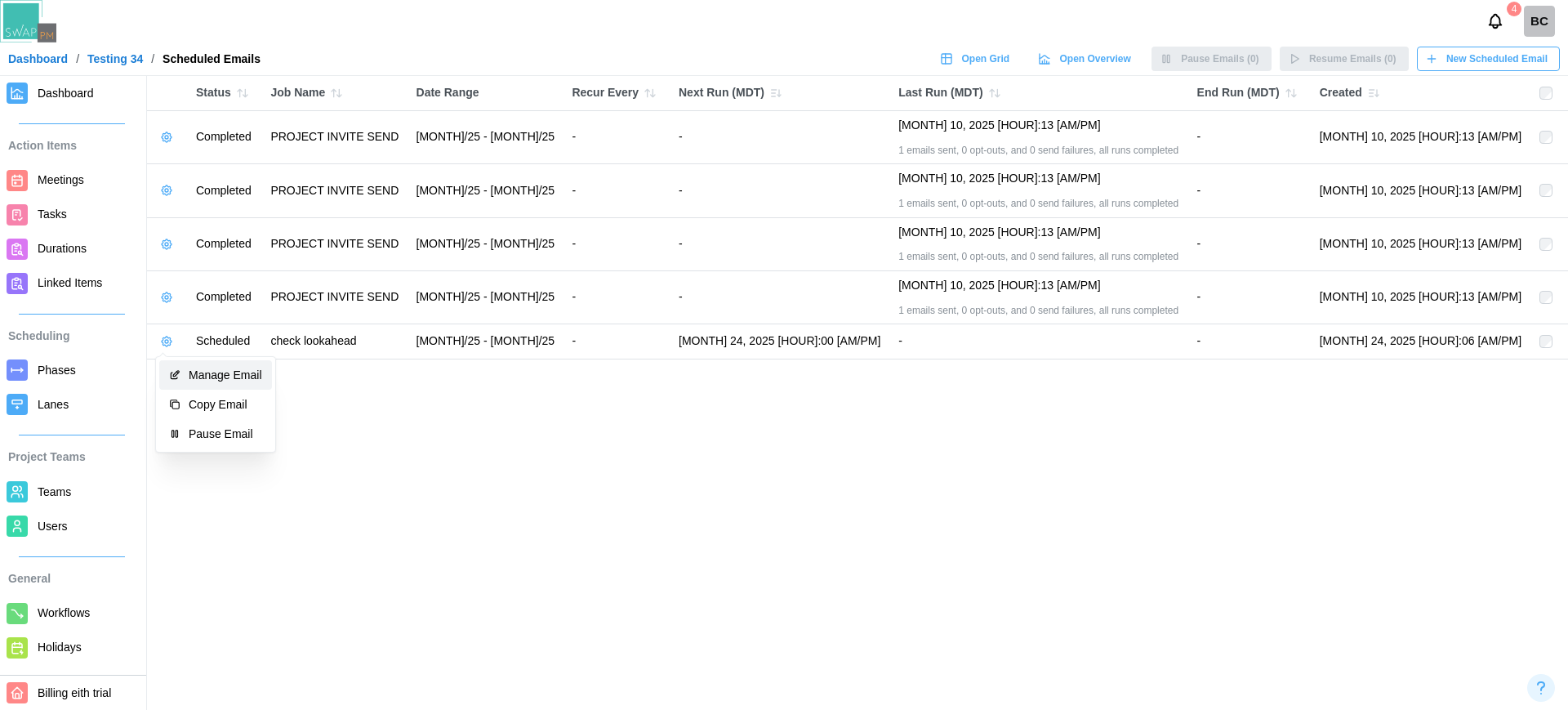 click on "Manage Email" at bounding box center [225, 375] 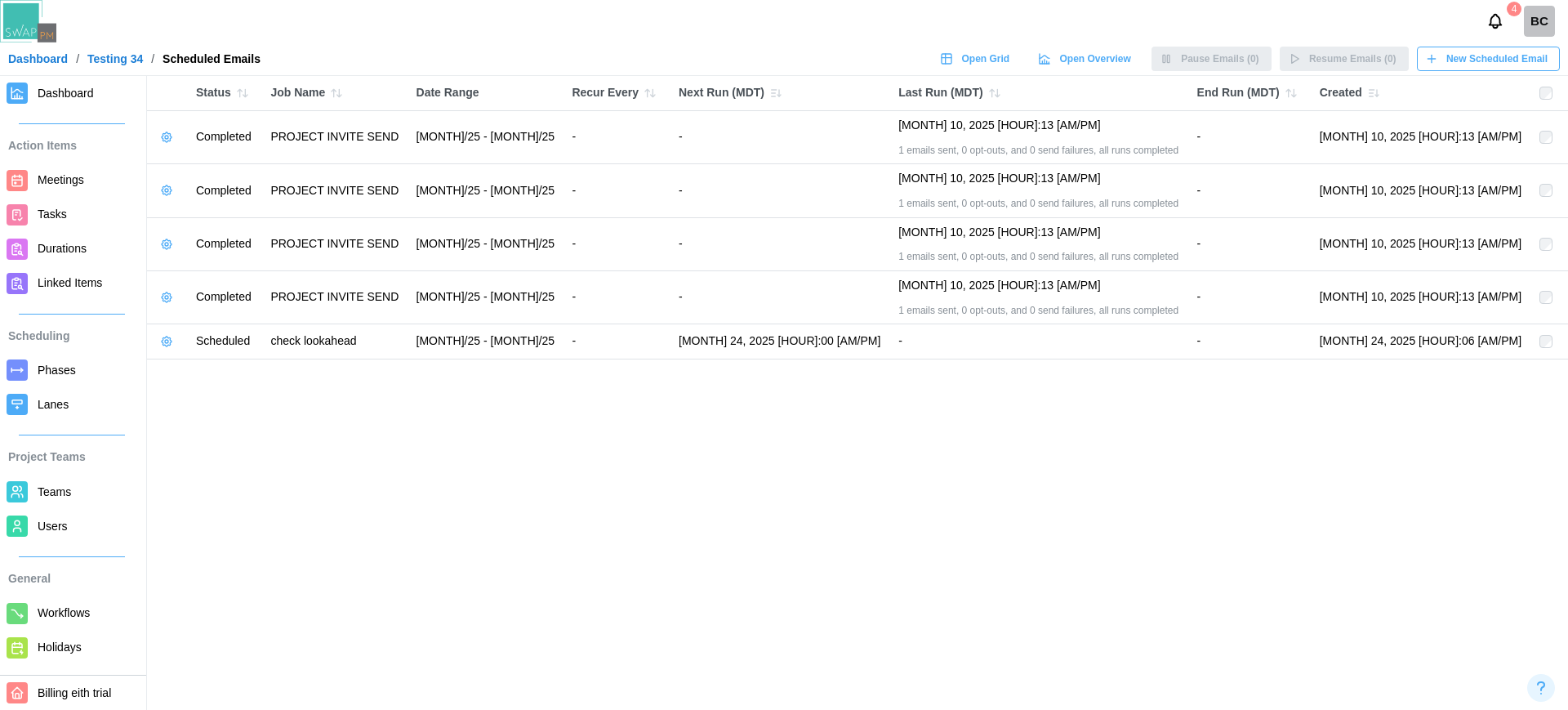 click on "Dashboard" at bounding box center (87, 93) 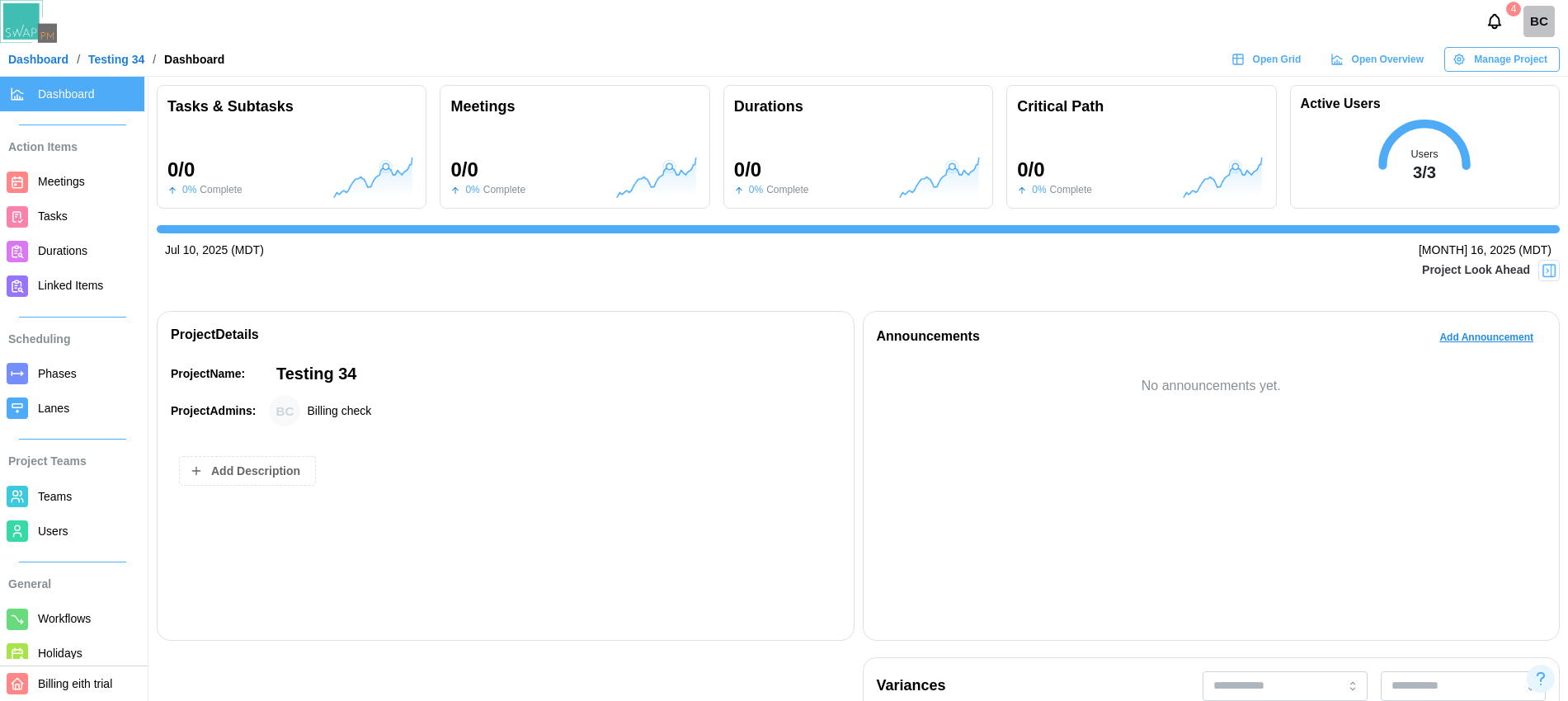 click at bounding box center [1549, 271] 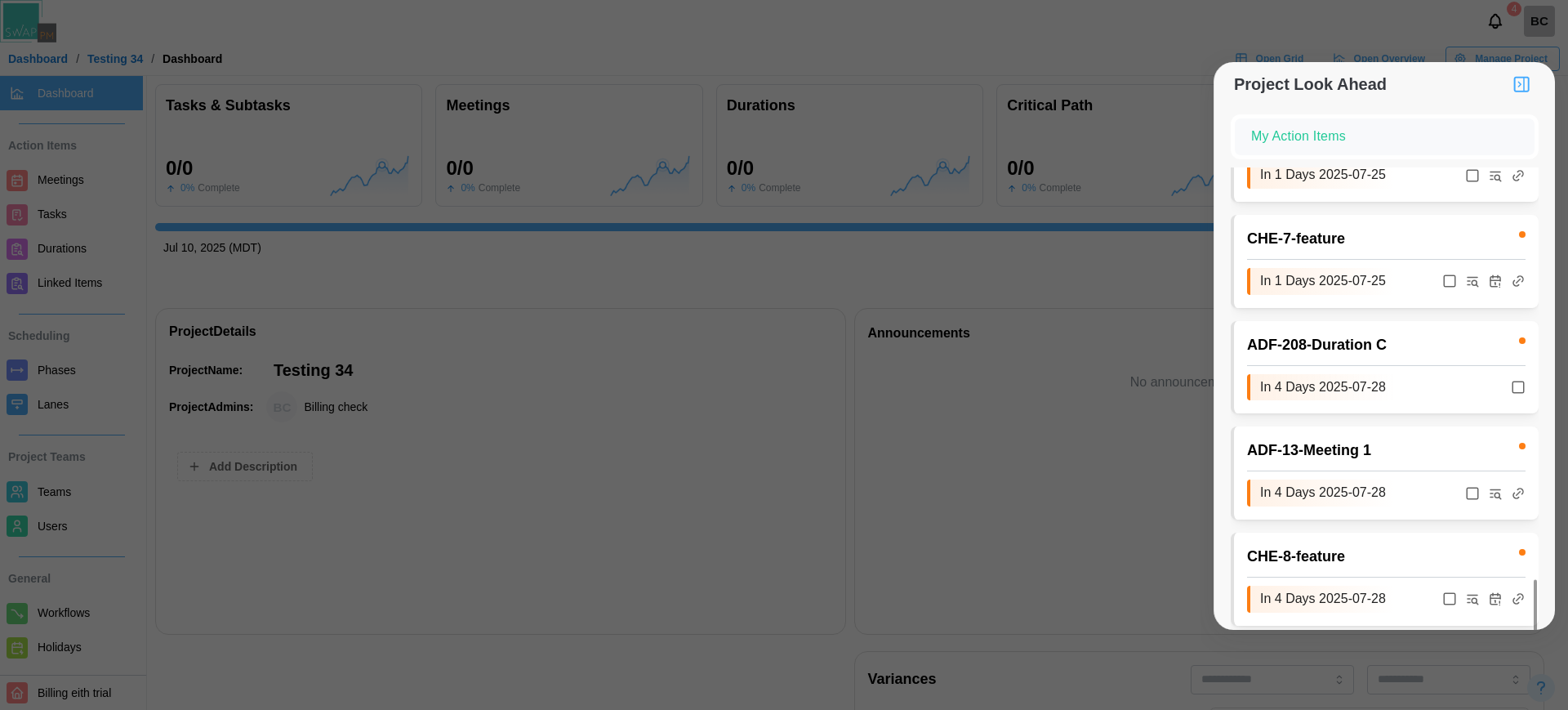 scroll, scrollTop: 1543, scrollLeft: 0, axis: vertical 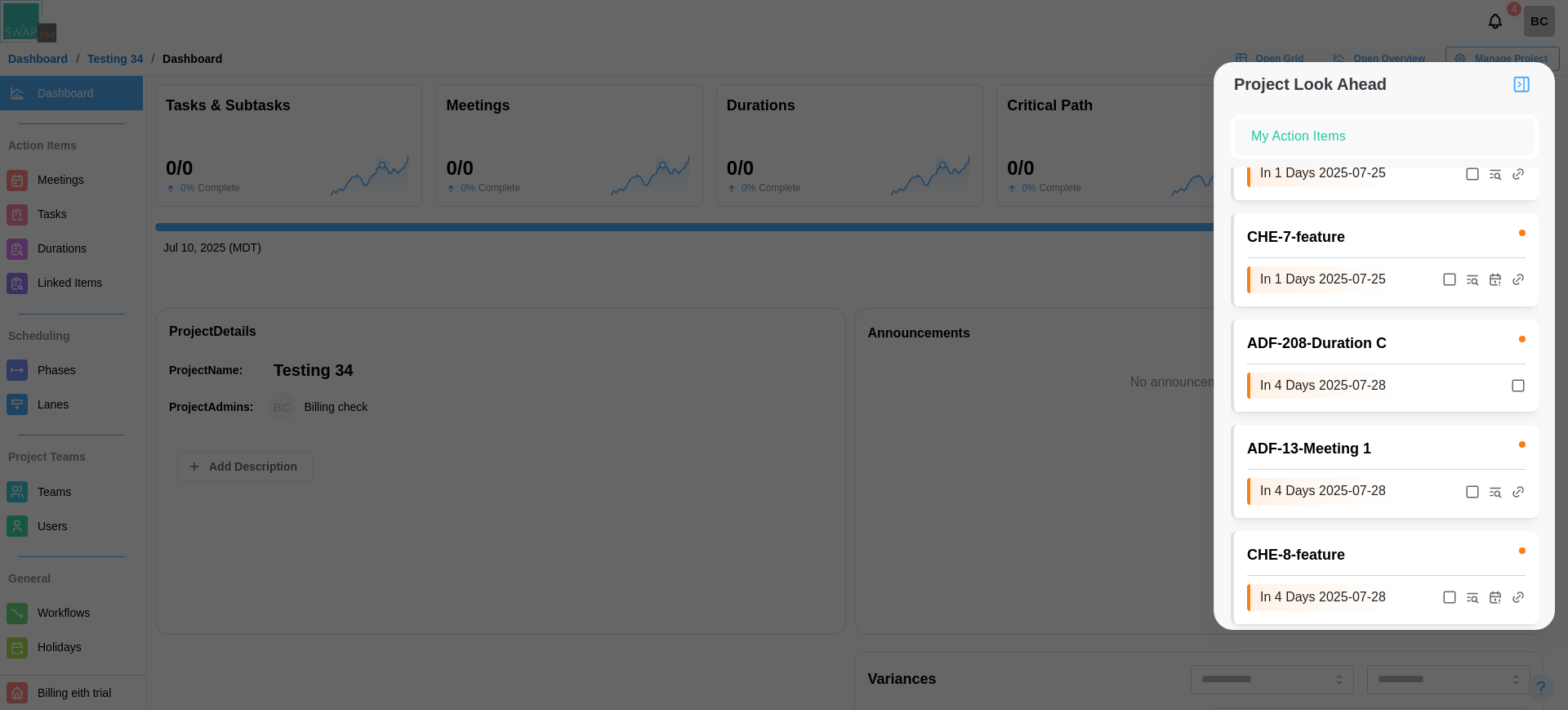 click at bounding box center [784, 355] 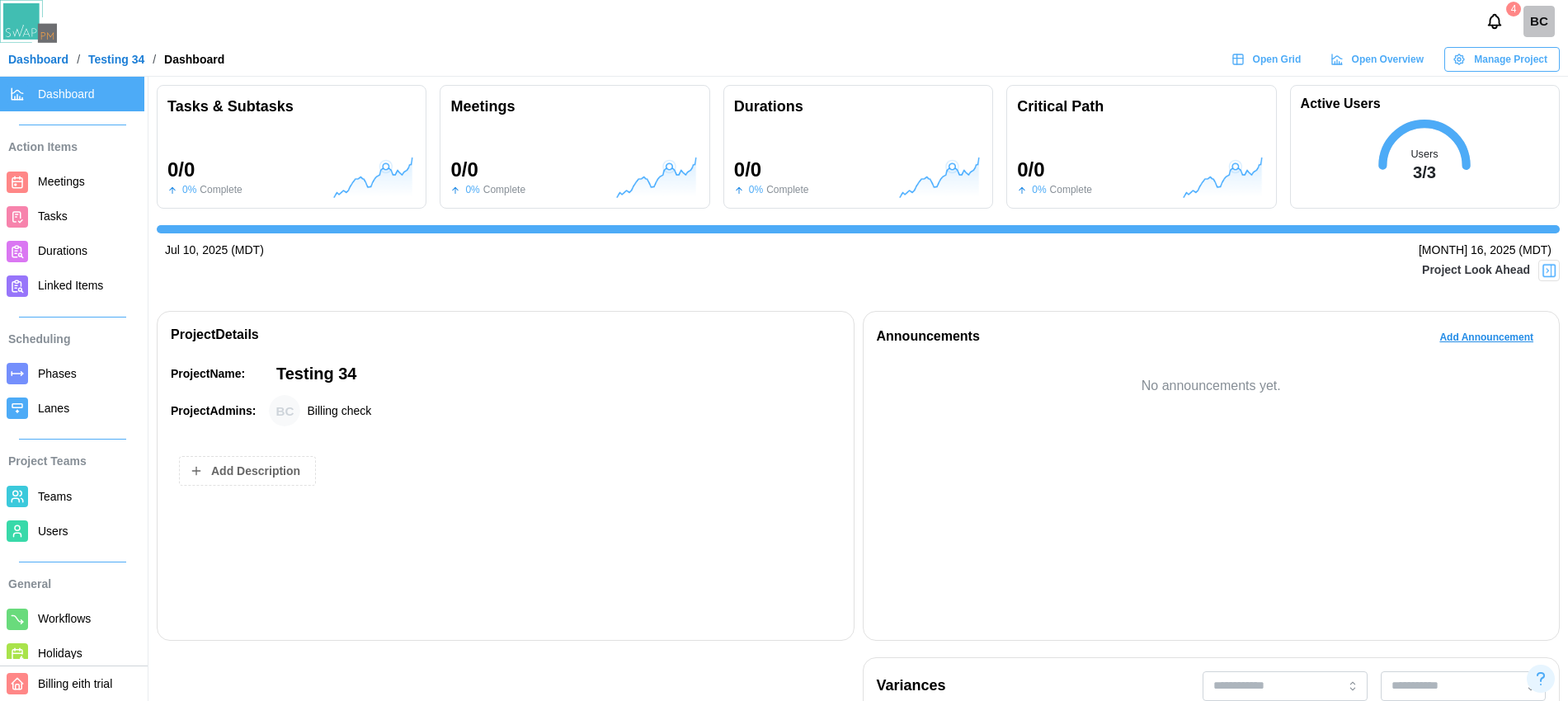 click on "No announcements yet." at bounding box center [1212, 487] 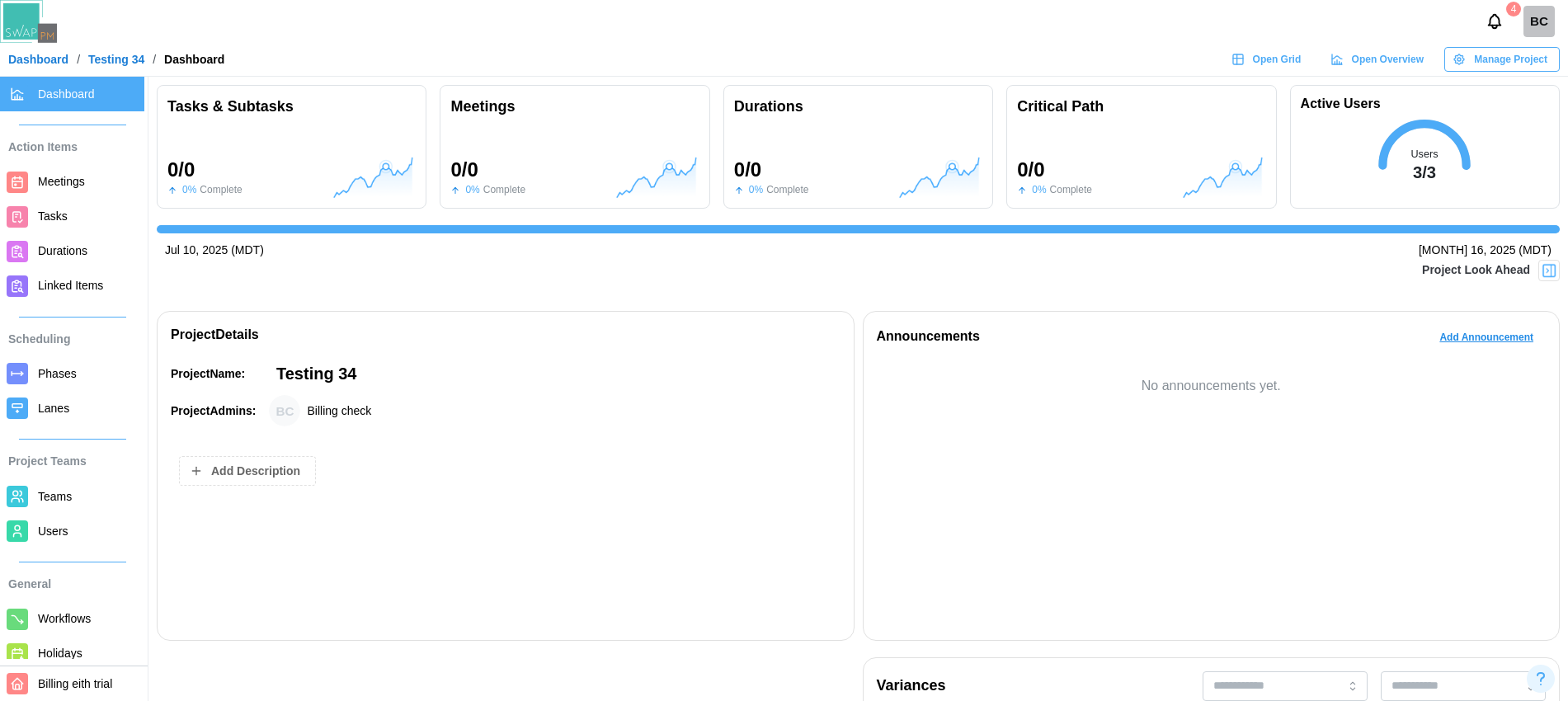 click at bounding box center [1549, 271] 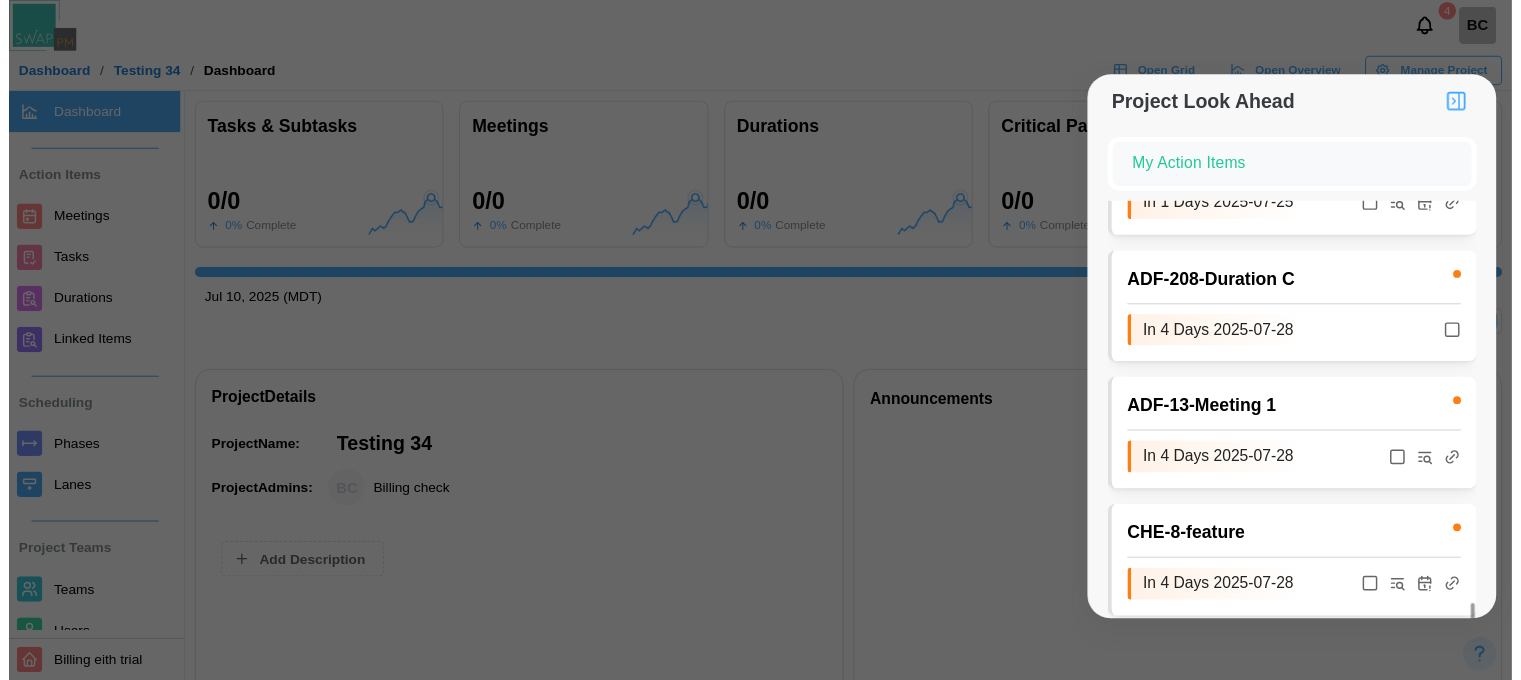 scroll, scrollTop: 2058, scrollLeft: 0, axis: vertical 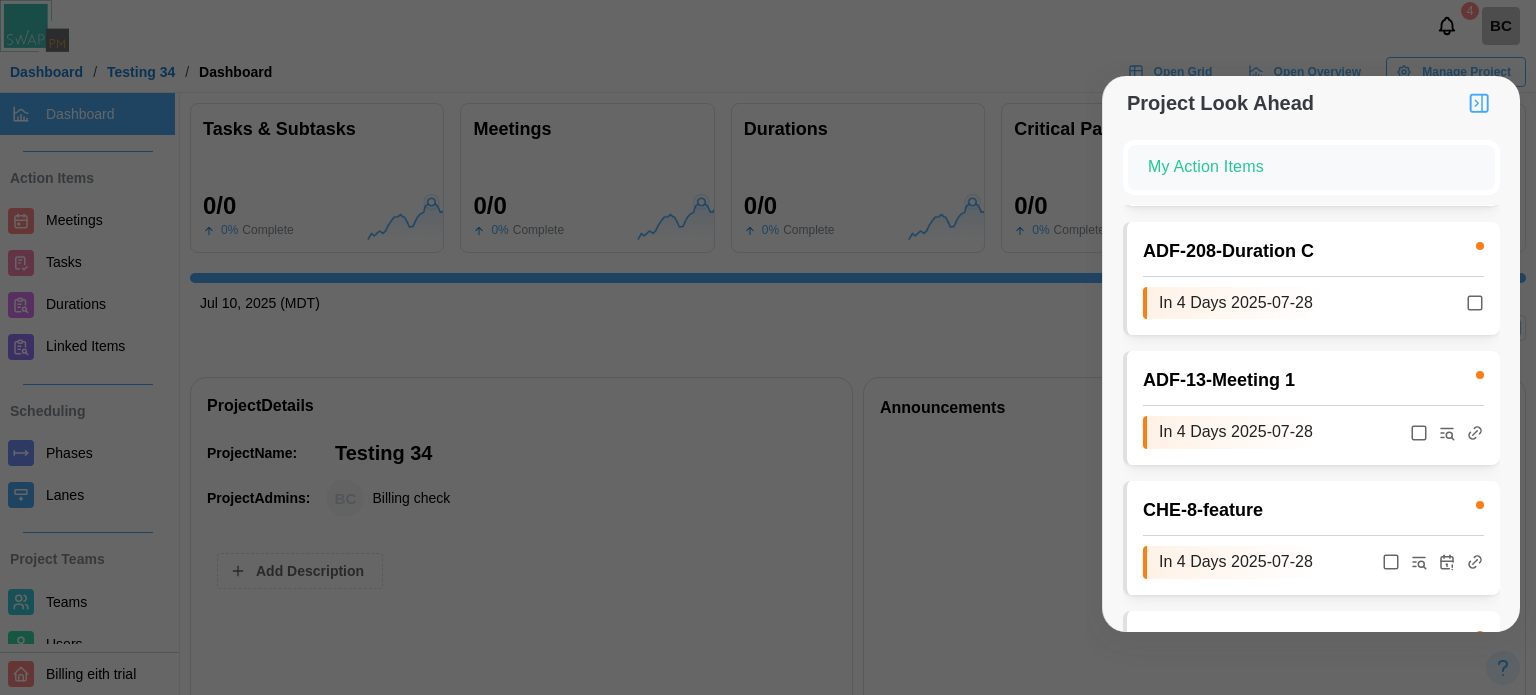 click on "My Action Items" at bounding box center (1311, 167) 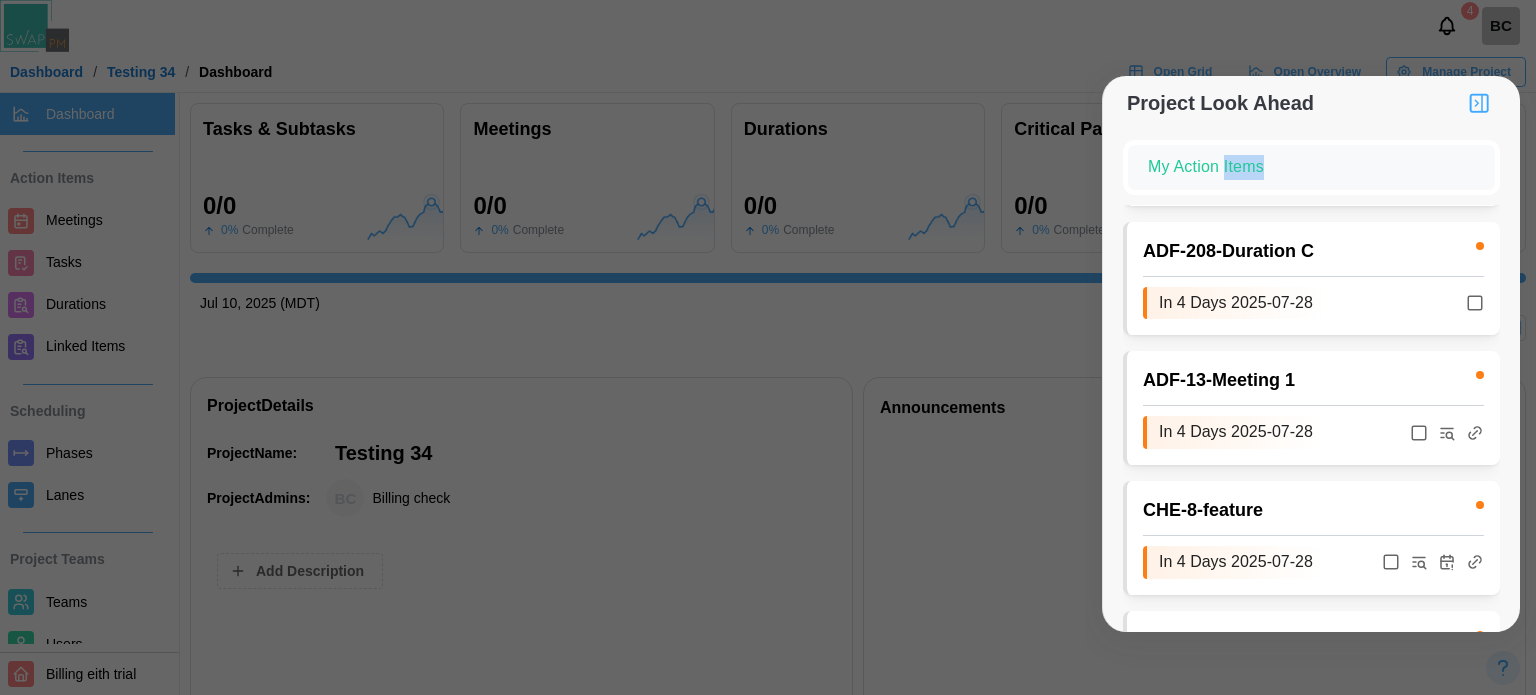 click on "My Action Items" at bounding box center (1311, 167) 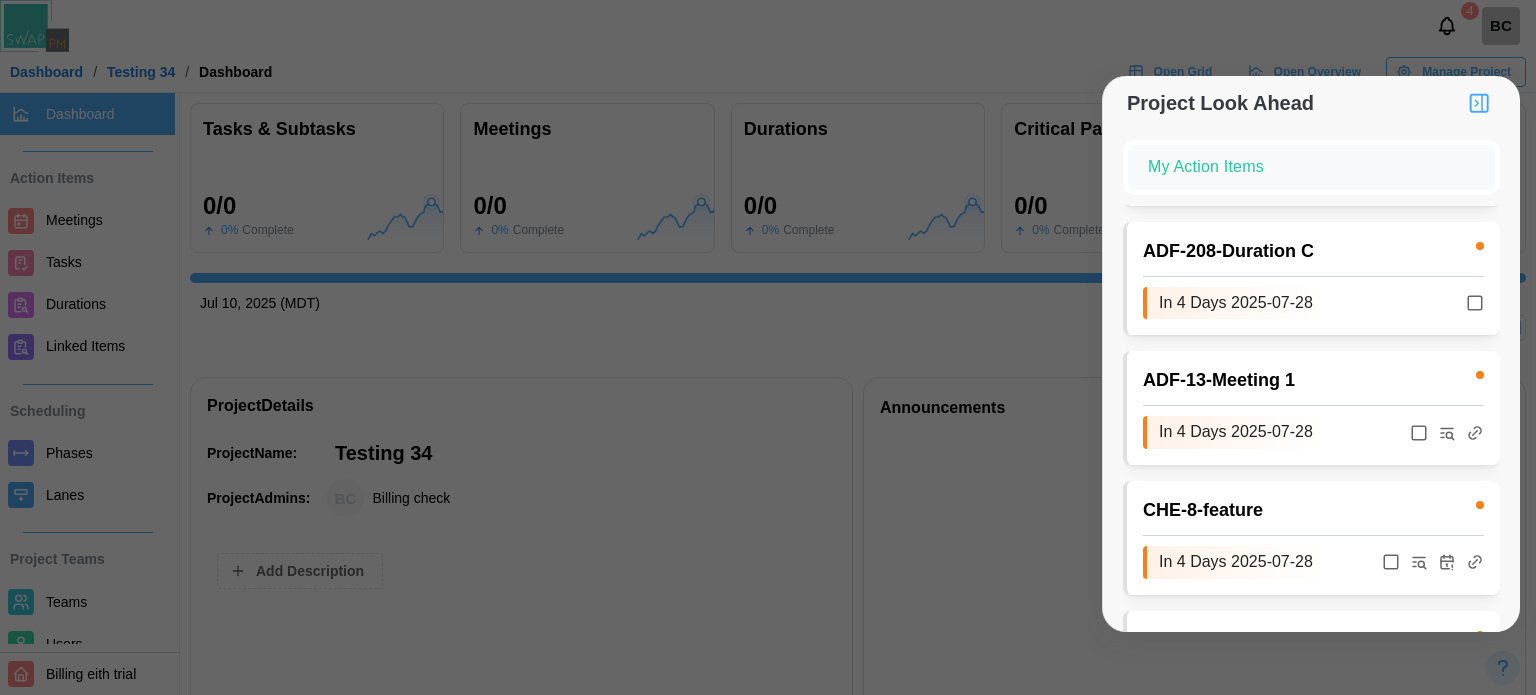 click on "Project Look Ahead My Action Items ADF - 1 - Meeting 1 Past Due   2025-07-10 ADF - 201 - Task A Past Due   2025-07-10 ADF - 211 - Duration F Past Due   2025-07-16 ADF - 2 - Meeting 1 Past Due   2025-07-11 ADF - 3 - Meeting 1 Past Due   2025-07-14 ADF - 5 - Meeting 1 Past Due   2025-07-16 ADF - 207 - Duration B Past Due   2025-07-22 ADF - 6 - Meeting 1 Past Due   2025-07-17 ADF - 7 - Meeting 1 Past Due   2025-07-18 ADF - 8 - Meeting 1 Past Due   2025-07-21 ADF - 9 - Meeting 1 Past Due   2025-07-22 ADF - 210 - Duration E In 7 Days   2025-07-31 ADF - 10 - Meeting 1 Past Due   2025-07-23 ADF - 11 - Meeting 1 Today   2025-07-24 ADF - 12 - Meeting 1 In 1 Days   2025-07-25 CHE - 7 - feature In 1 Days   2025-07-25 ADF - 208 - Duration C In 4 Days   2025-07-28 ADF - 13 - Meeting 1 In 4 Days   2025-07-28 CHE - 8 - feature In 4 Days   2025-07-28 CHE - 9 - feature In 5 Days   2025-07-29" at bounding box center (1311, 354) 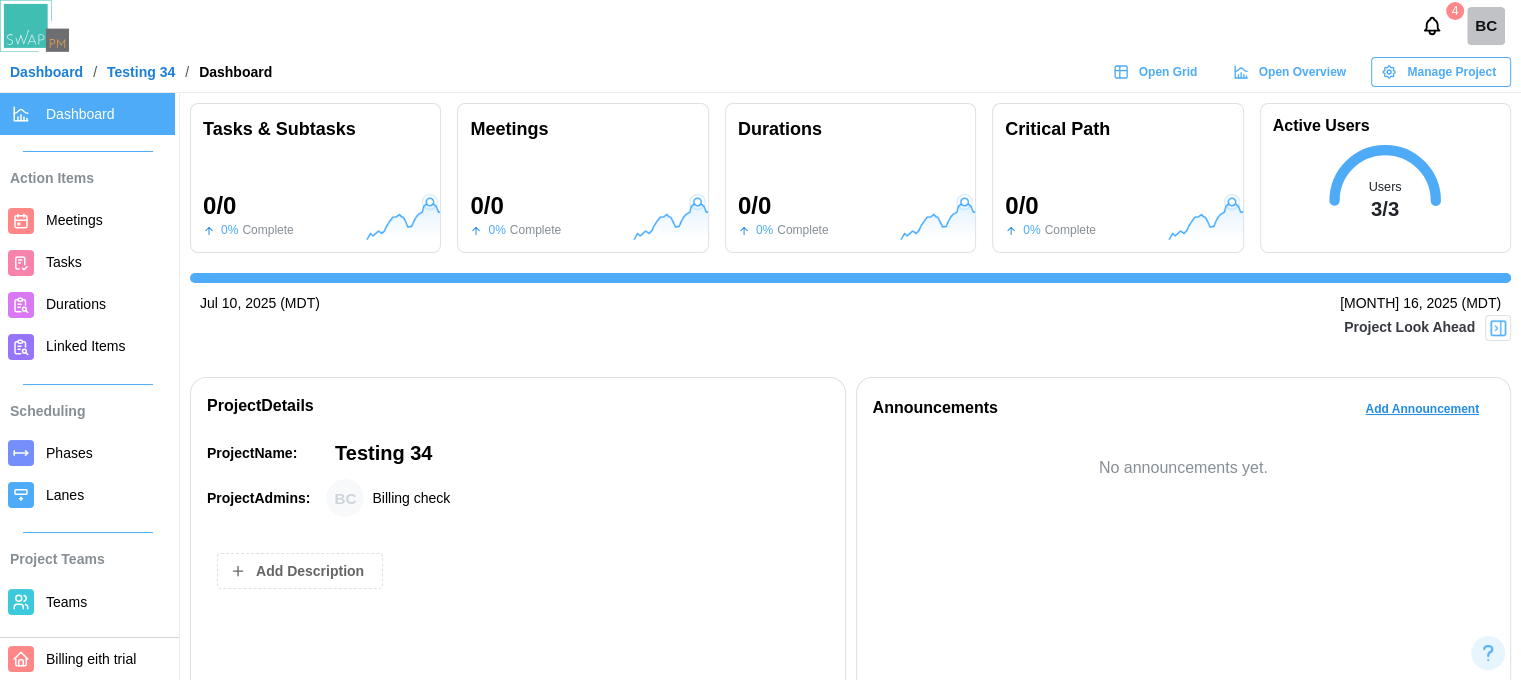 click on "Dashboard" at bounding box center (235, 72) 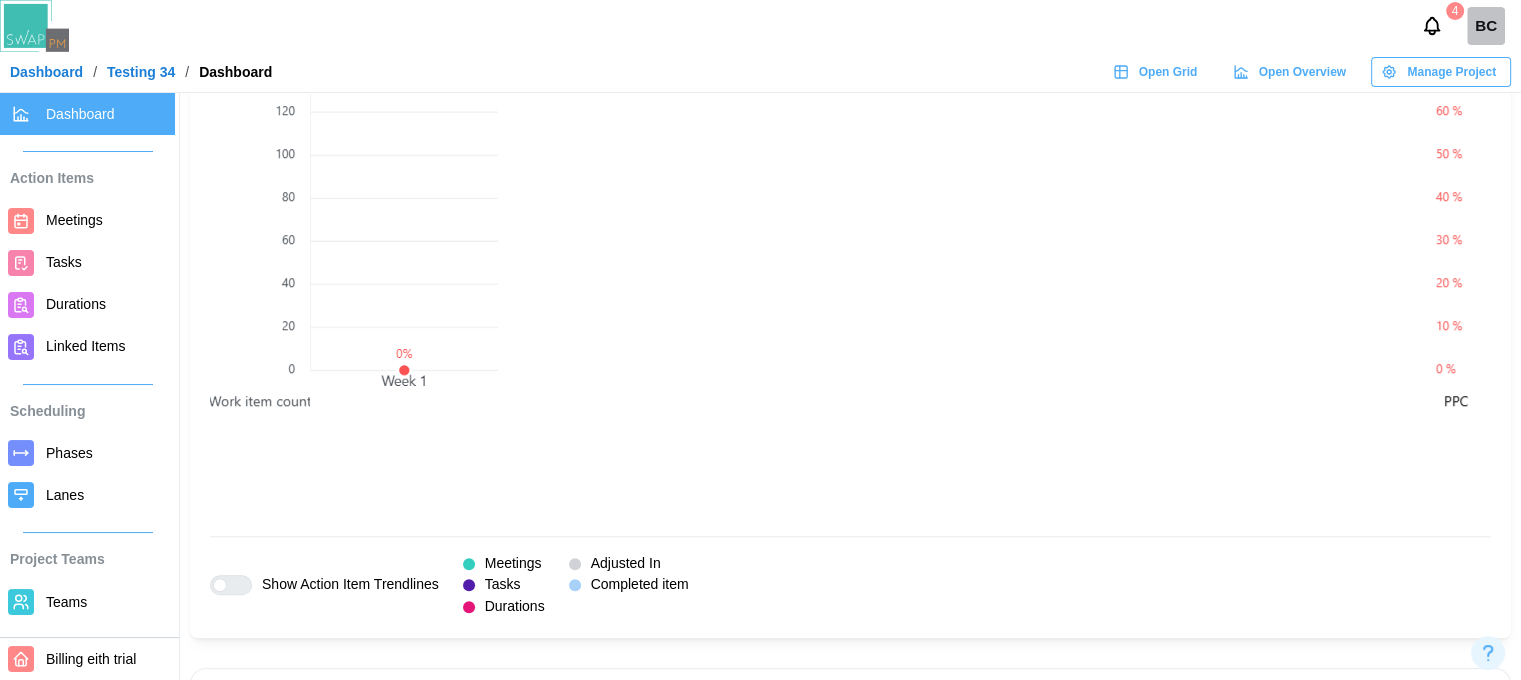 scroll, scrollTop: 1800, scrollLeft: 0, axis: vertical 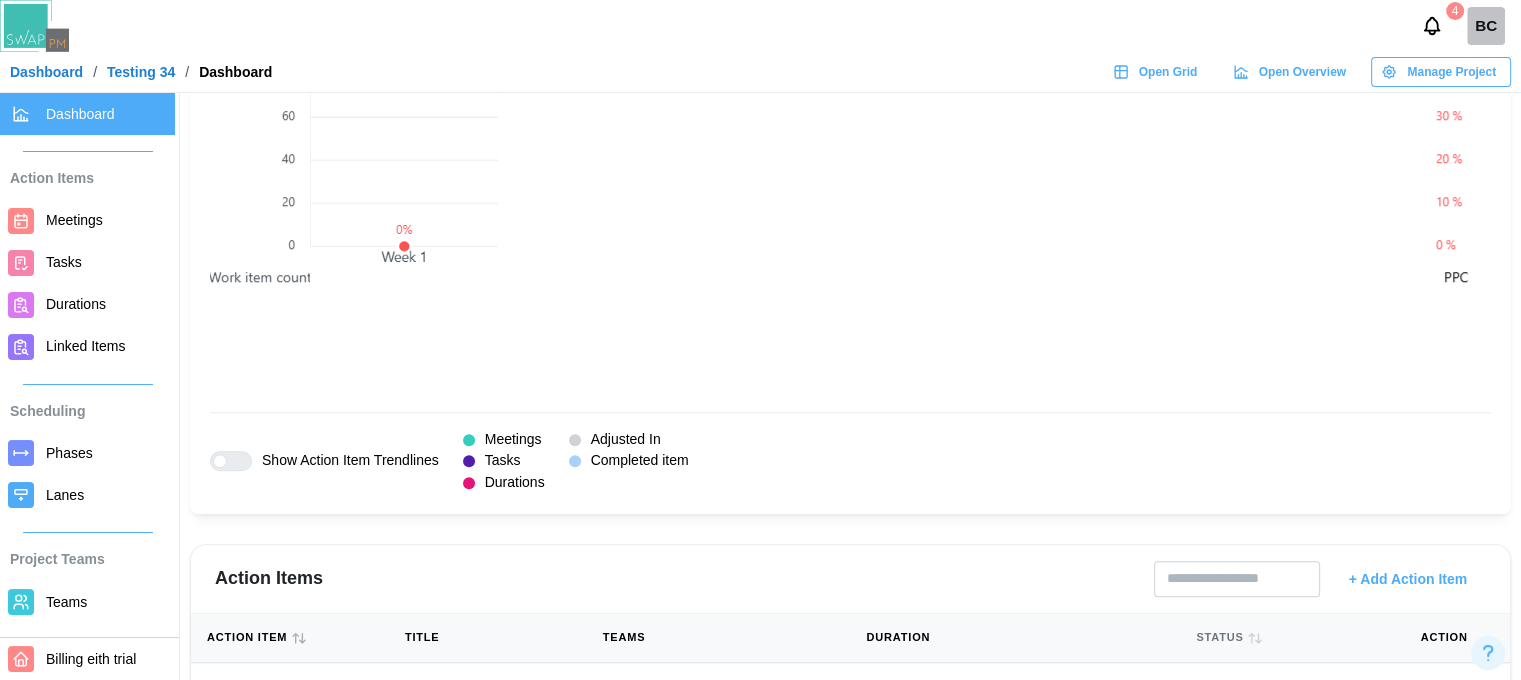 click at bounding box center [865, 96] 